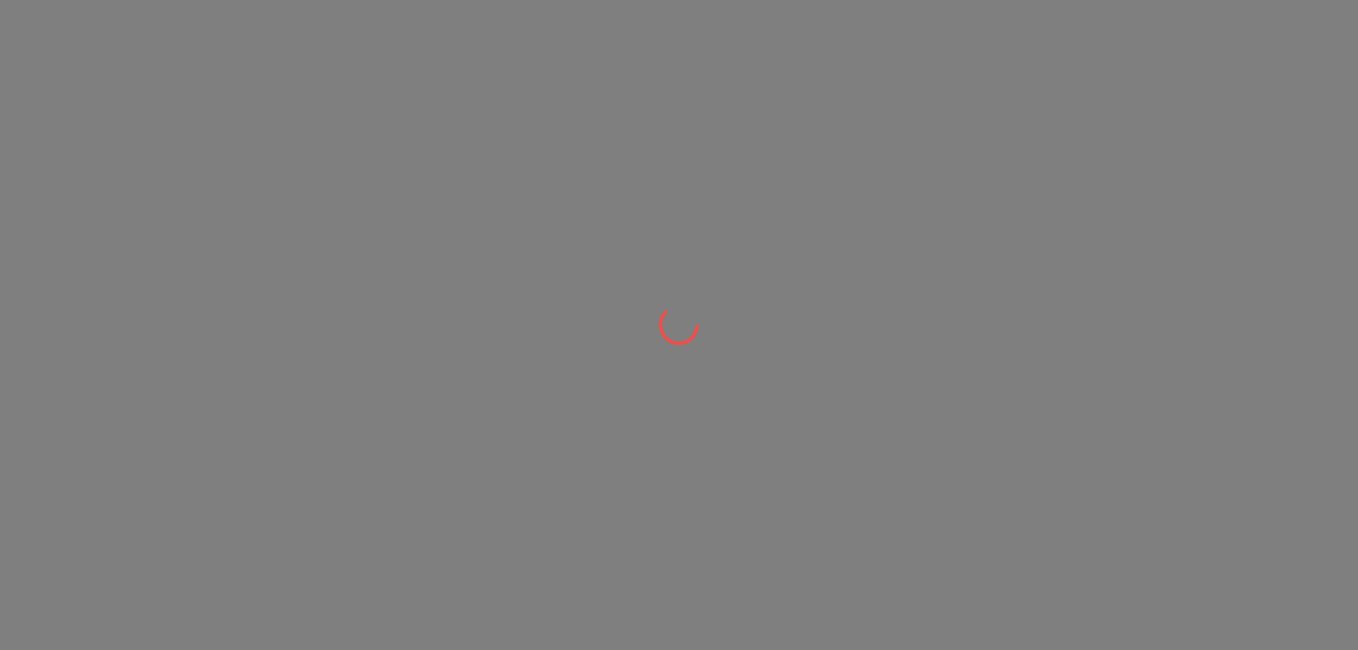 scroll, scrollTop: 0, scrollLeft: 0, axis: both 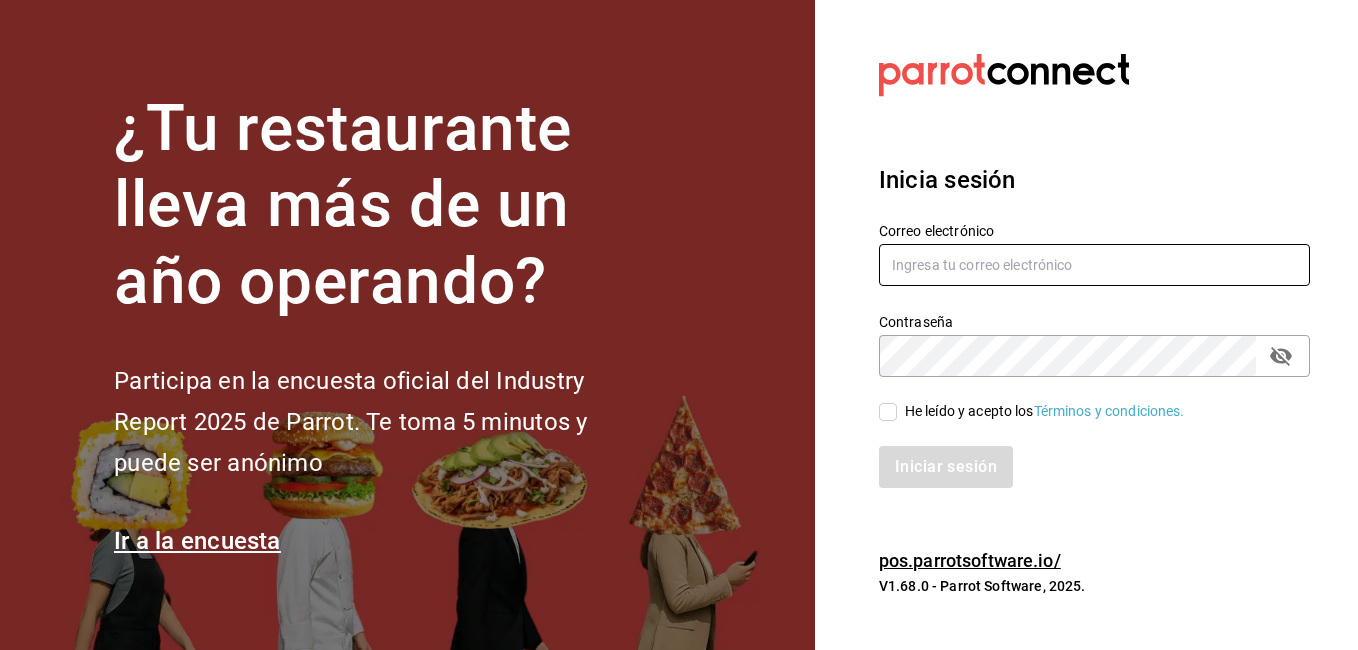click at bounding box center (1094, 265) 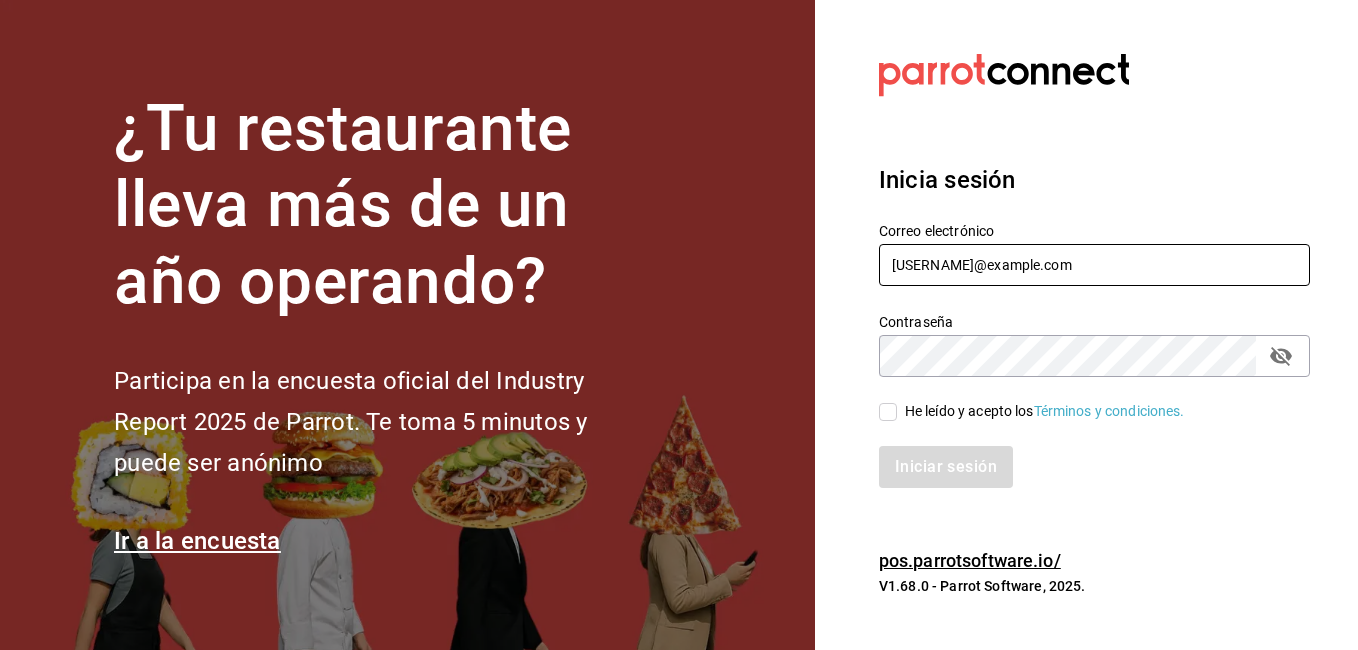 type on "[USERNAME]@example.com" 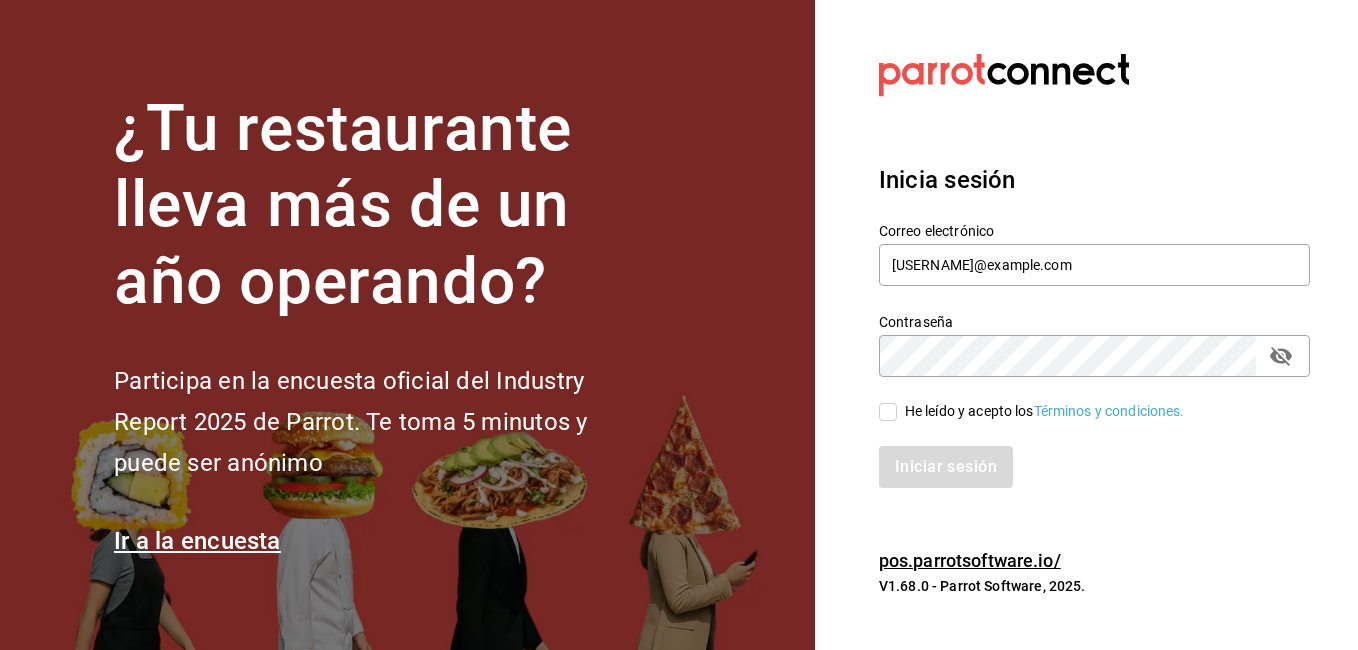 click 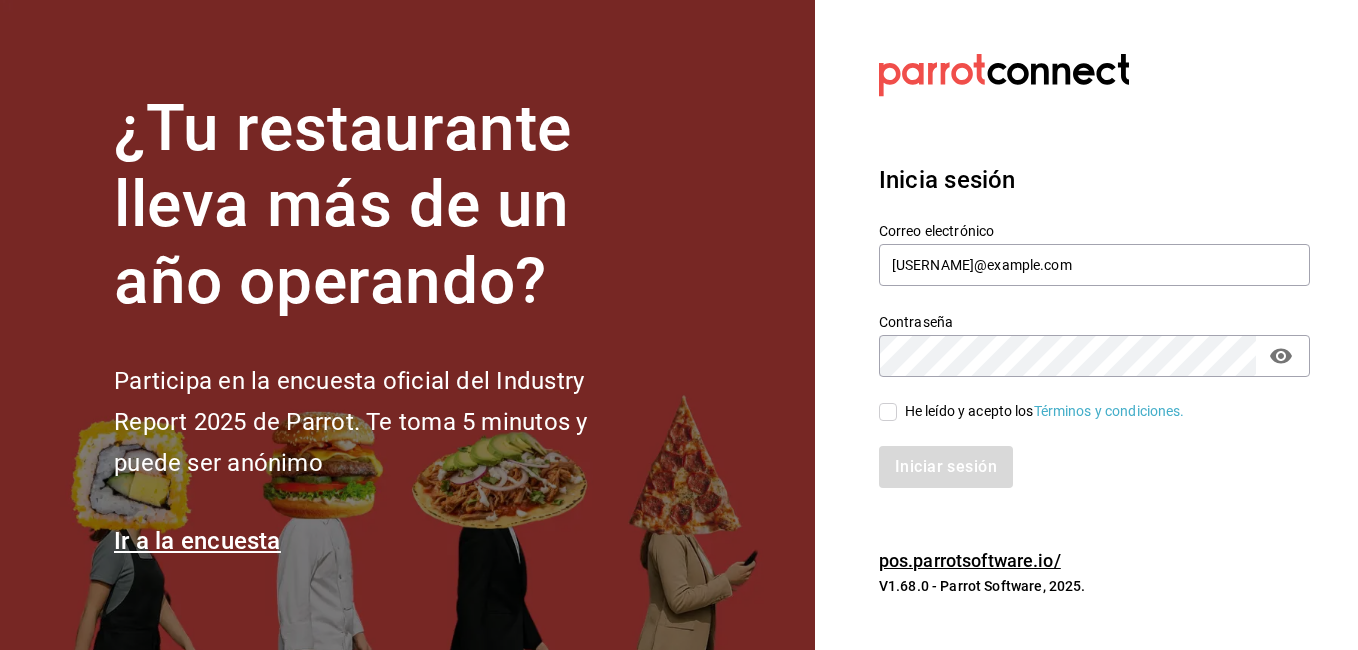 click on "He leído y acepto los  Términos y condiciones." at bounding box center (1082, 400) 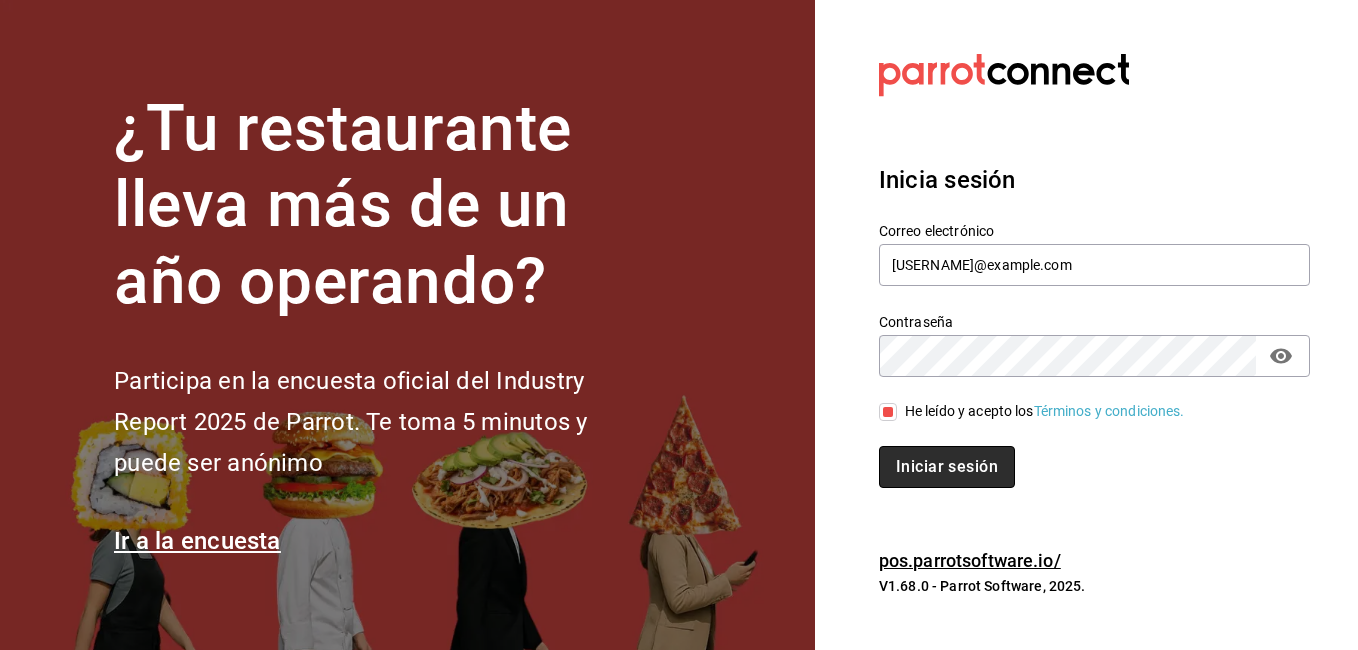 click on "Iniciar sesión" at bounding box center [947, 467] 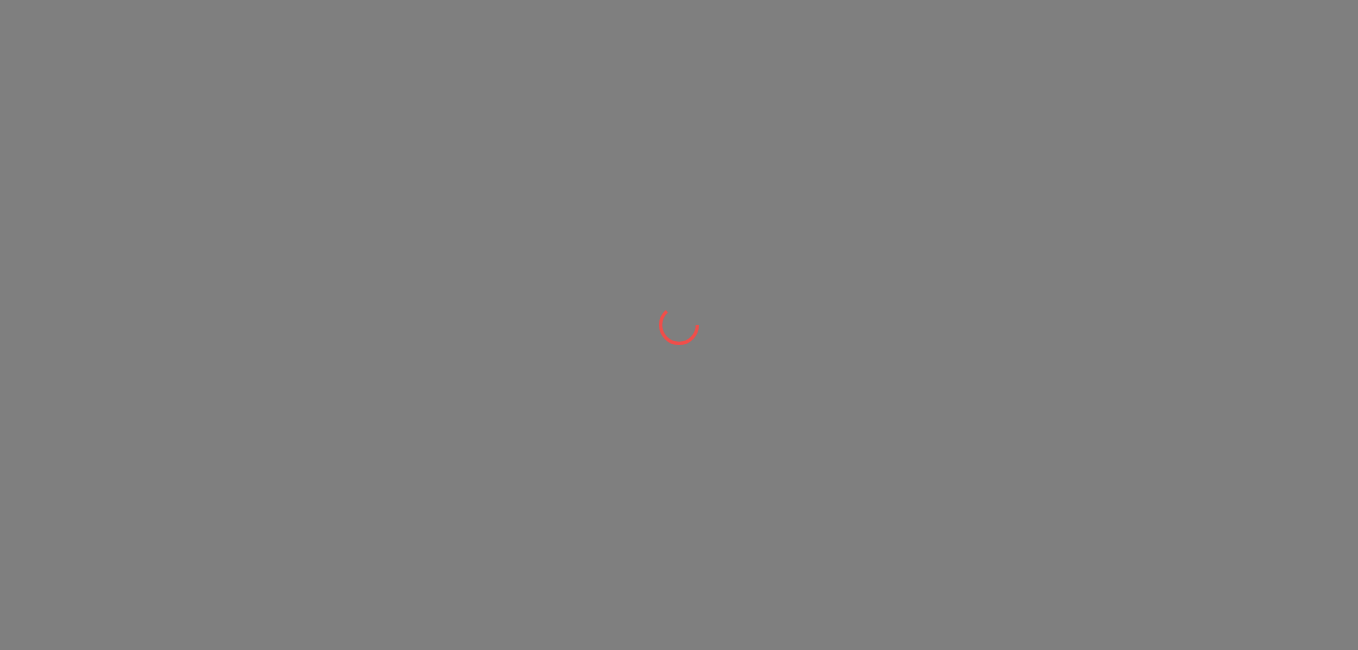 scroll, scrollTop: 0, scrollLeft: 0, axis: both 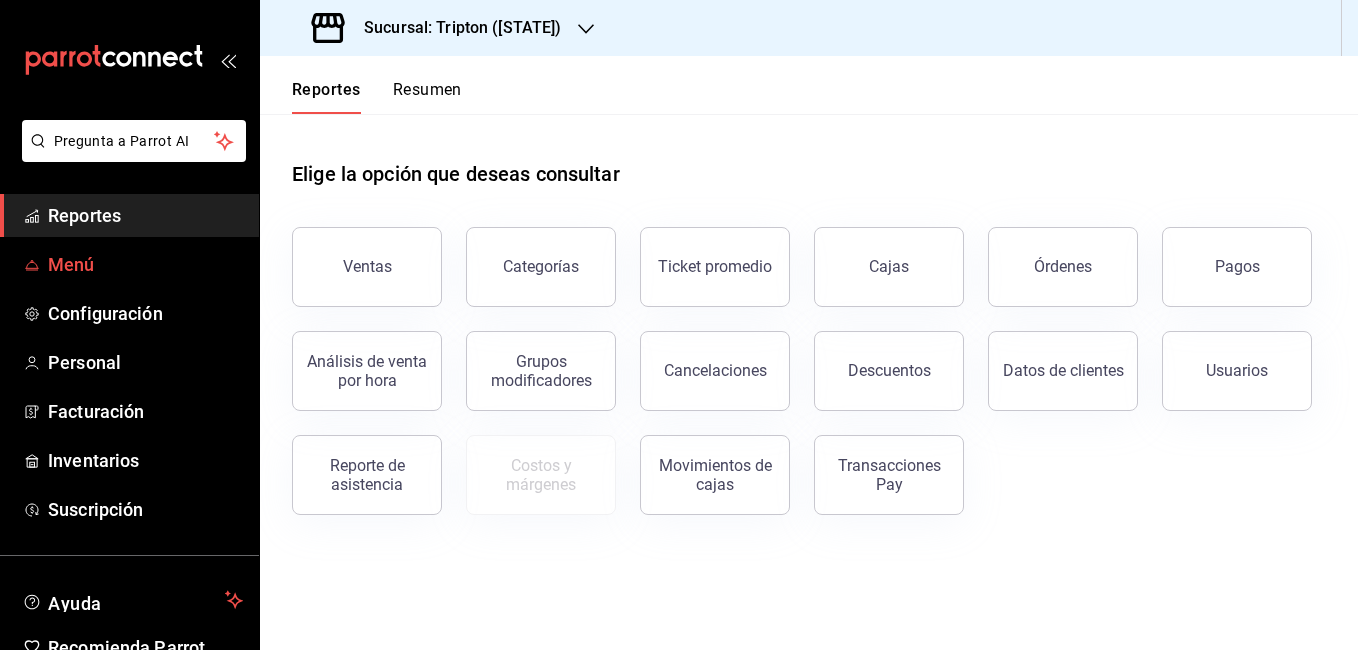 click on "Menú" at bounding box center (145, 264) 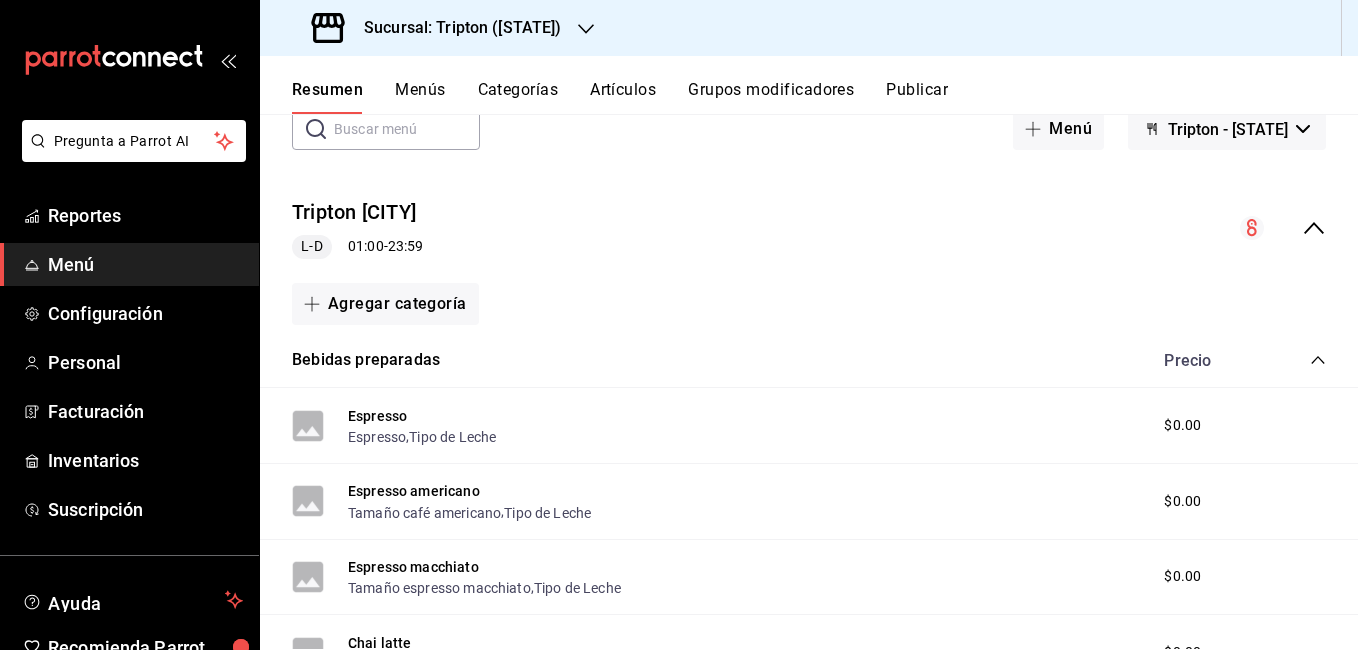 scroll, scrollTop: 0, scrollLeft: 0, axis: both 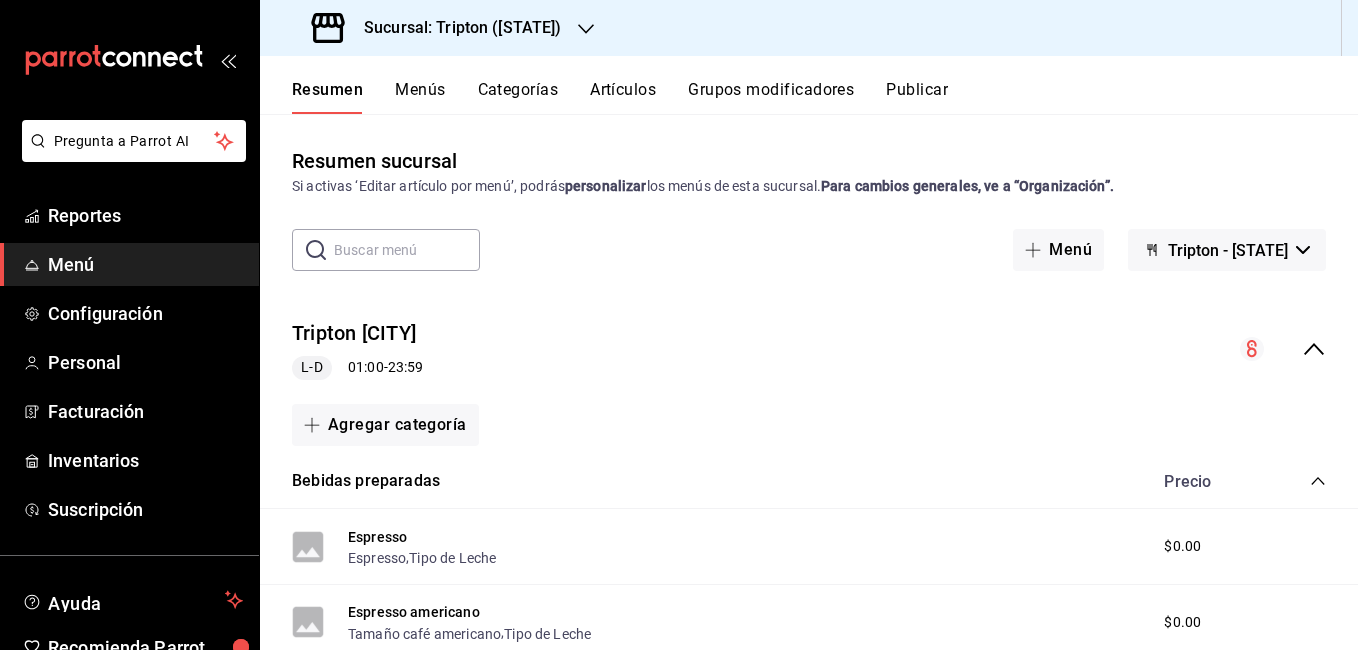 click on "Tripton - [STATE]" at bounding box center (1228, 250) 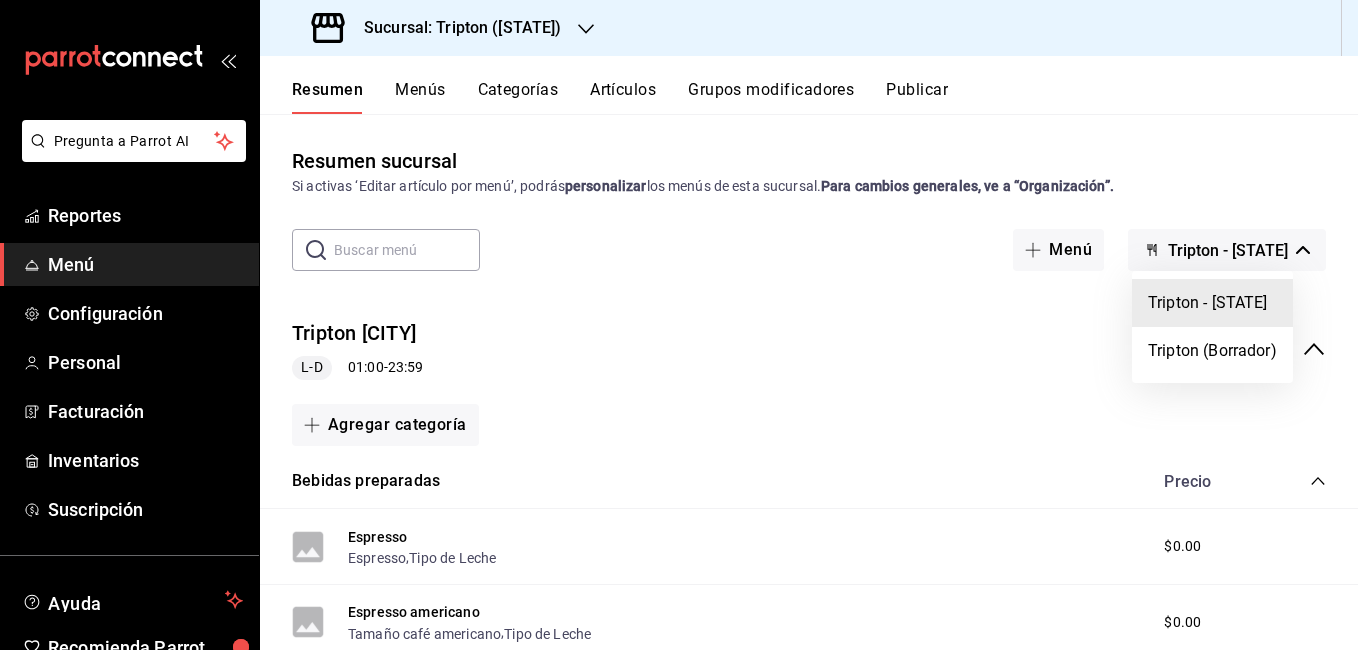 click at bounding box center [679, 325] 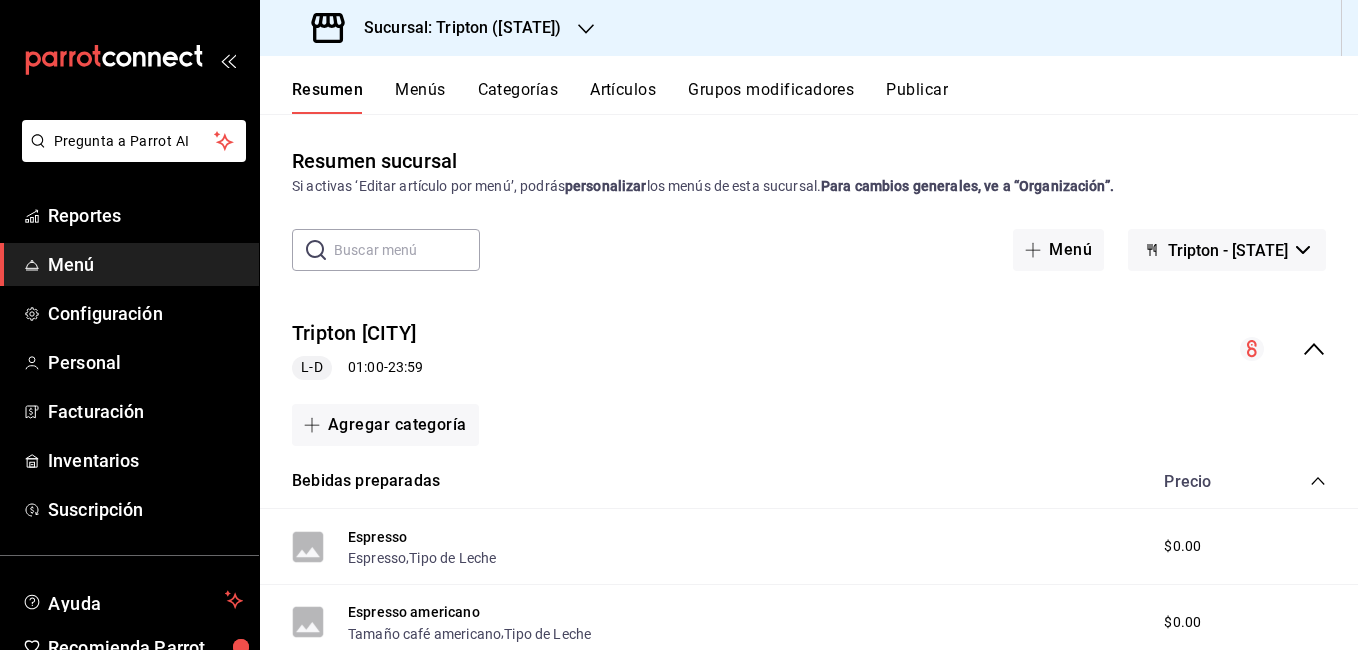 click on "Tripton - [STATE]" at bounding box center [1228, 250] 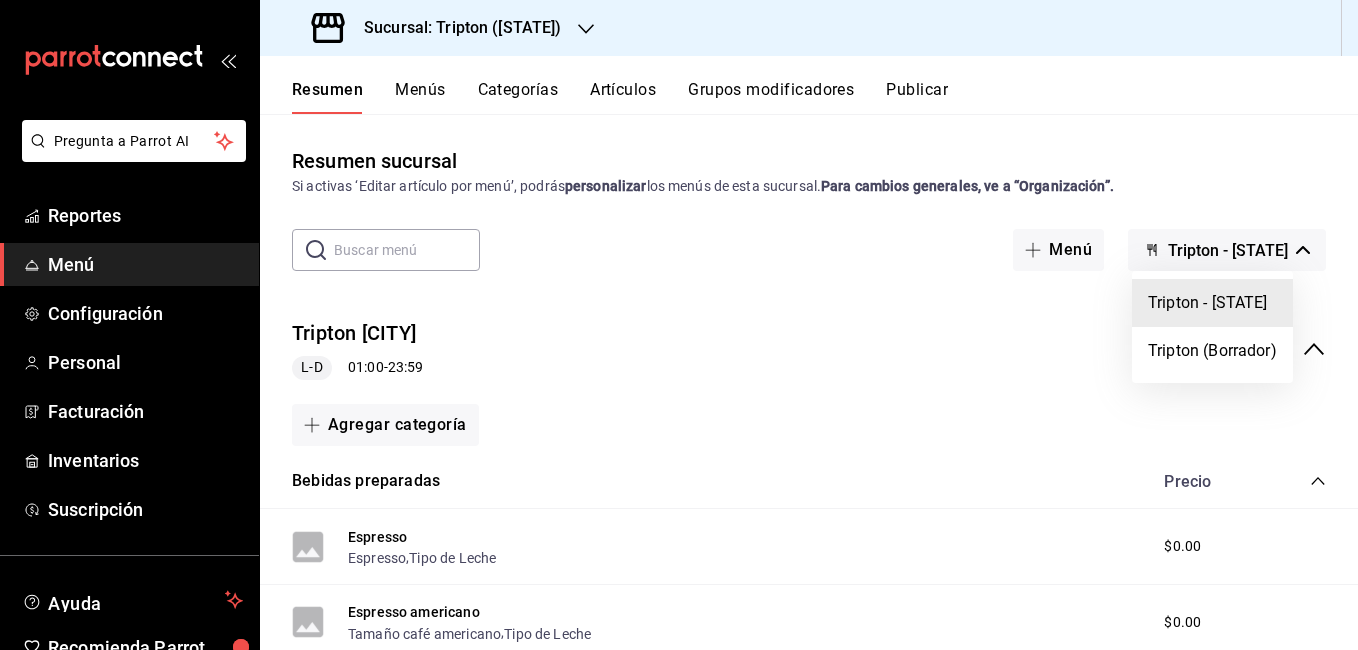 click at bounding box center (679, 325) 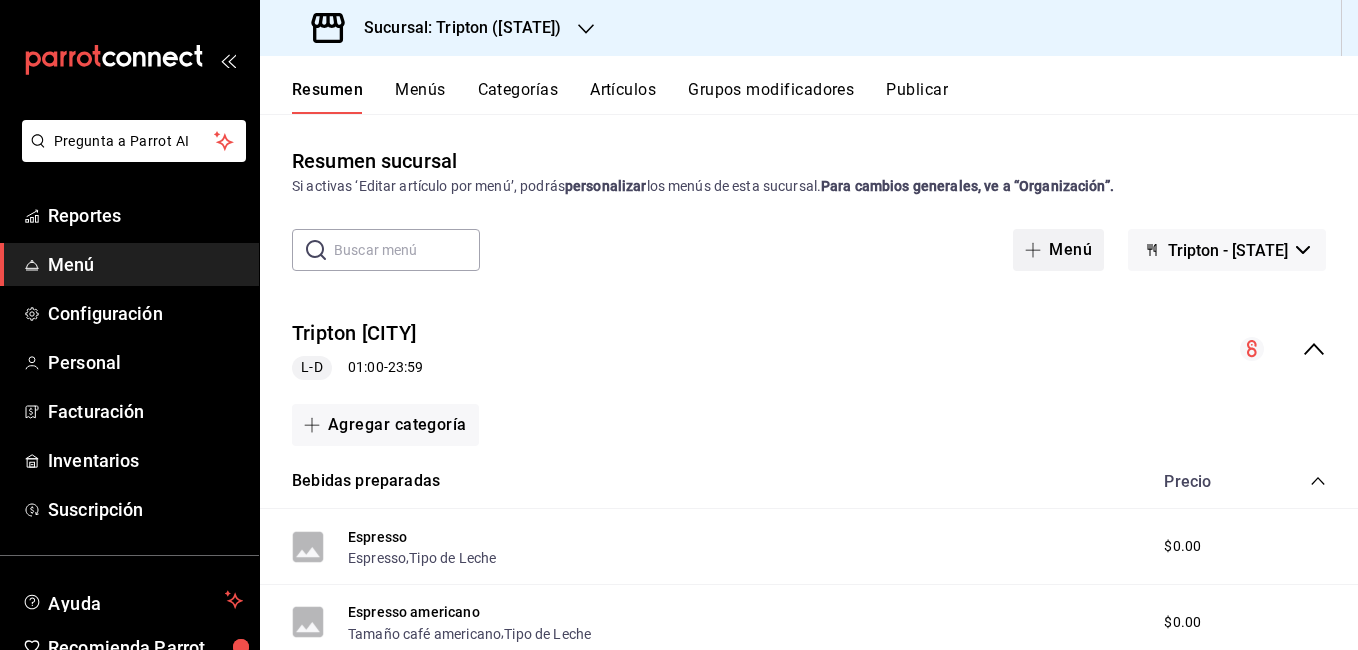 click on "Menú" at bounding box center [1058, 250] 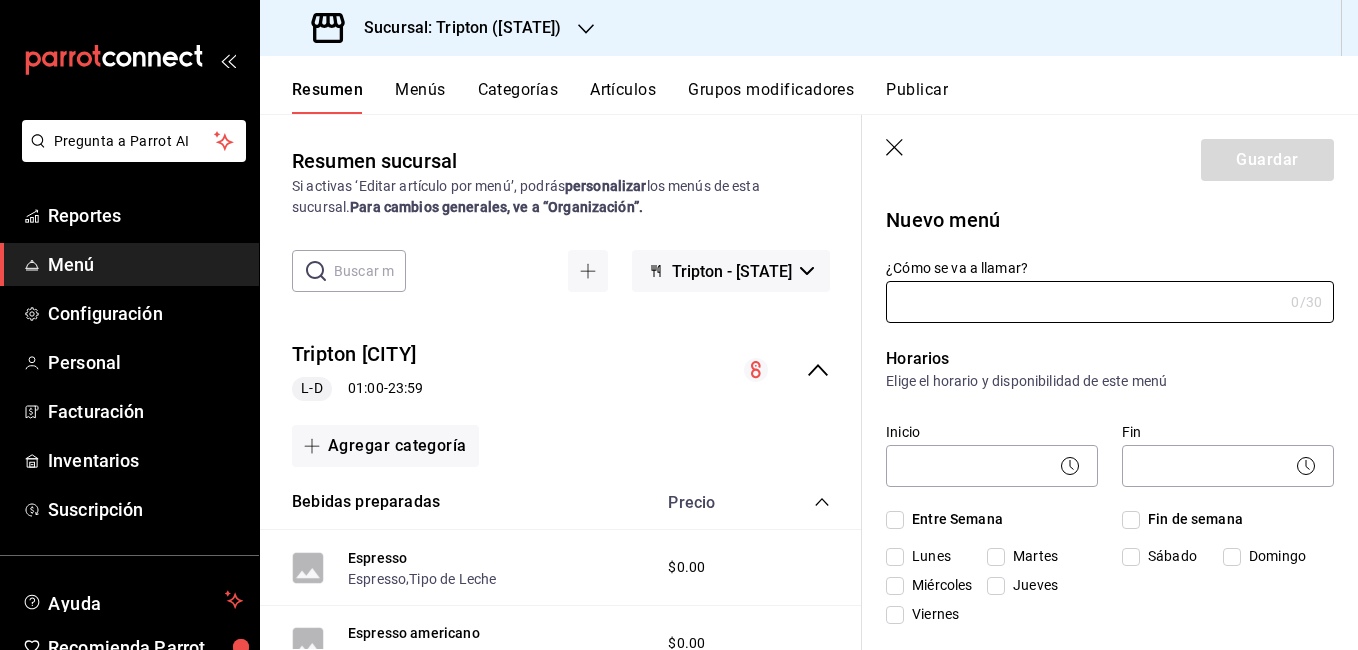 click 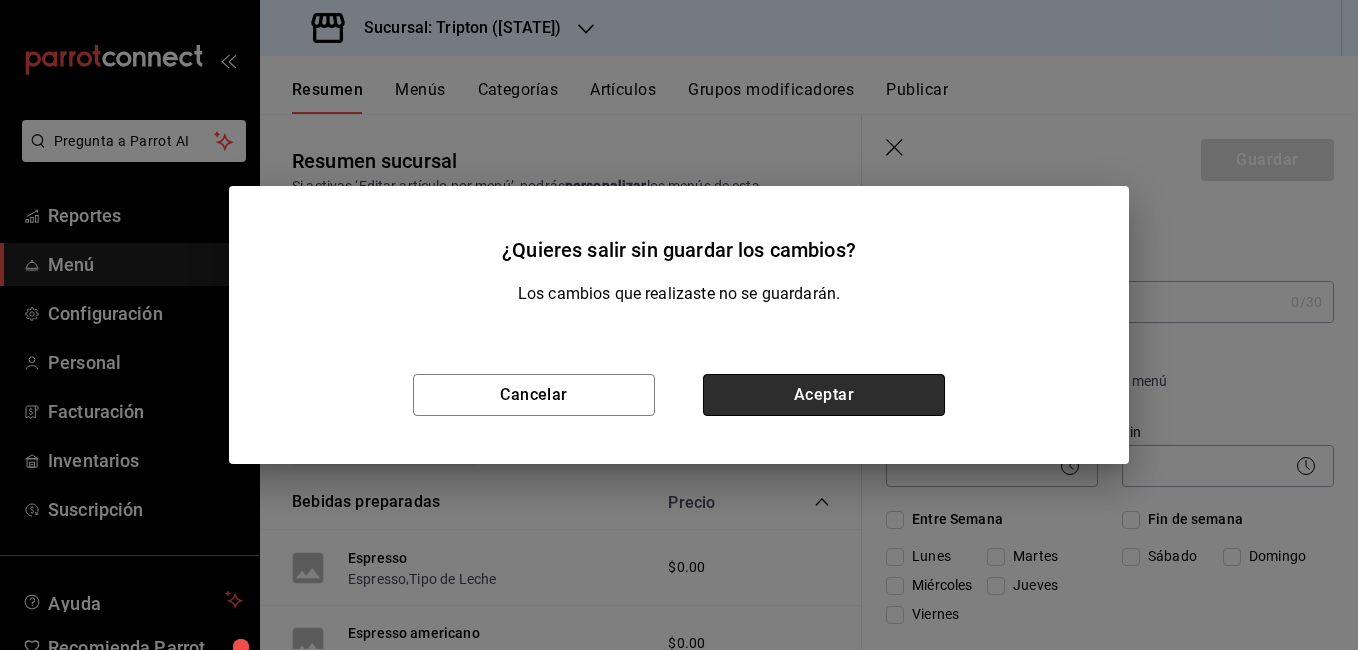 click on "Aceptar" at bounding box center (824, 395) 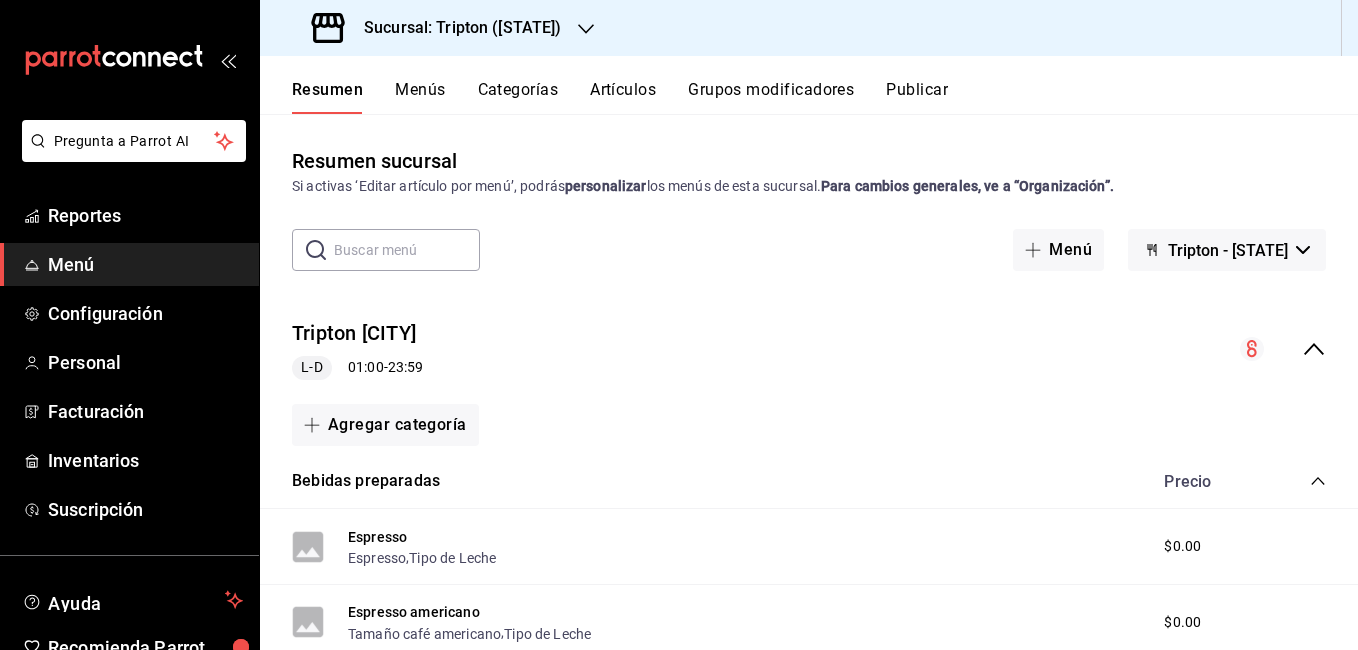 click on "Categorías" at bounding box center [518, 97] 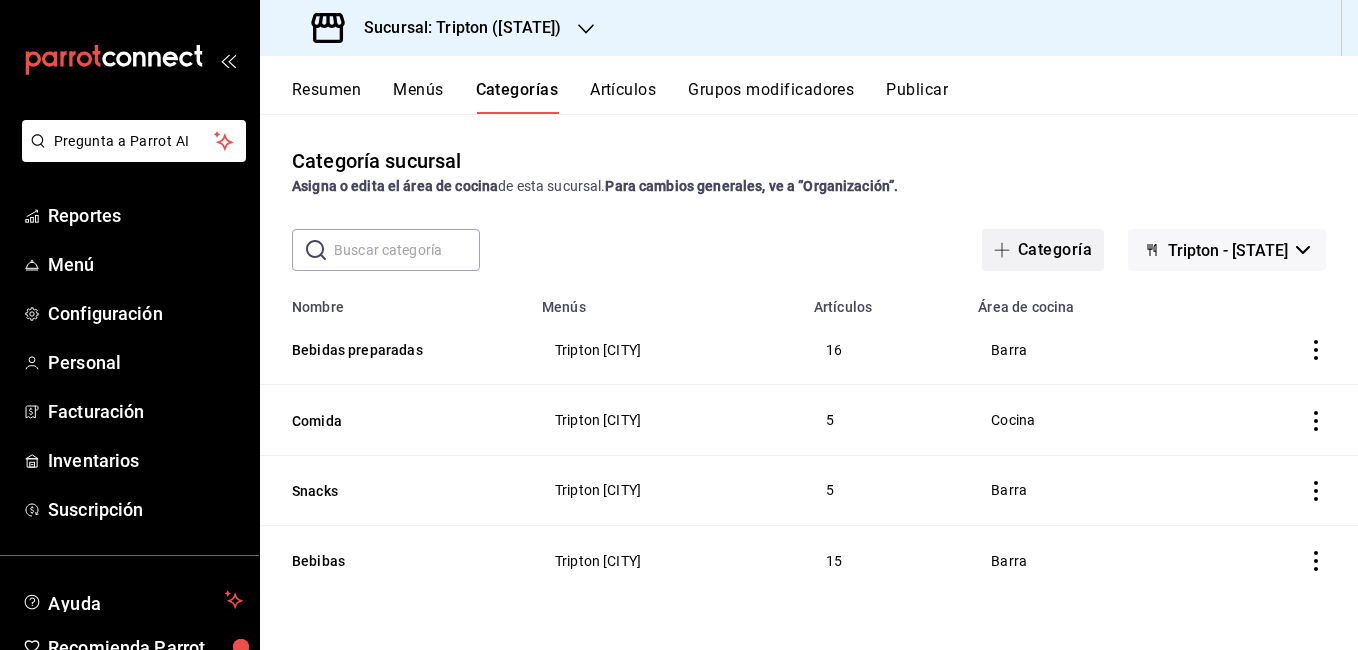 click on "Categoría" at bounding box center (1043, 250) 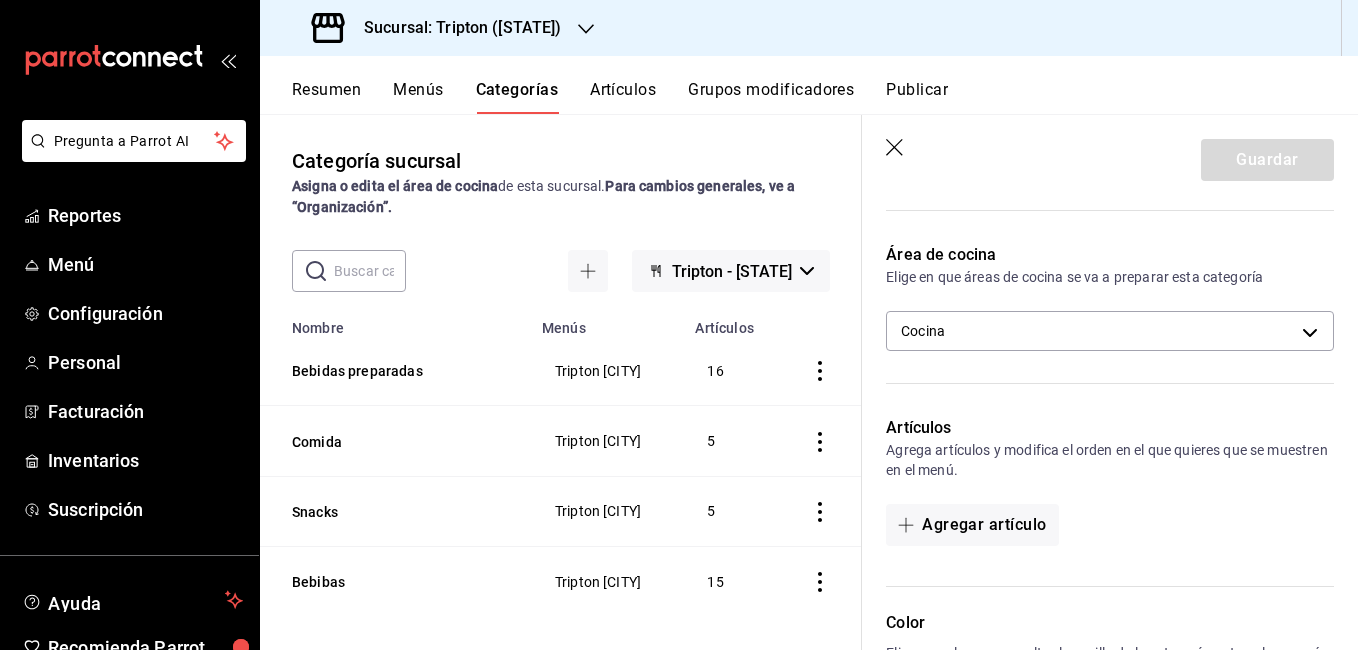 scroll, scrollTop: 291, scrollLeft: 0, axis: vertical 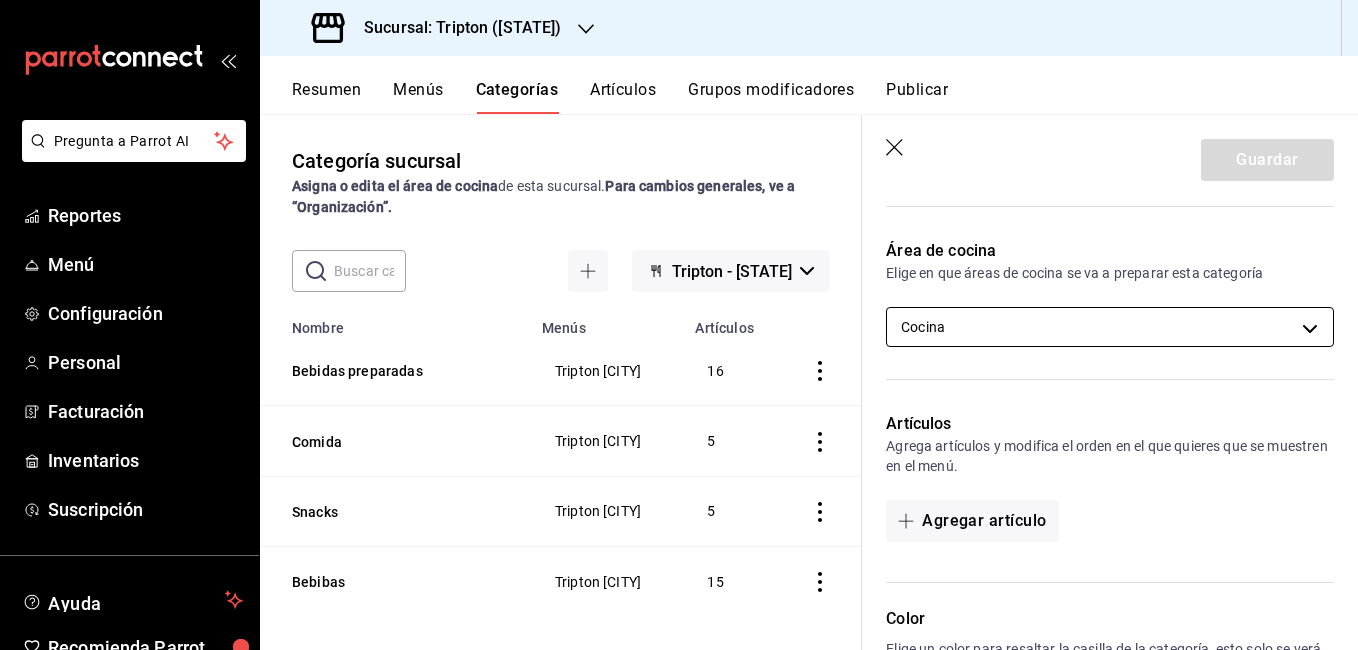 type on "Candy Bar" 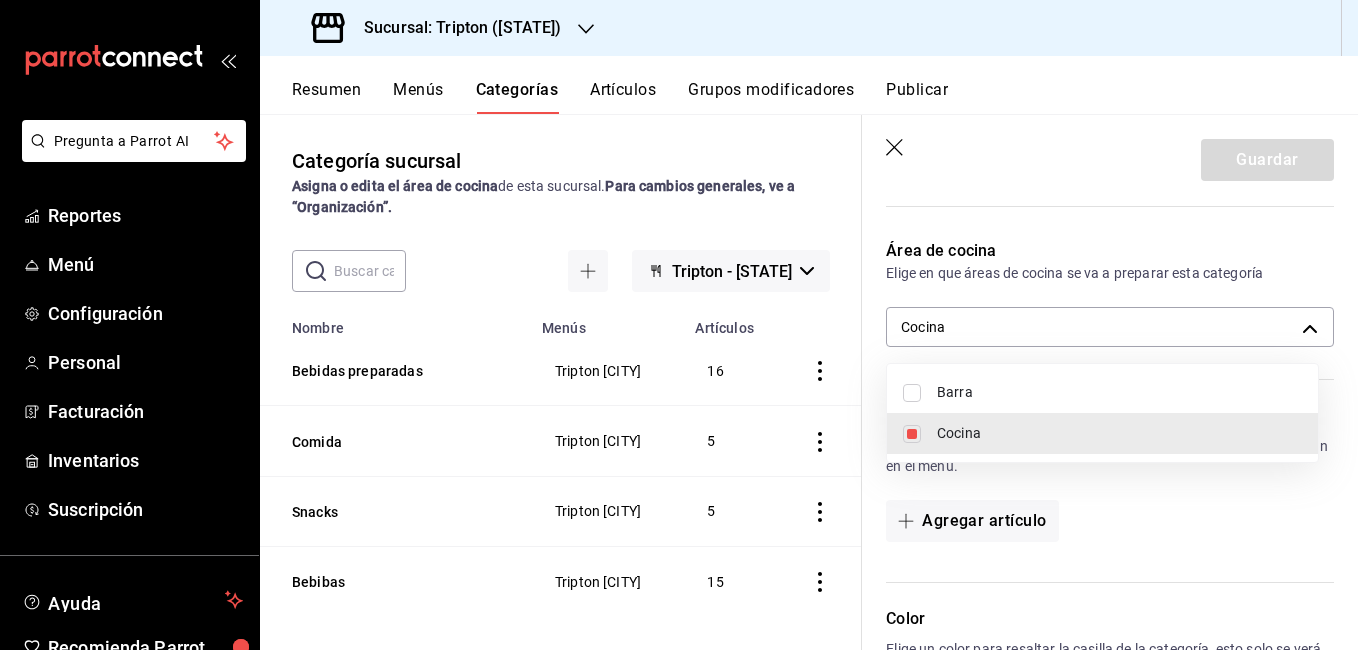 click on "Barra" at bounding box center [1102, 392] 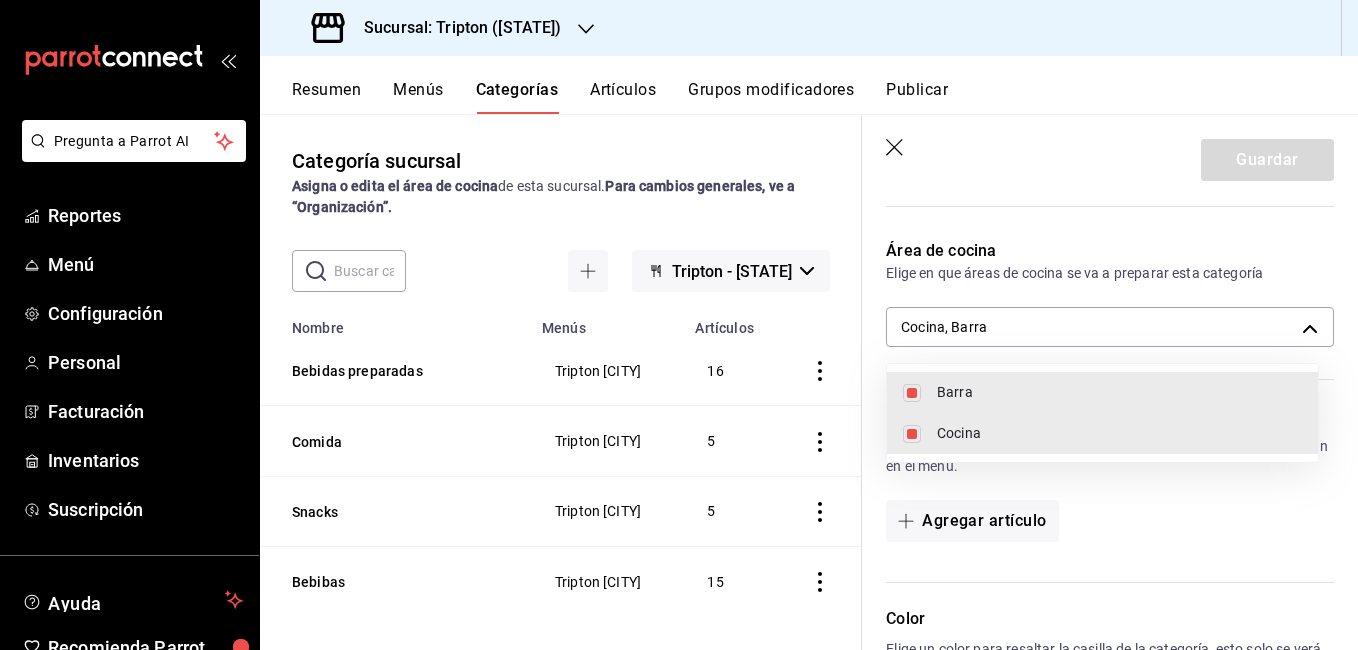 click on "Cocina" at bounding box center (1119, 433) 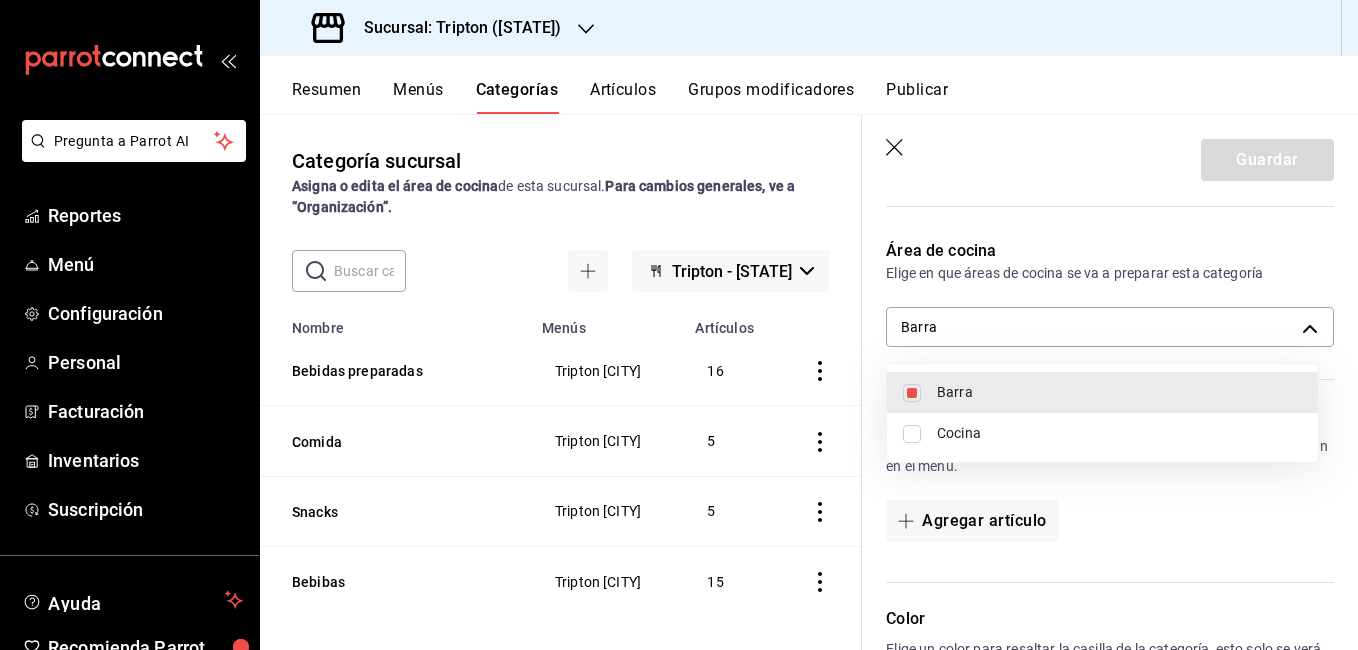 click on "Cocina" at bounding box center (1102, 433) 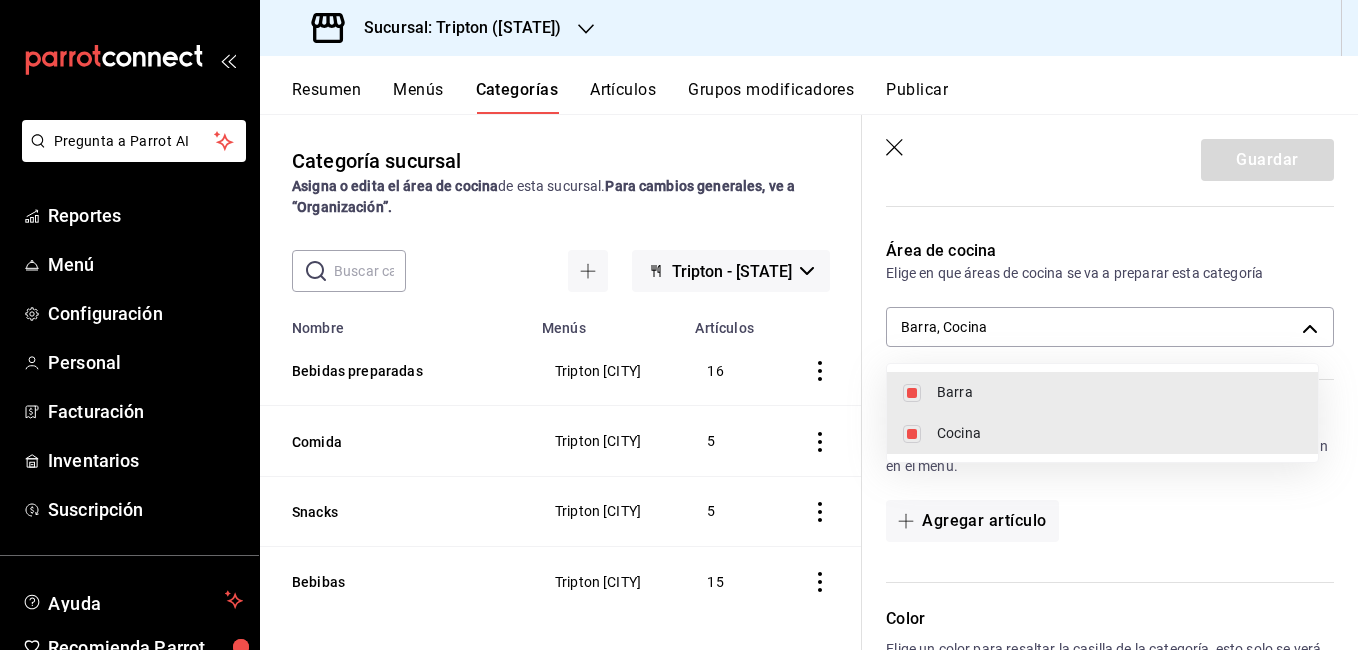 click at bounding box center (679, 325) 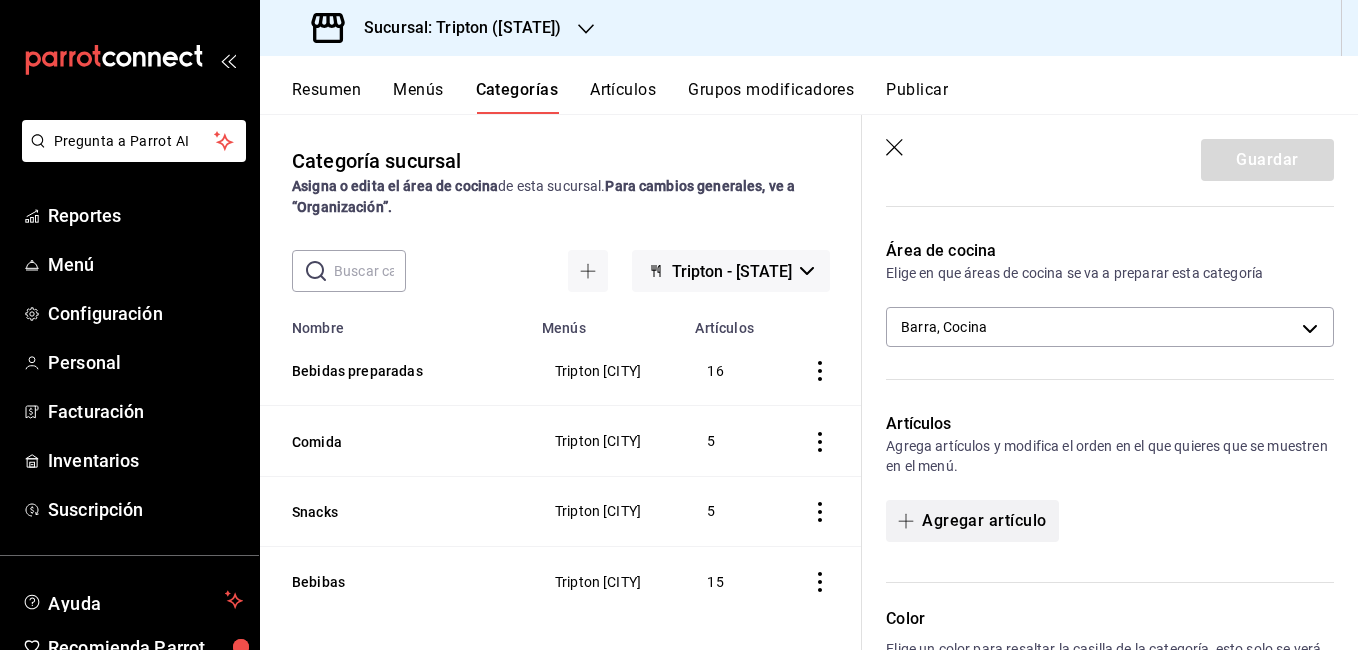 click on "Agregar artículo" at bounding box center (972, 521) 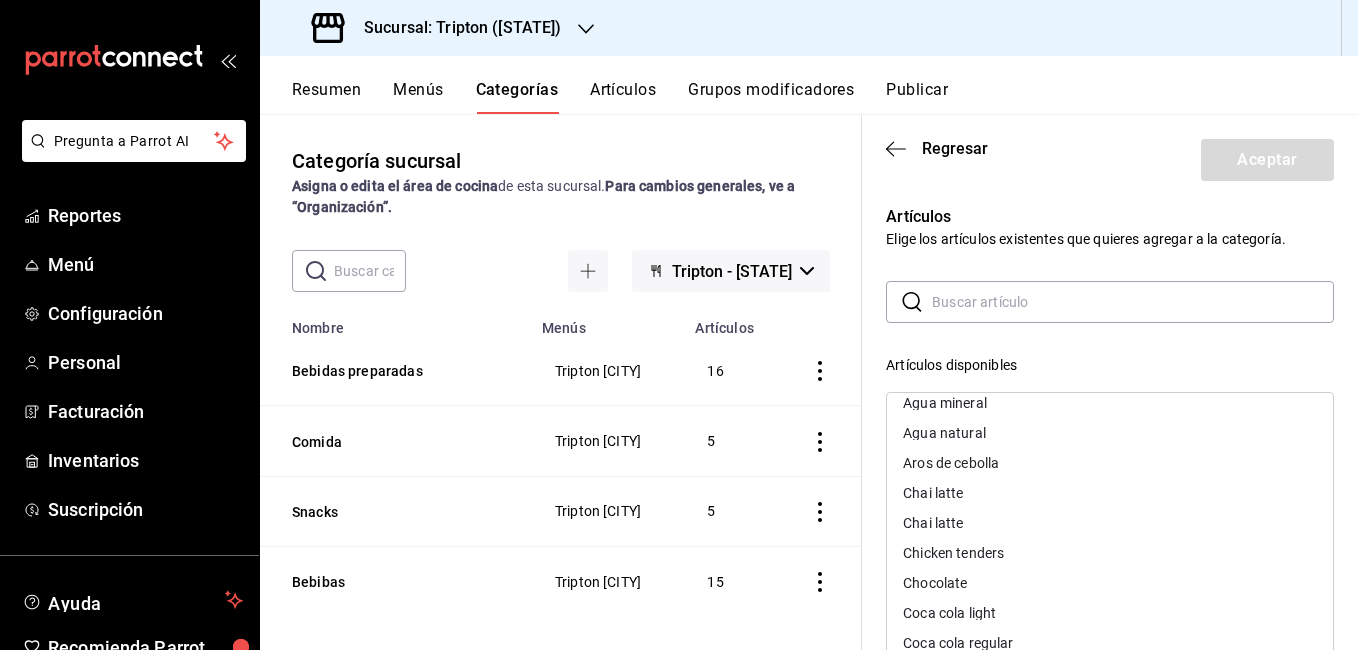 scroll, scrollTop: 0, scrollLeft: 0, axis: both 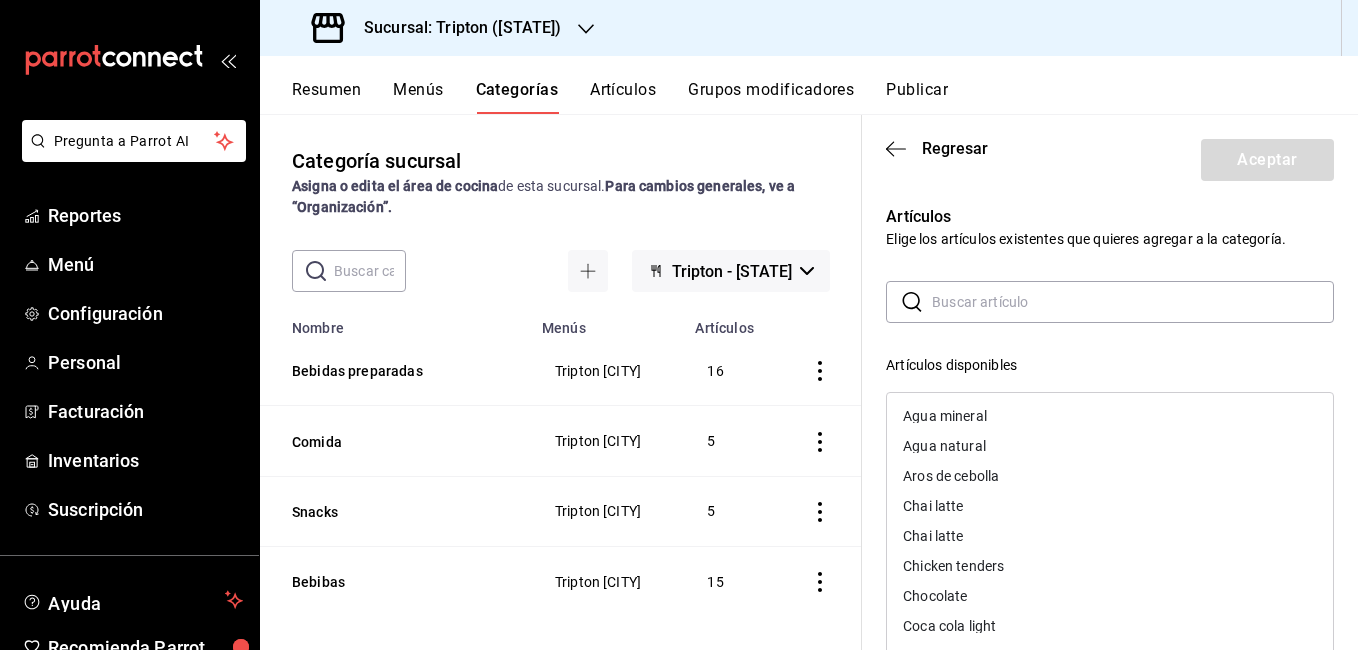 click on "Artículos disponibles" at bounding box center (1110, 365) 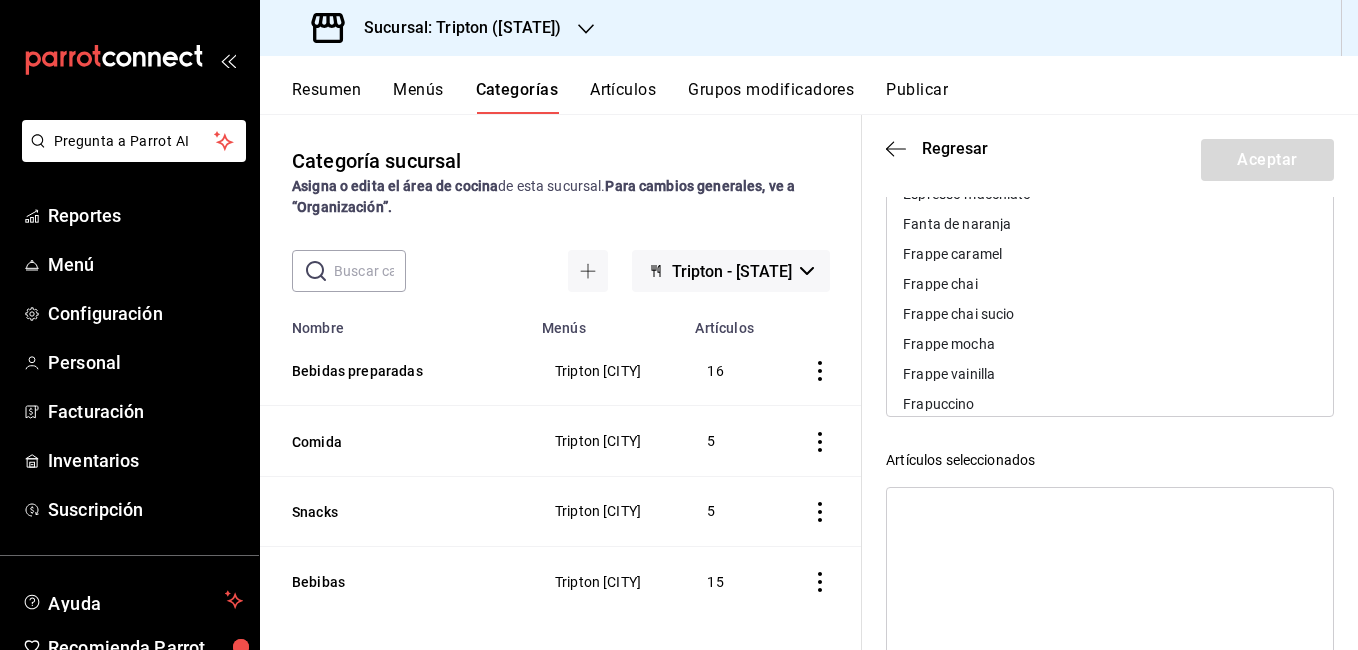 scroll, scrollTop: 398, scrollLeft: 0, axis: vertical 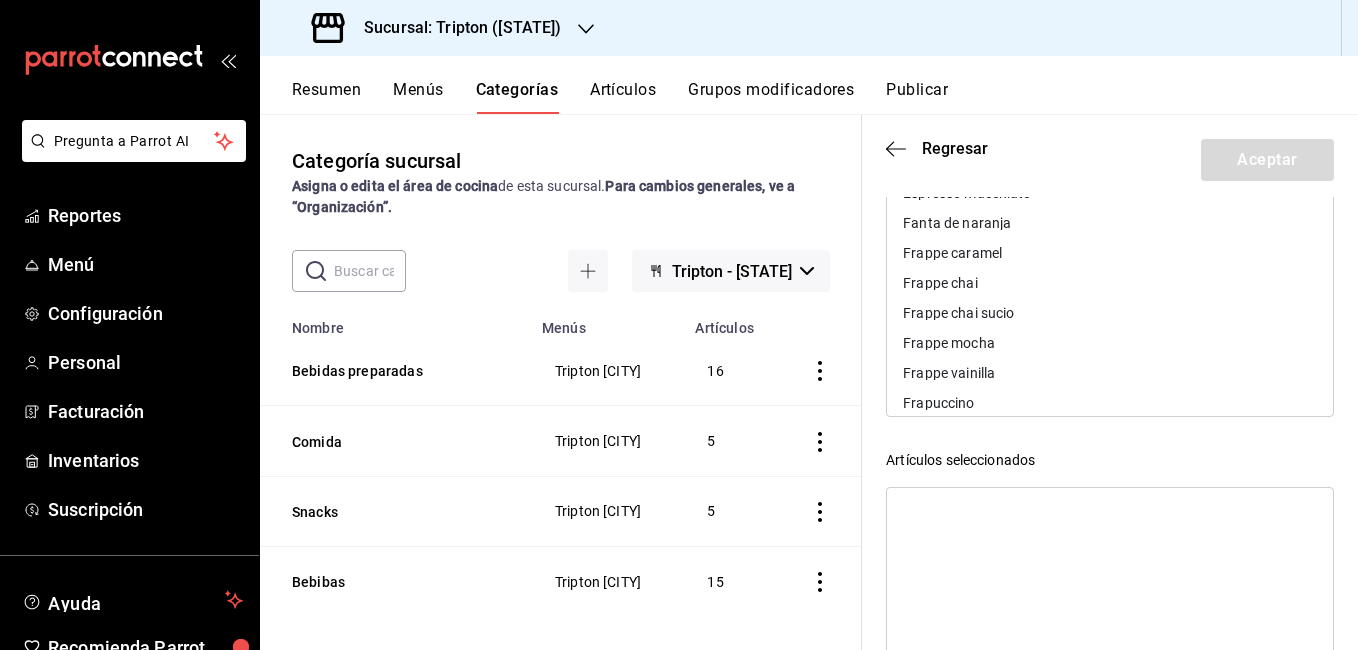 click on "Grupos modificadores" at bounding box center [771, 97] 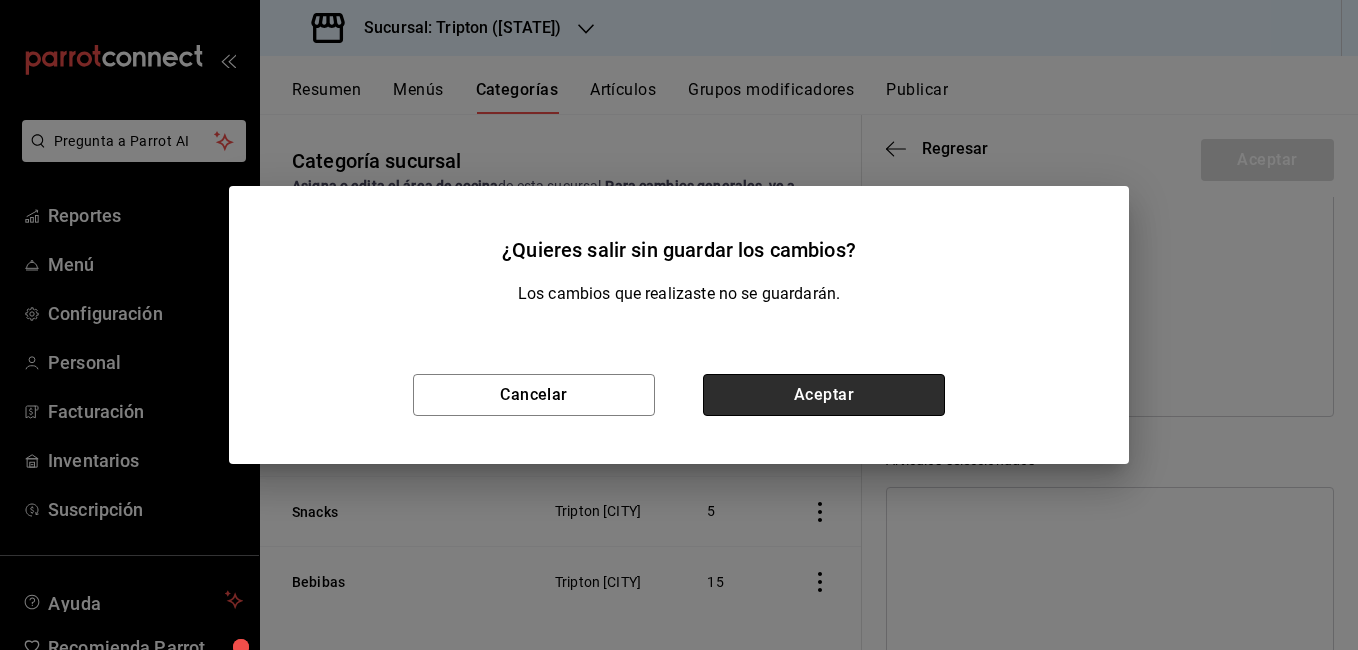click on "Aceptar" at bounding box center (824, 395) 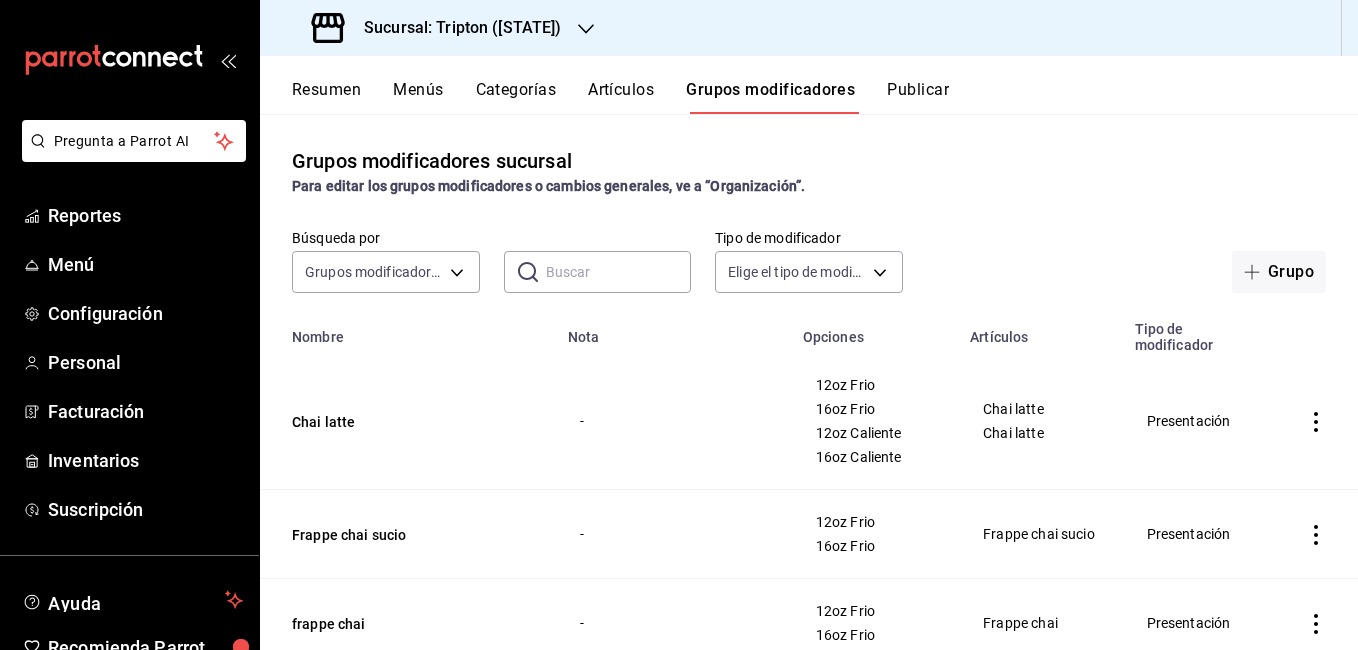 click on "Categorías" at bounding box center (516, 97) 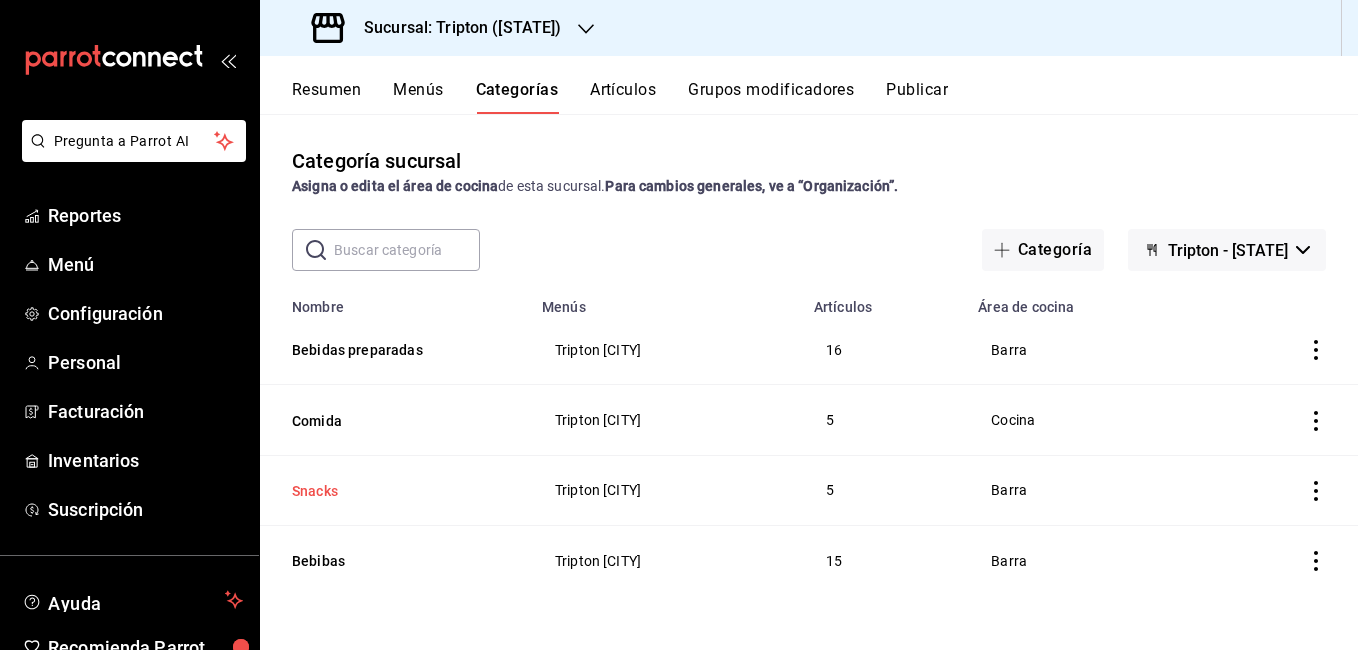 click on "Snacks" at bounding box center (392, 491) 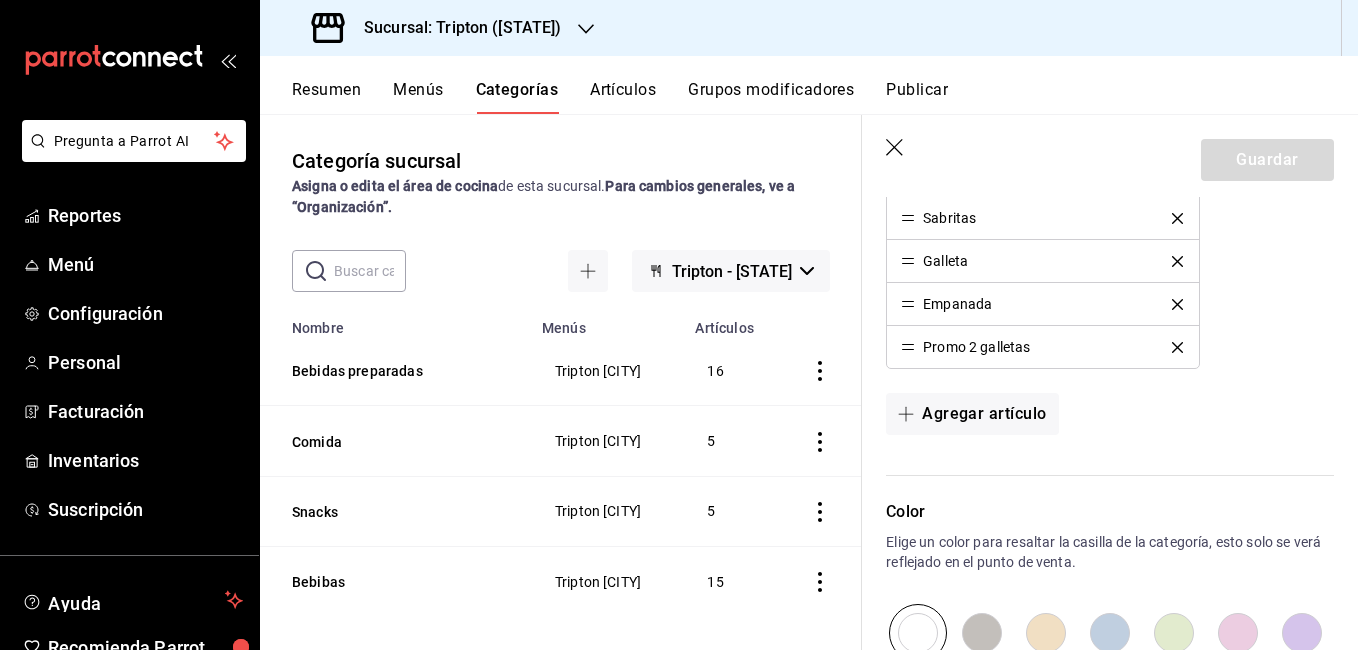 scroll, scrollTop: 638, scrollLeft: 0, axis: vertical 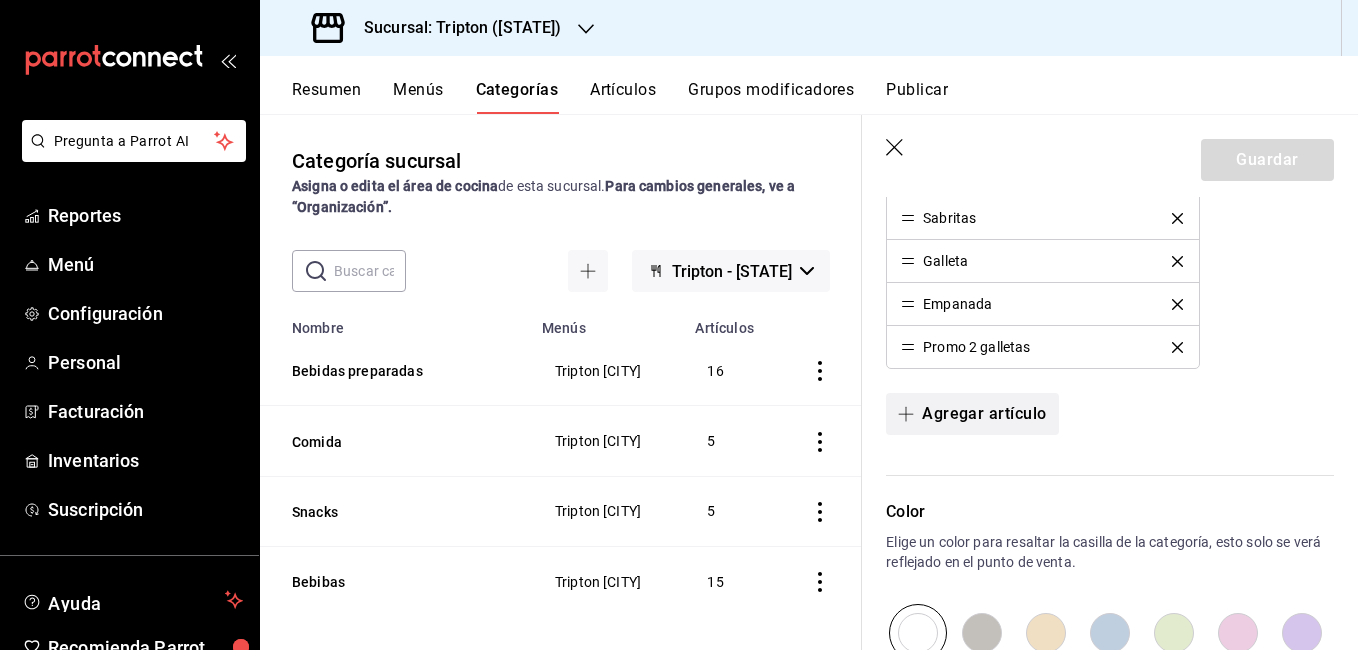 click on "Agregar artículo" at bounding box center [972, 414] 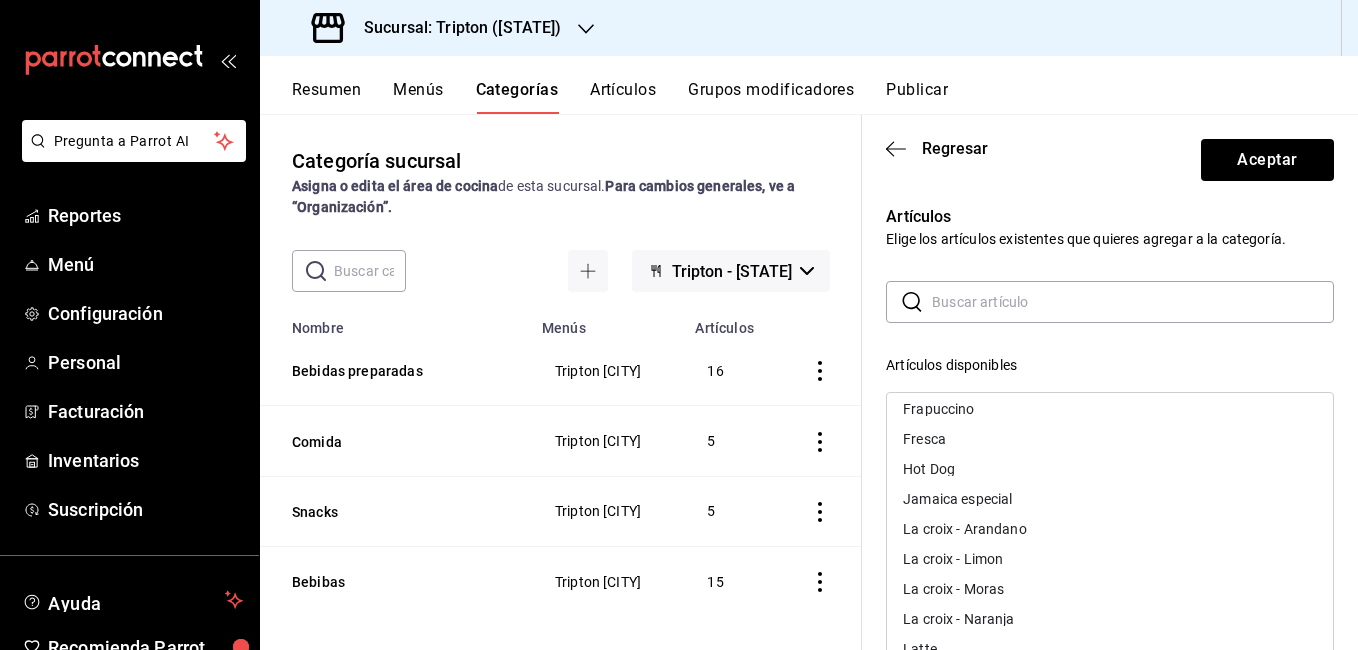 scroll, scrollTop: 836, scrollLeft: 0, axis: vertical 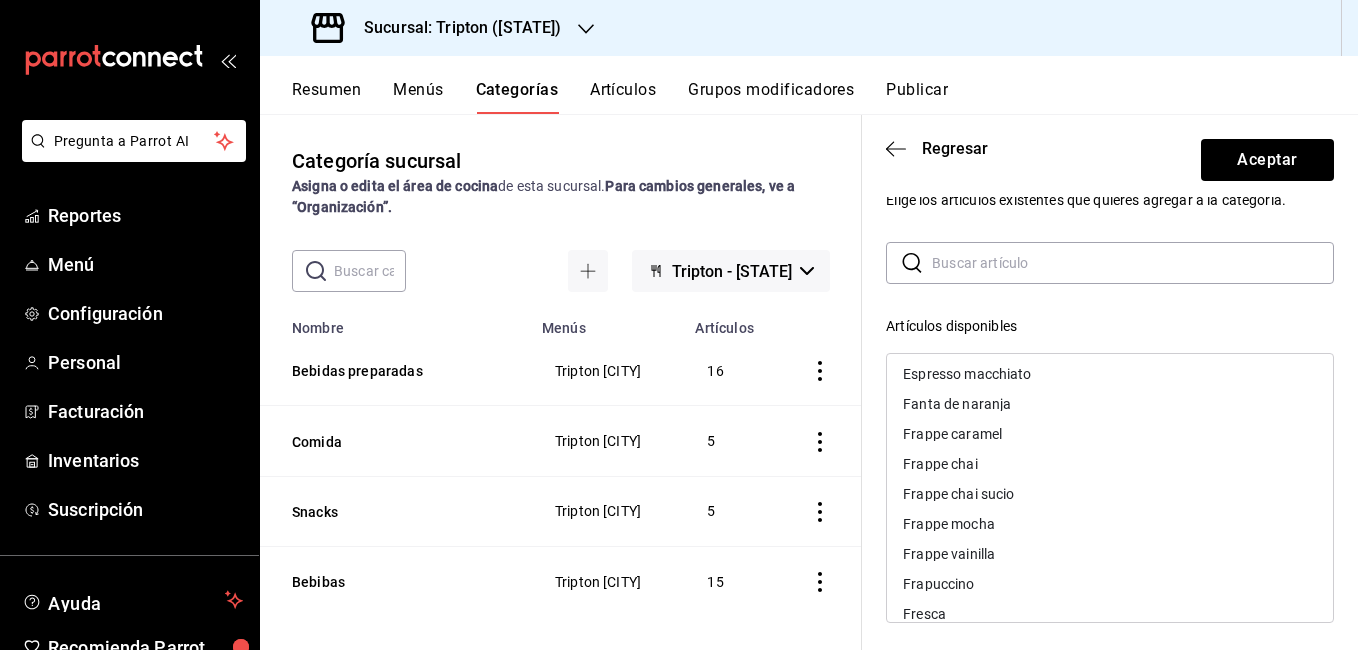 click on "Artículos" at bounding box center [623, 97] 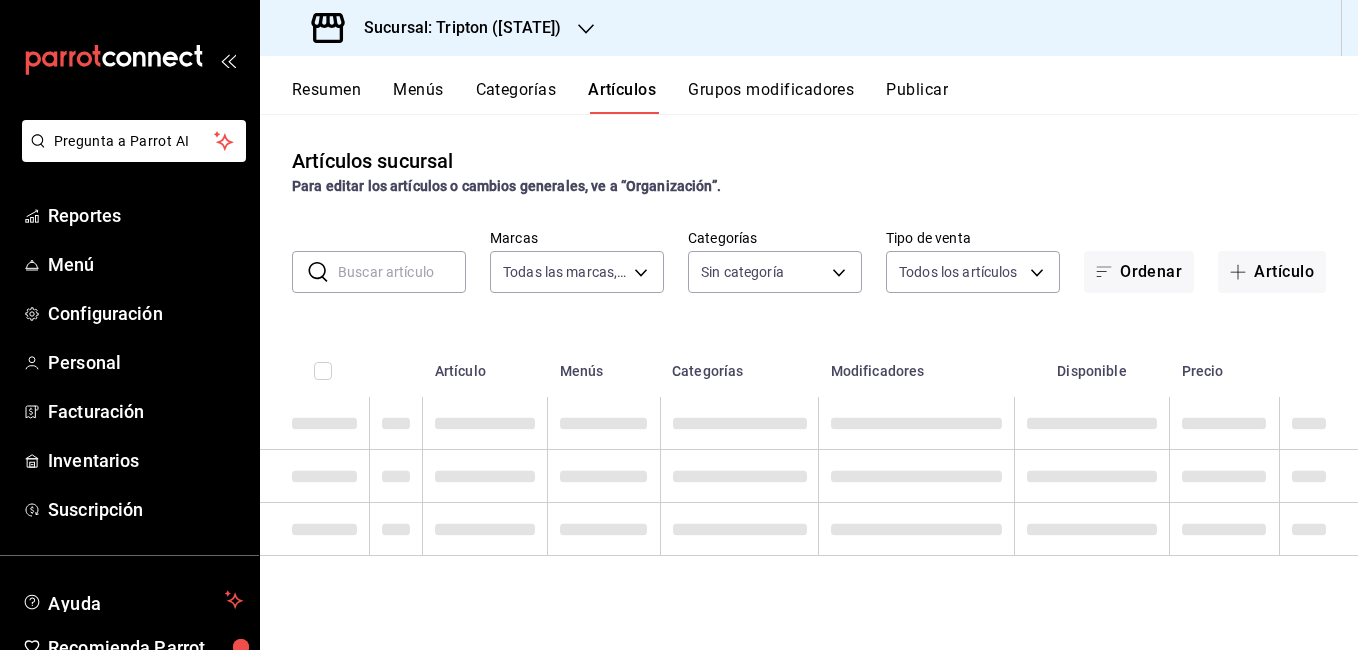 type on "4705f690-9f6f-46f7-a8e8-6e4ff3d27634,a57c887a-e4e4-4d3f-8022-91e4c2fe315c" 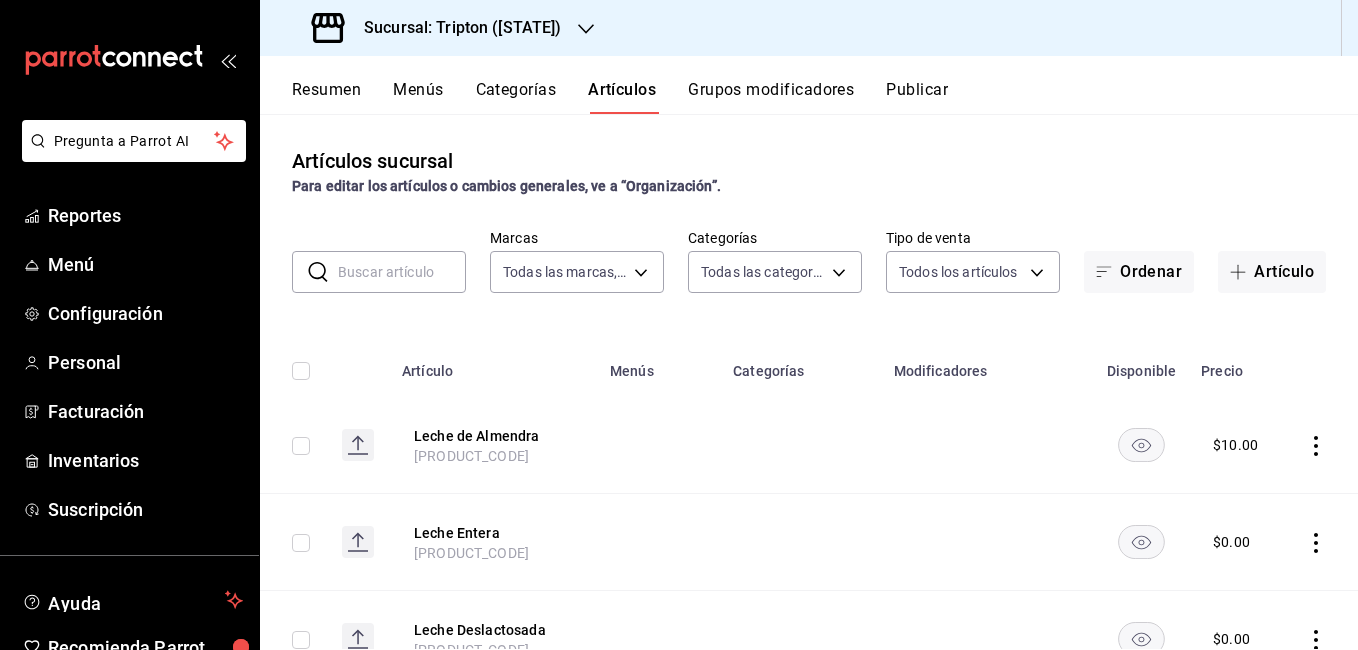 type on "5c9ec2a8-1ed5-4d34-87de-8d3f8c1f1228,ca5f2f35-f344-4273-86e1-737d287c3f2b,dd869c80-a682-4f9a-86c9-98dcd6c17997,147219d7-7a50-448a-beef-75133b6fe842" 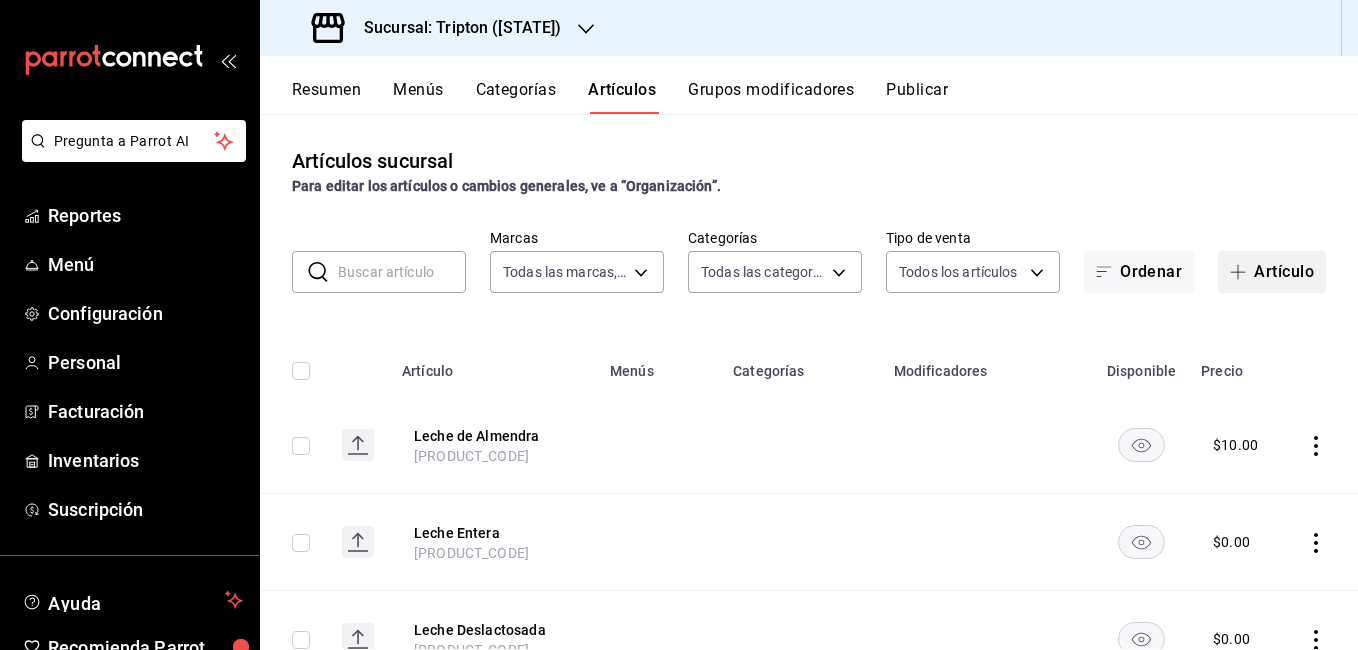 click on "Artículo" at bounding box center [1272, 272] 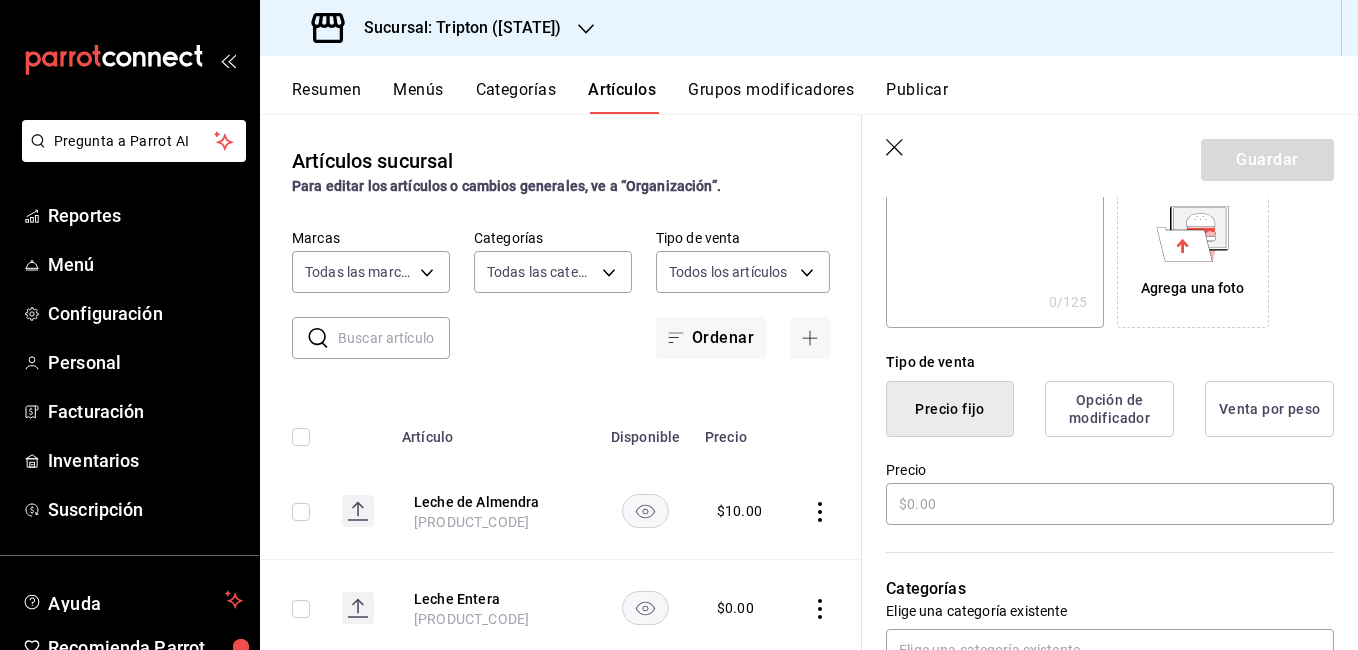 scroll, scrollTop: 341, scrollLeft: 0, axis: vertical 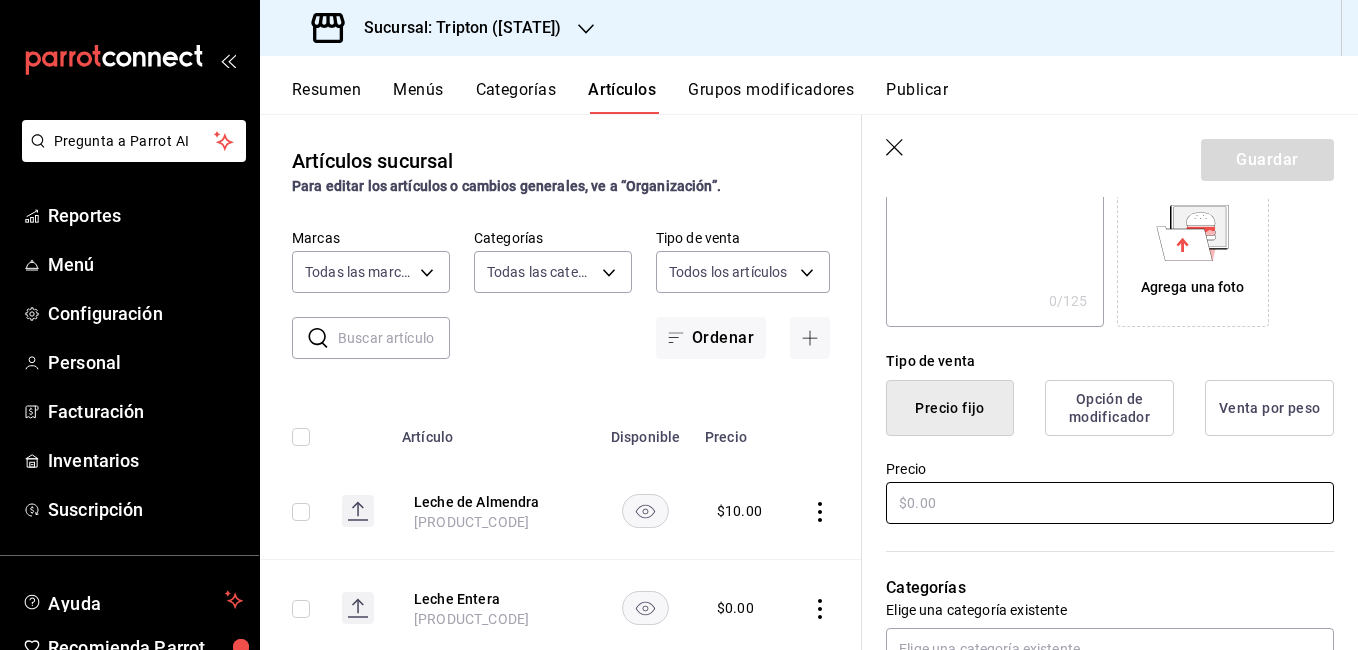 type on "Galleta Oreo" 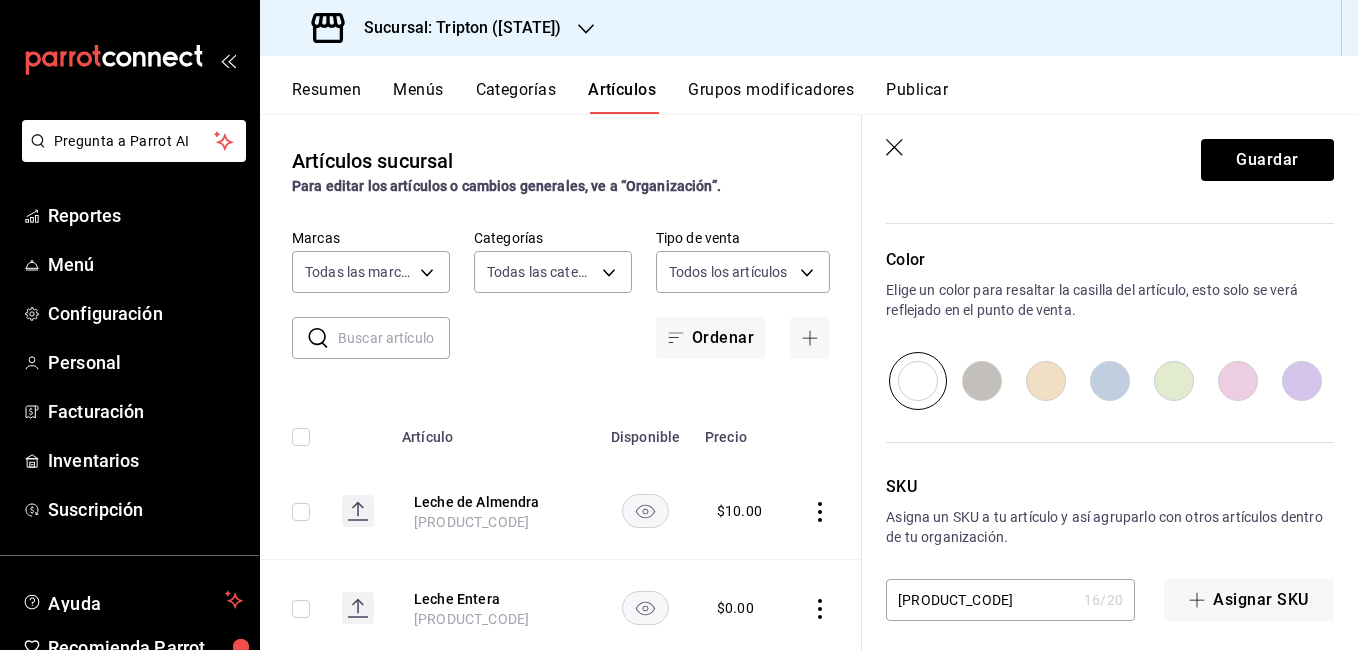 scroll, scrollTop: 949, scrollLeft: 0, axis: vertical 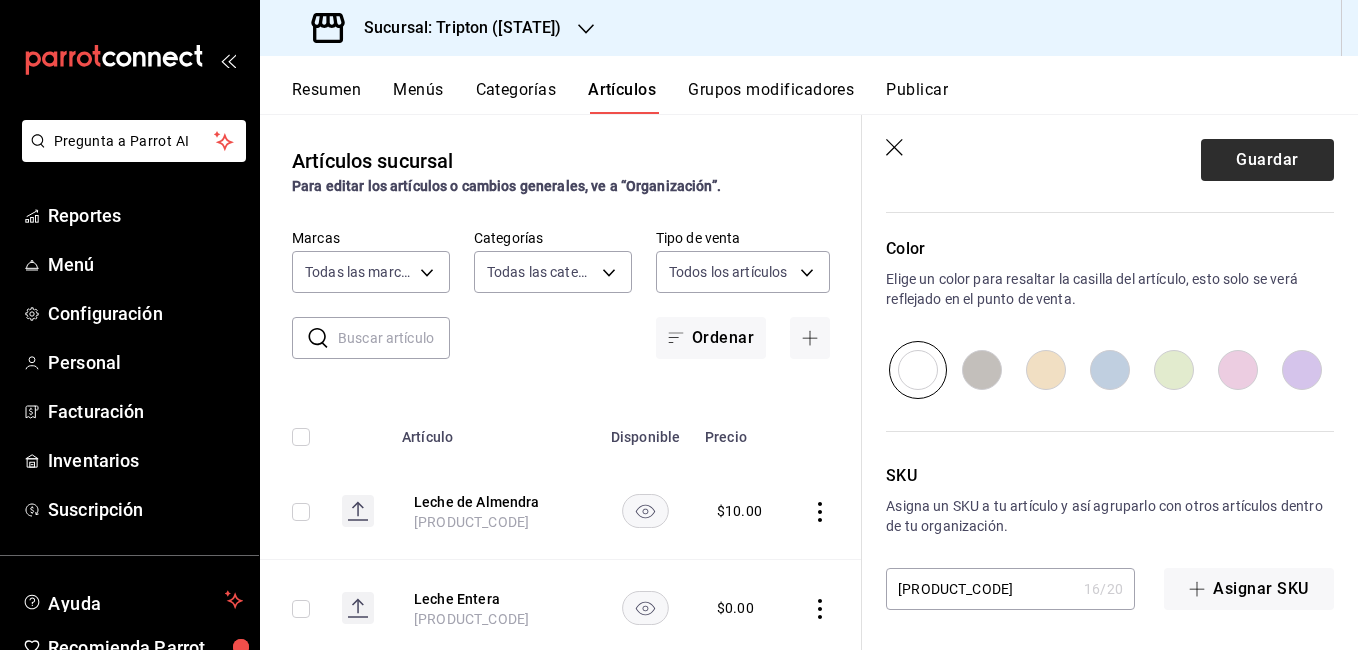 type on "$20.00" 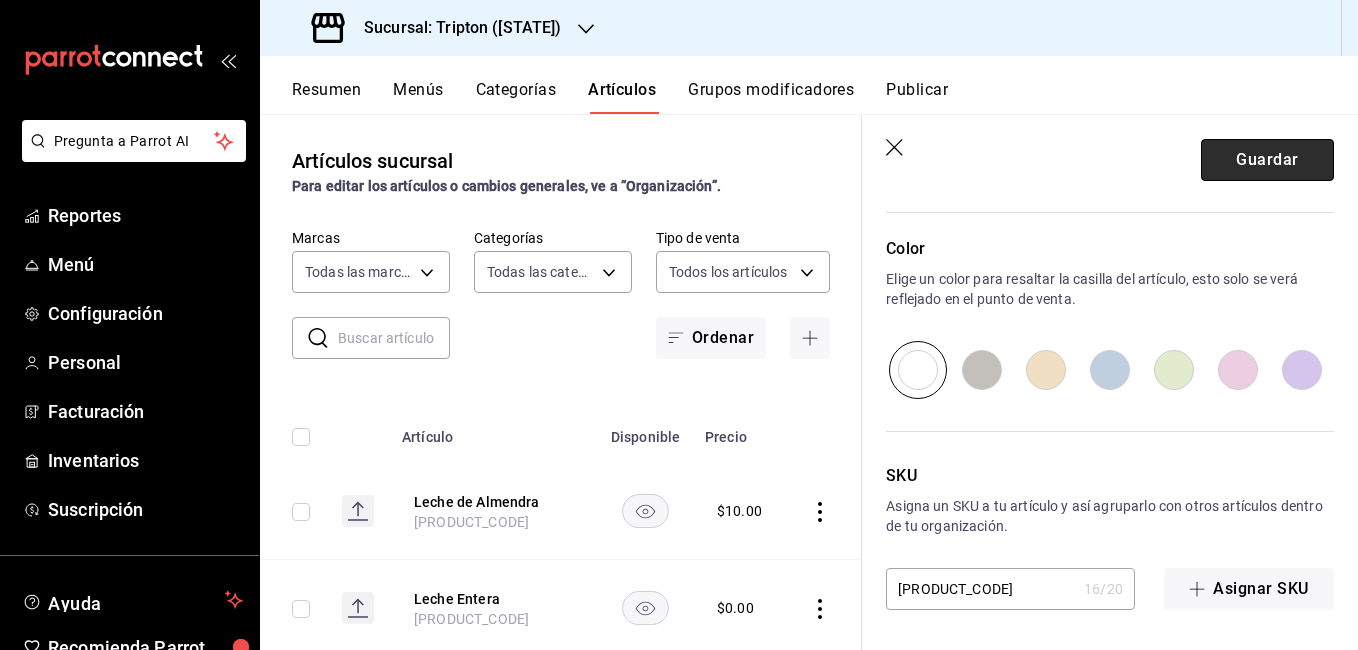 click on "Guardar" at bounding box center [1267, 160] 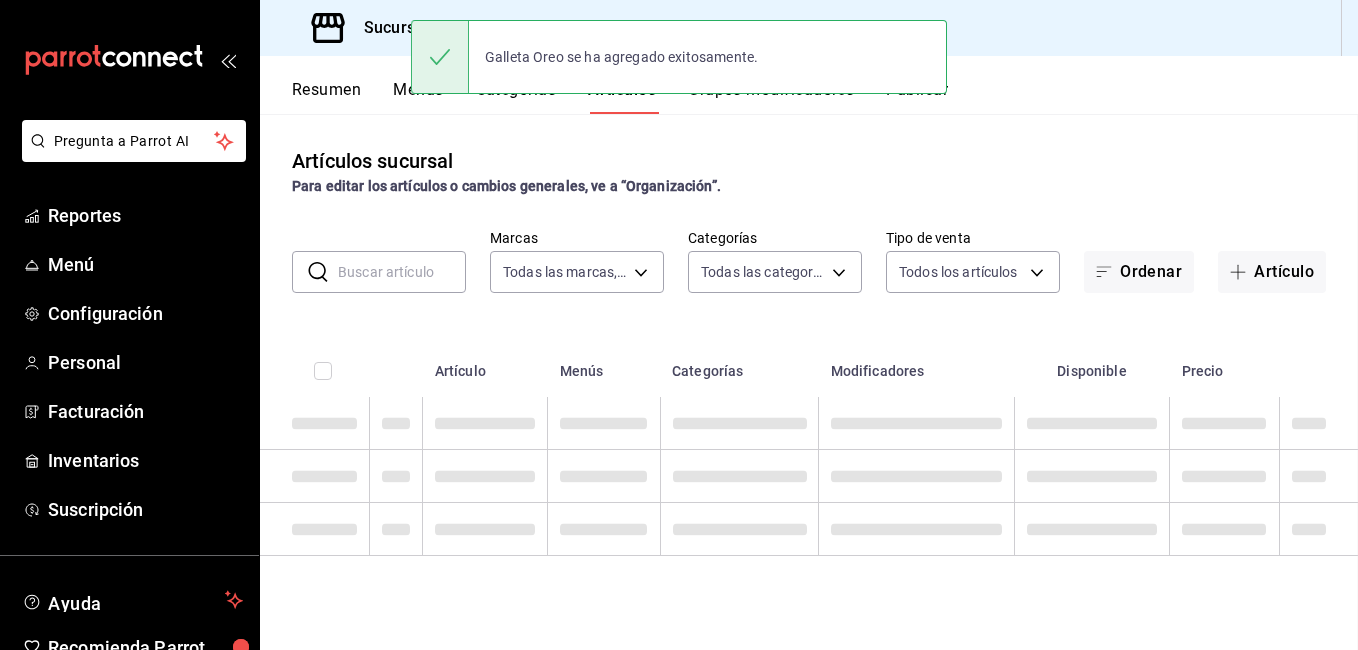 scroll, scrollTop: 0, scrollLeft: 0, axis: both 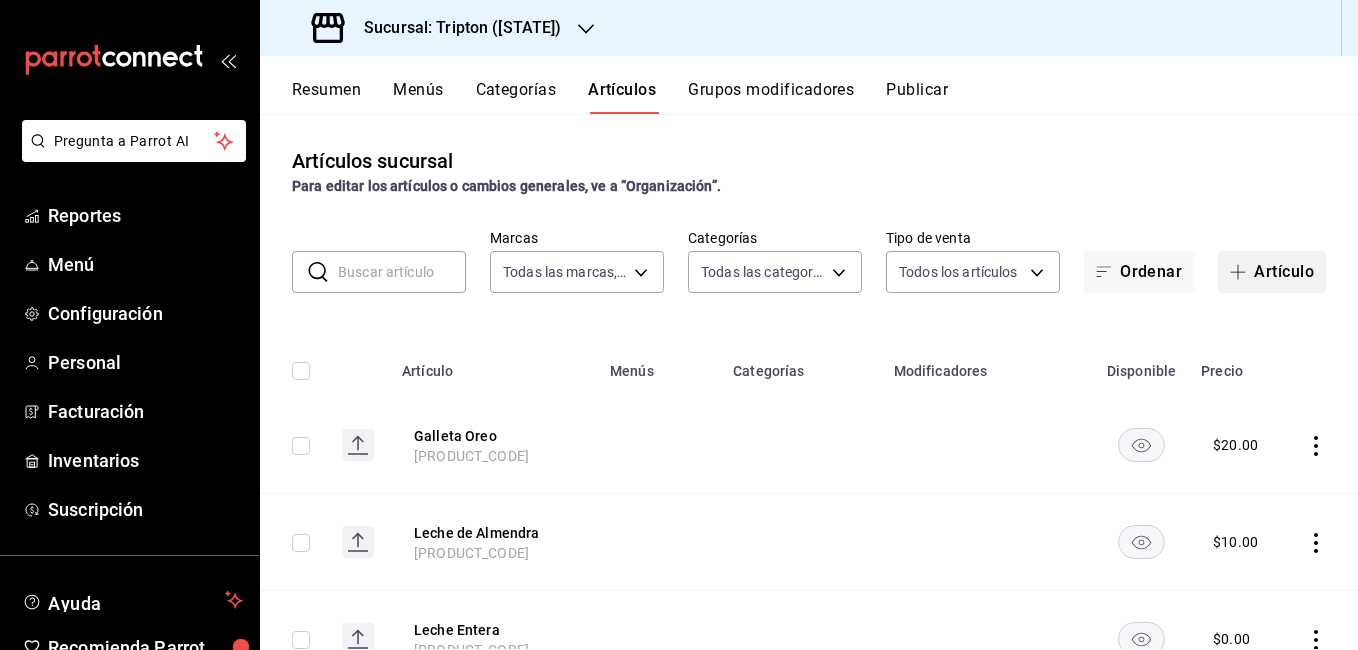 click on "Artículo" at bounding box center [1272, 272] 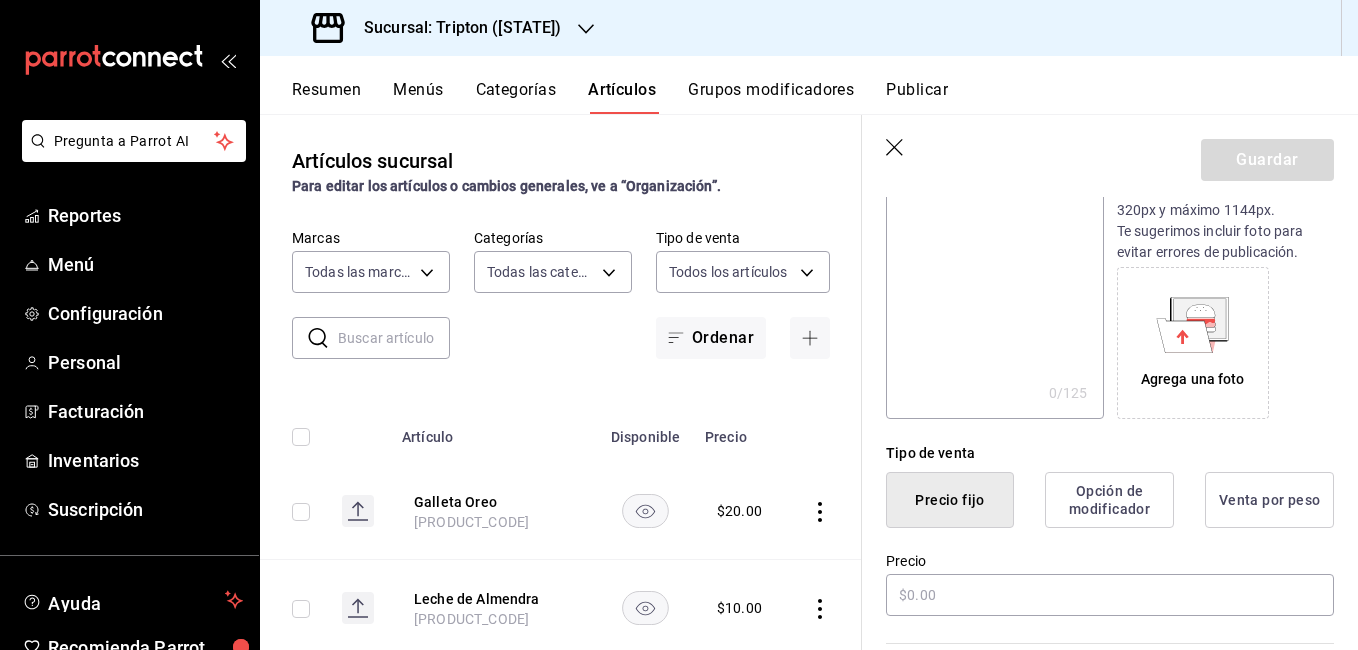 scroll, scrollTop: 261, scrollLeft: 0, axis: vertical 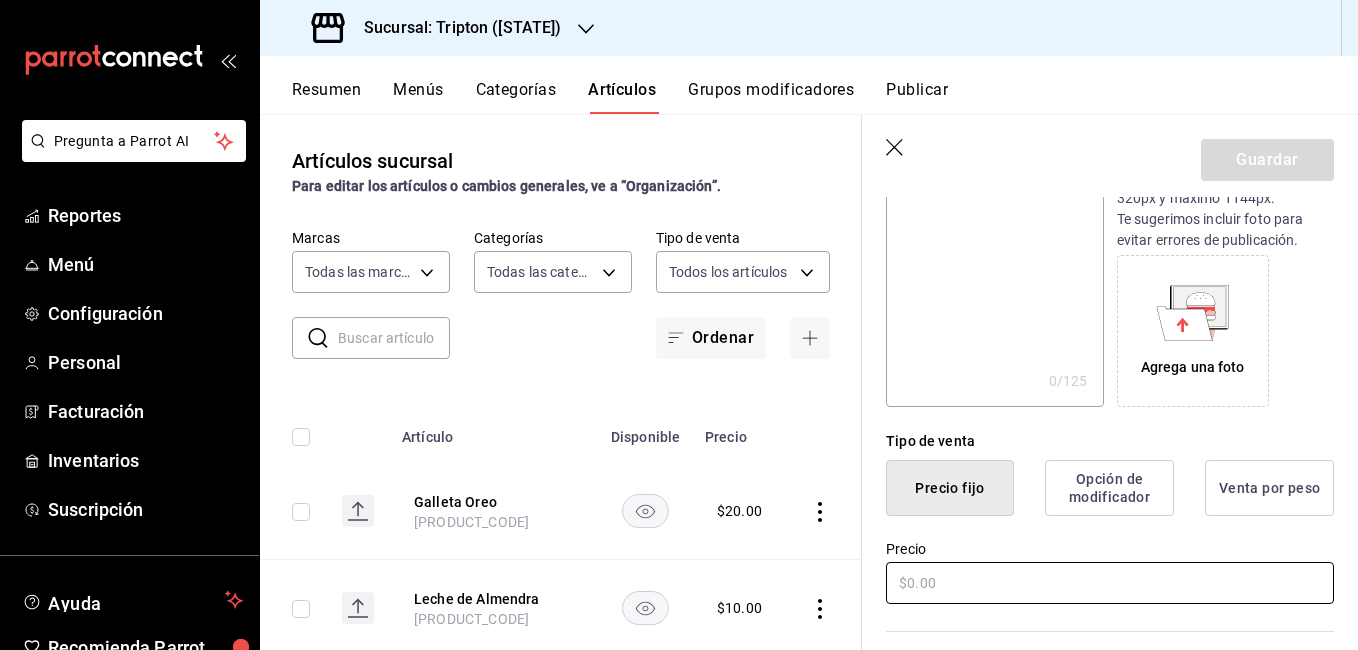 type on "Galleta Principe" 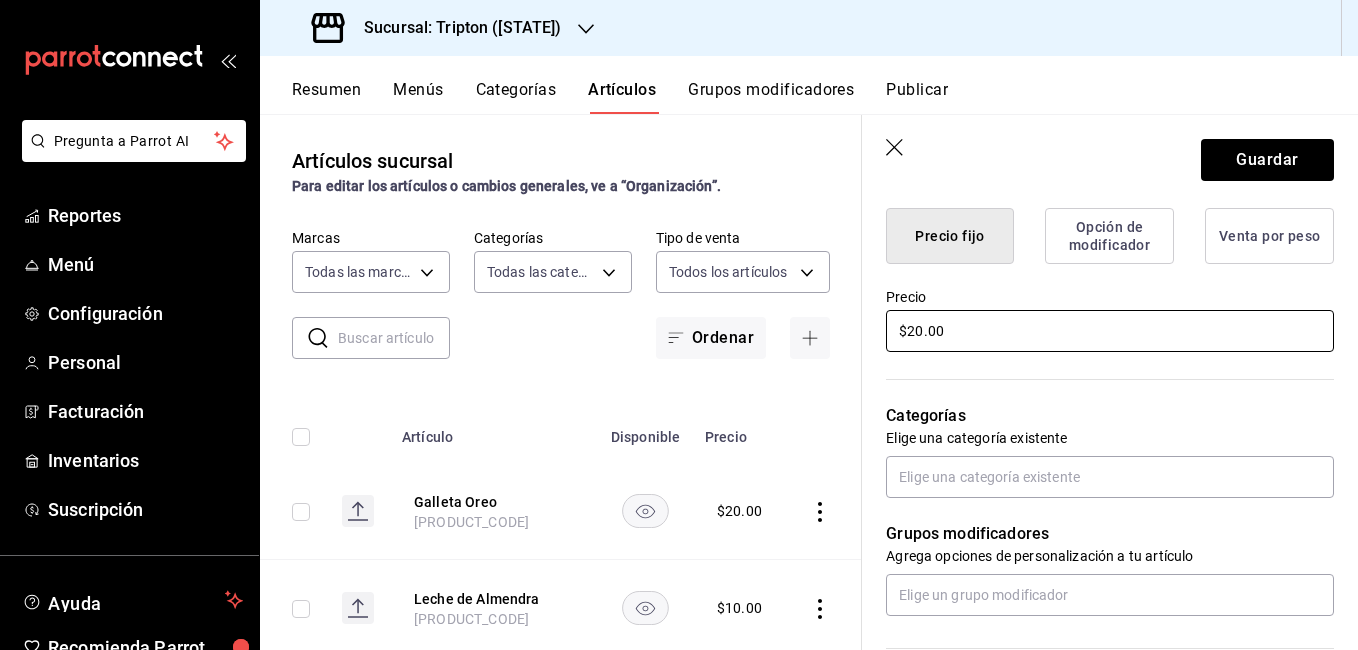 scroll, scrollTop: 516, scrollLeft: 0, axis: vertical 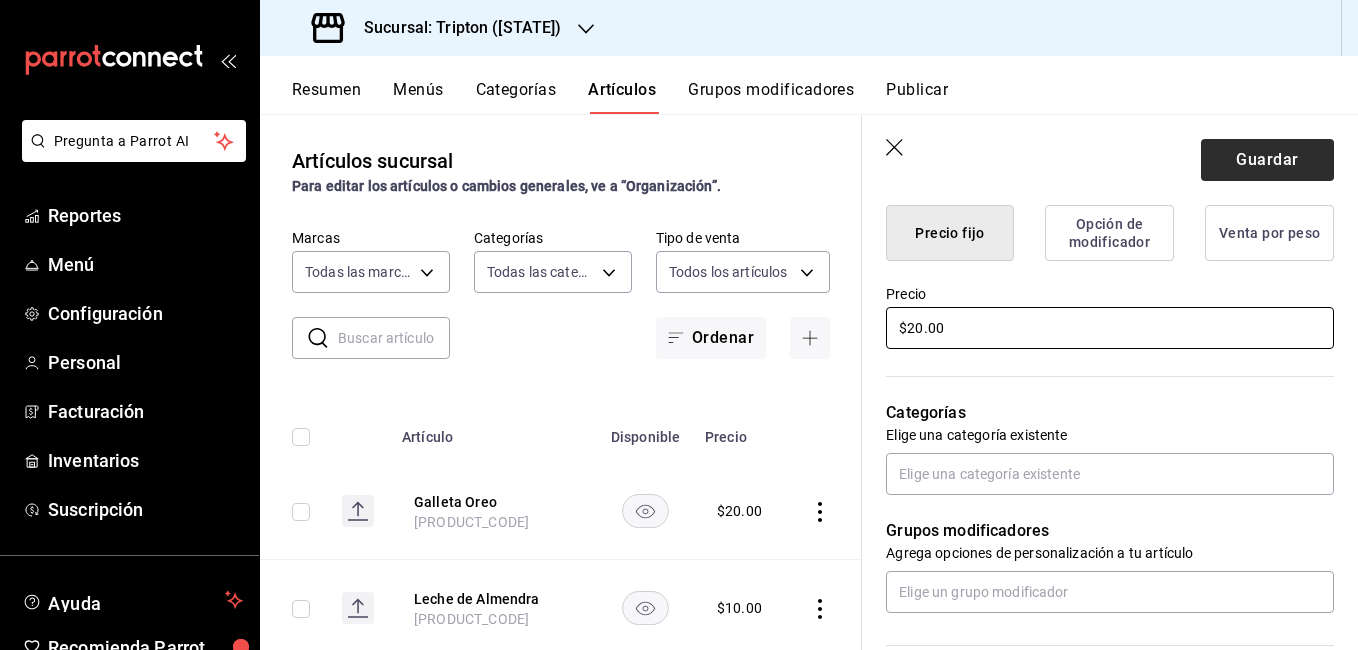 type on "$20.00" 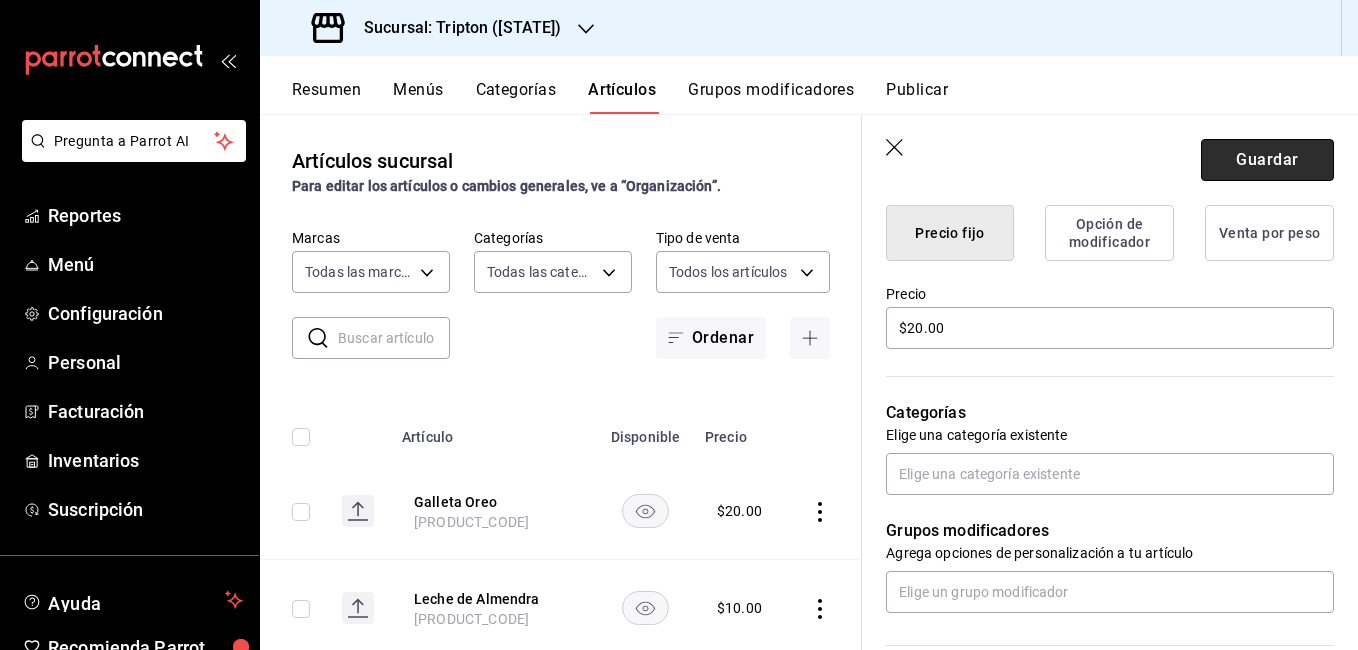 click on "Guardar" at bounding box center [1267, 160] 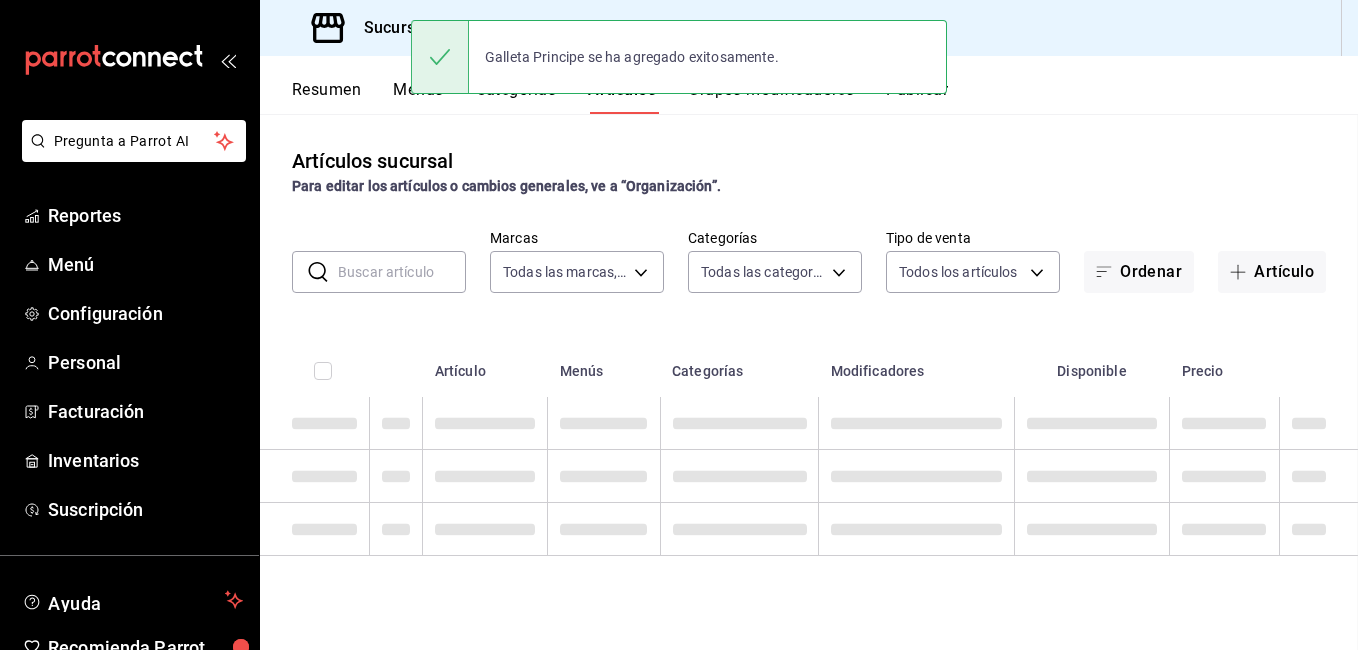 scroll, scrollTop: 0, scrollLeft: 0, axis: both 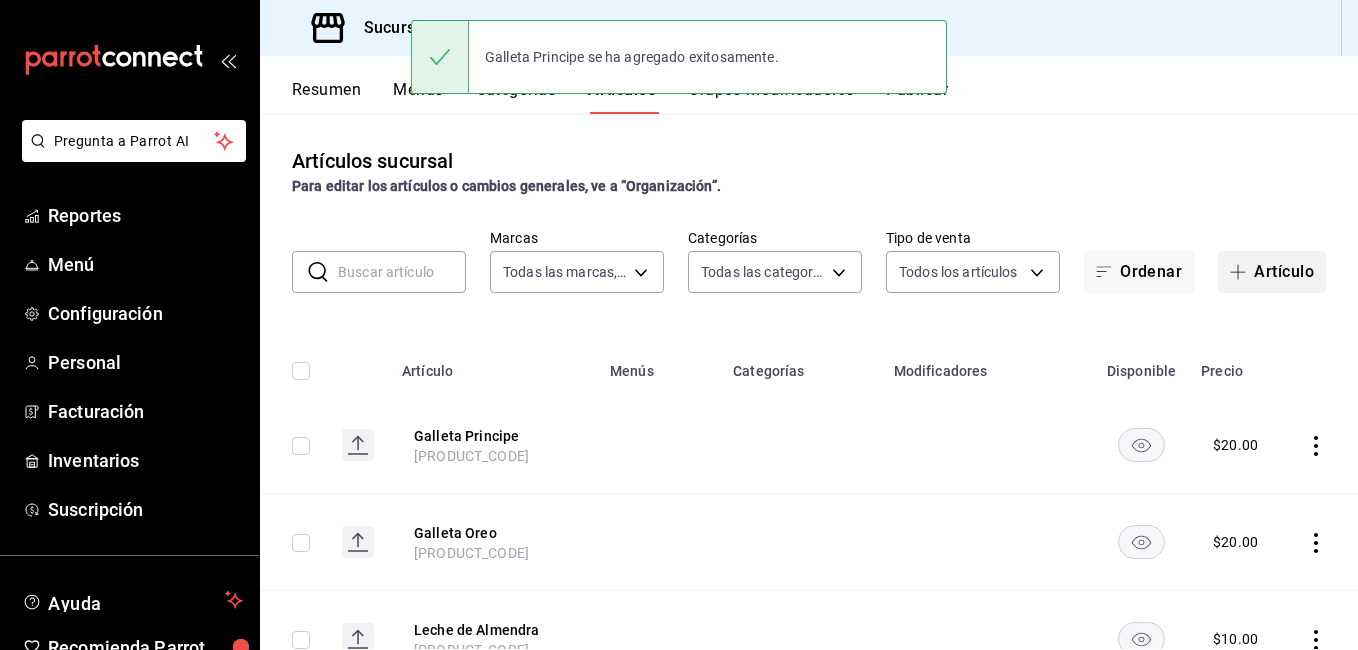 click on "Artículo" at bounding box center (1272, 272) 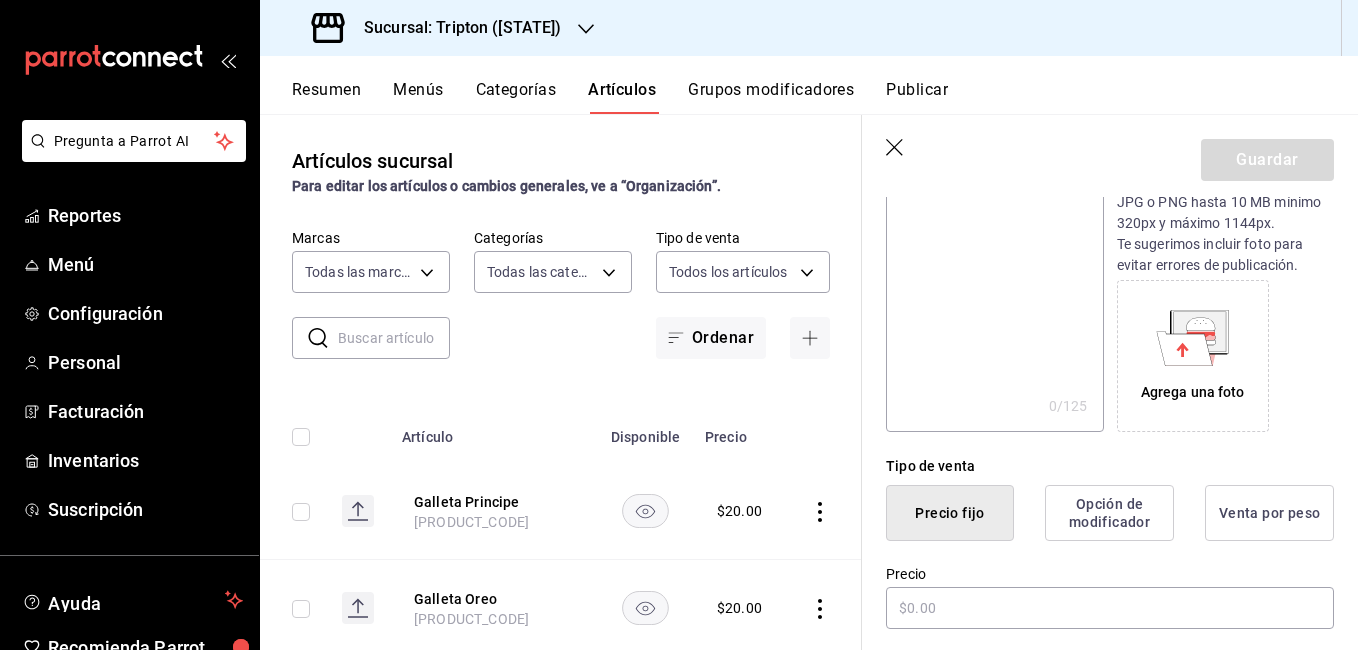 scroll, scrollTop: 238, scrollLeft: 0, axis: vertical 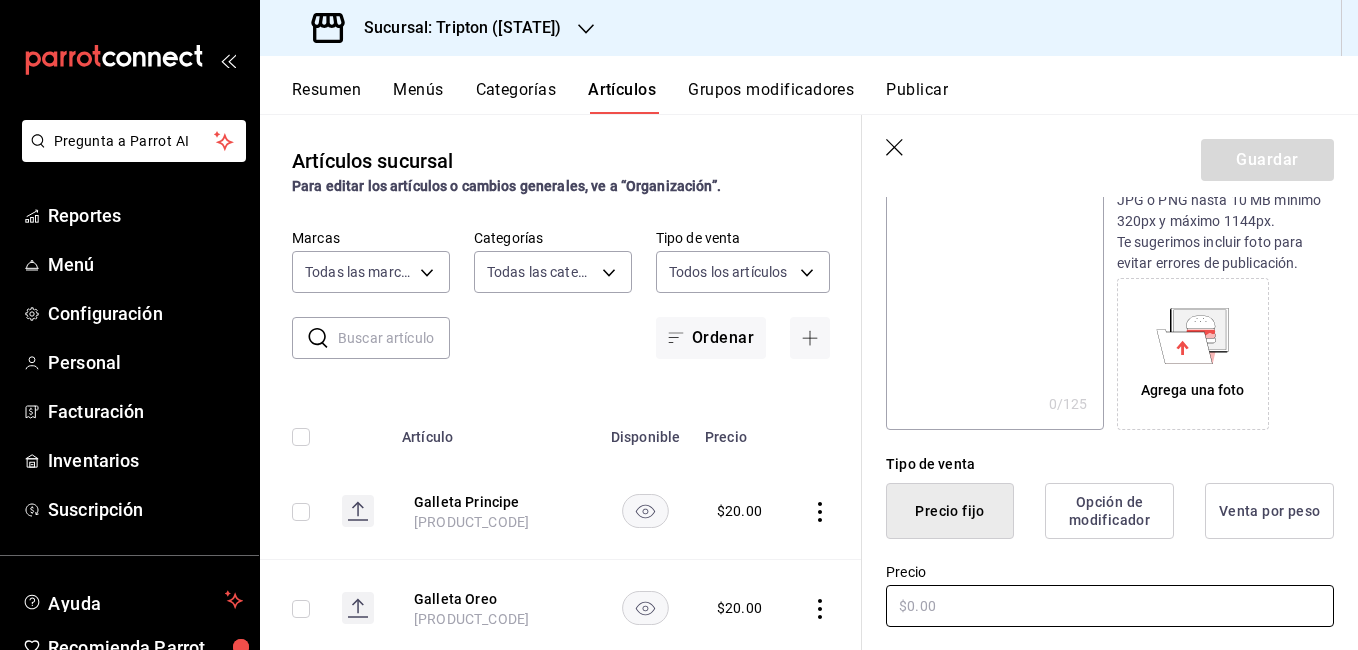 type on "Galletas Chips ahoy" 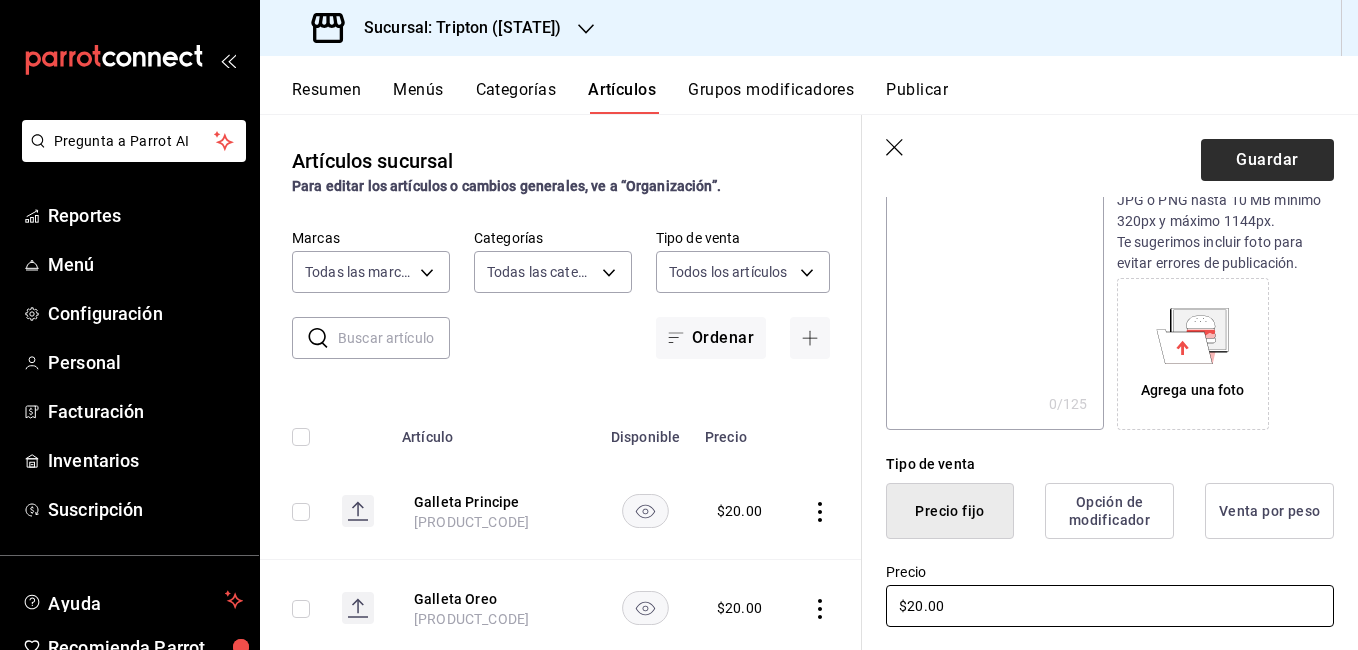type on "$20.00" 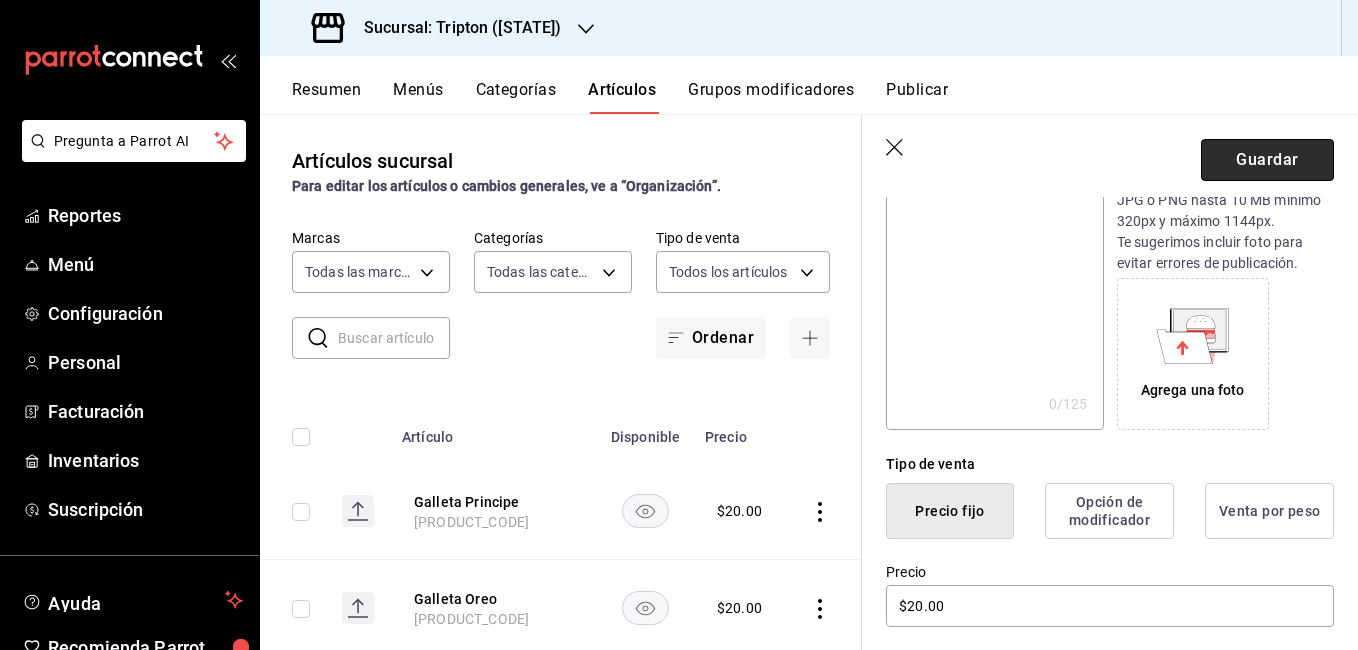 click on "Guardar" at bounding box center (1267, 160) 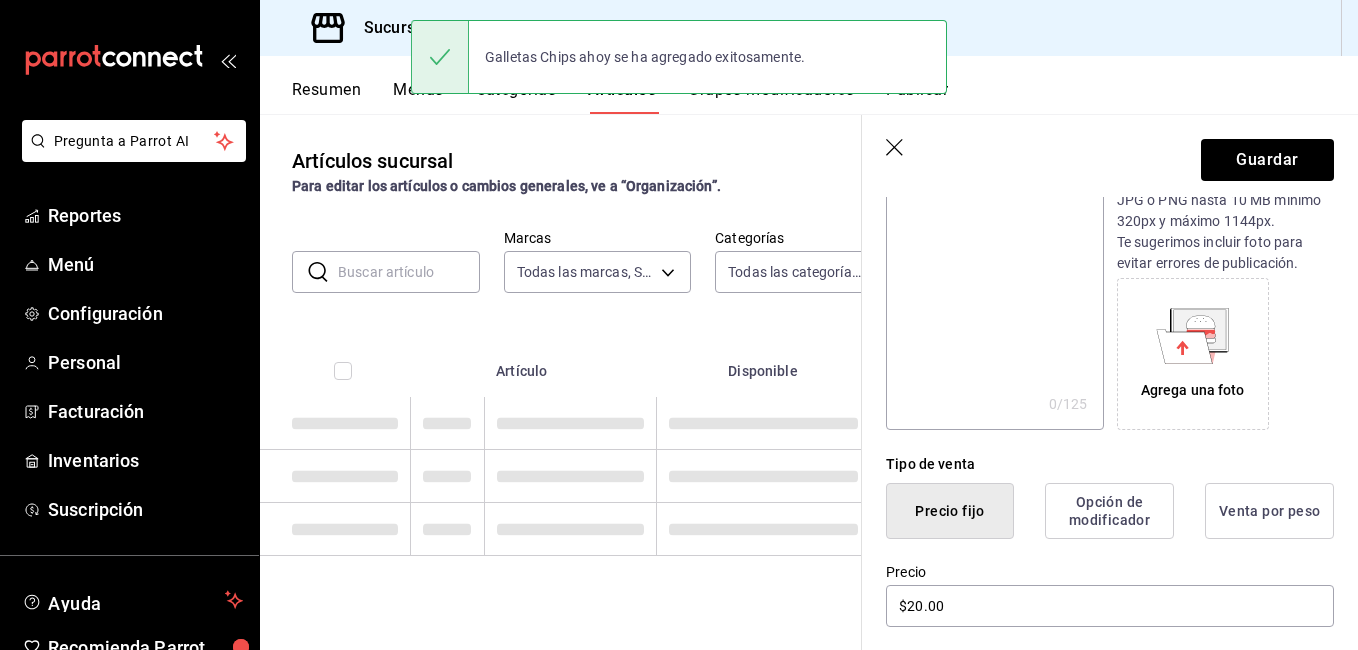 scroll, scrollTop: 0, scrollLeft: 0, axis: both 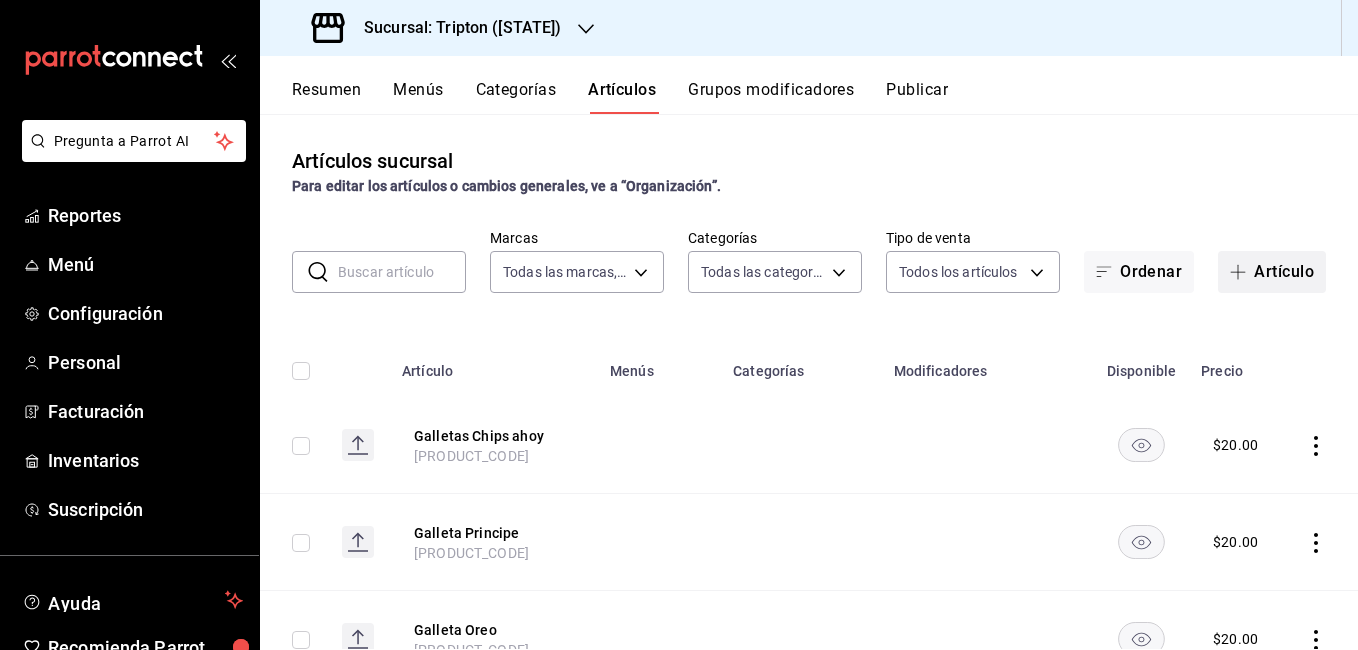 click on "Artículo" at bounding box center [1272, 272] 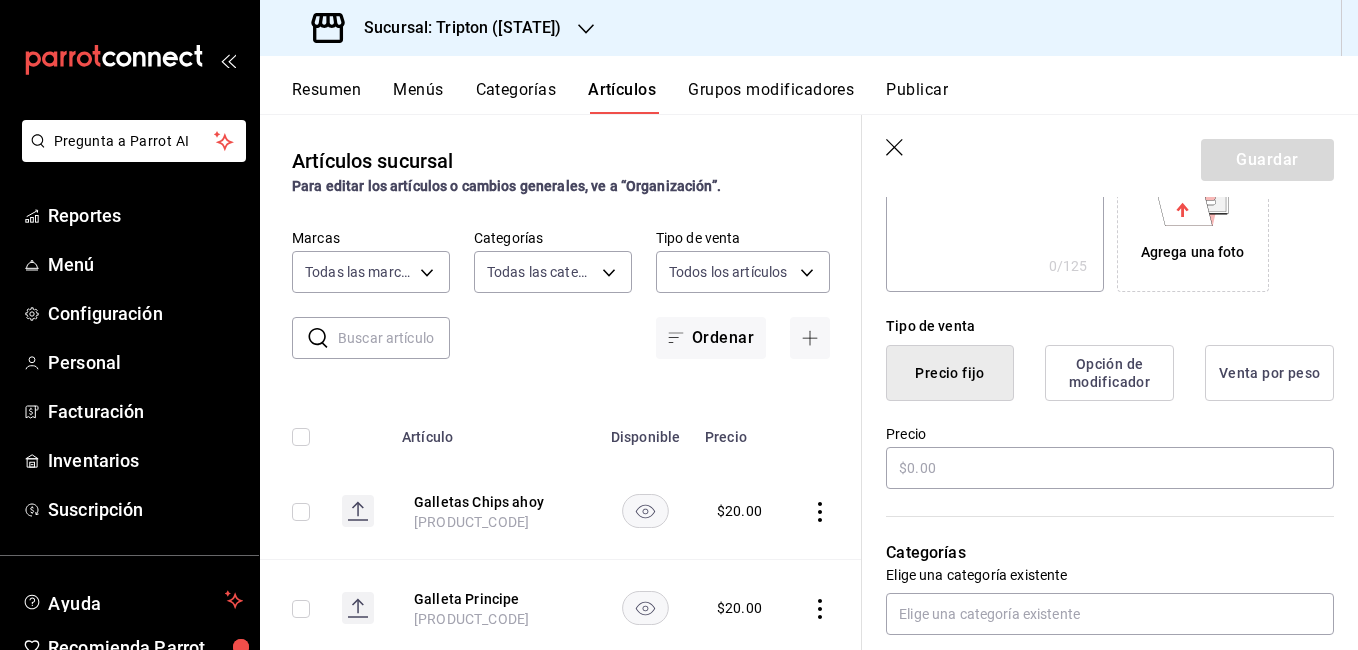 scroll, scrollTop: 377, scrollLeft: 0, axis: vertical 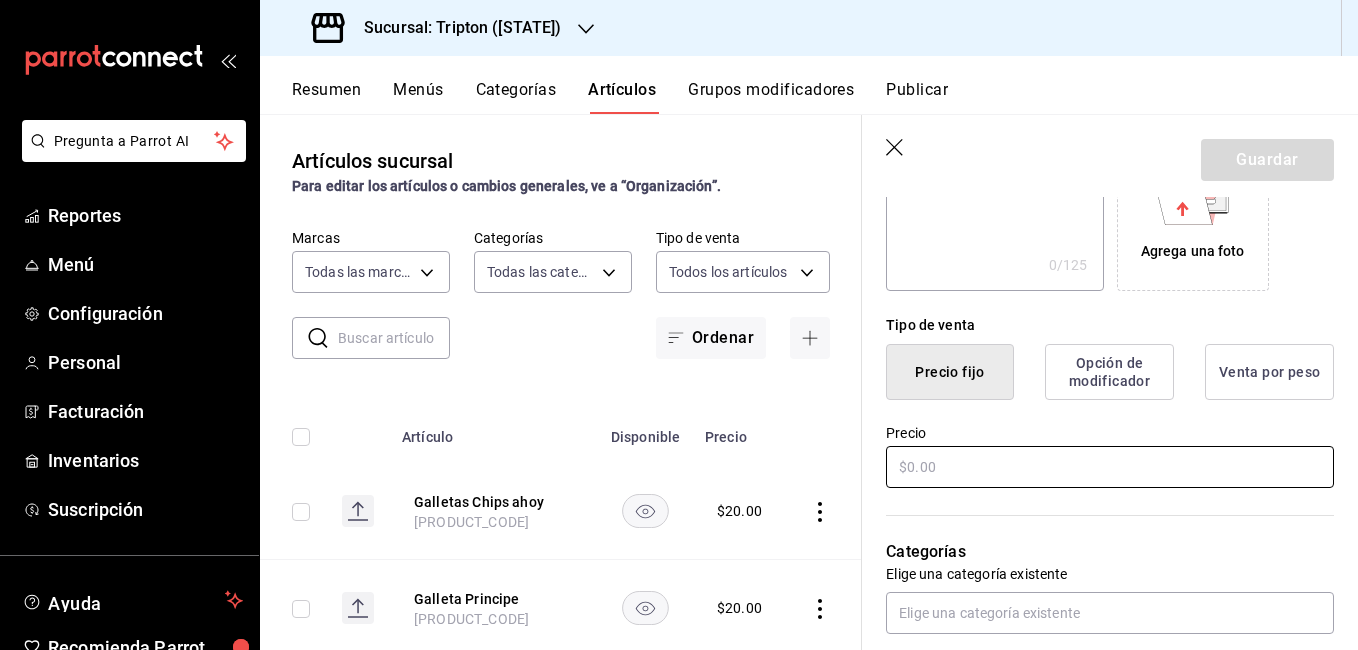 type on "Pringles Chips" 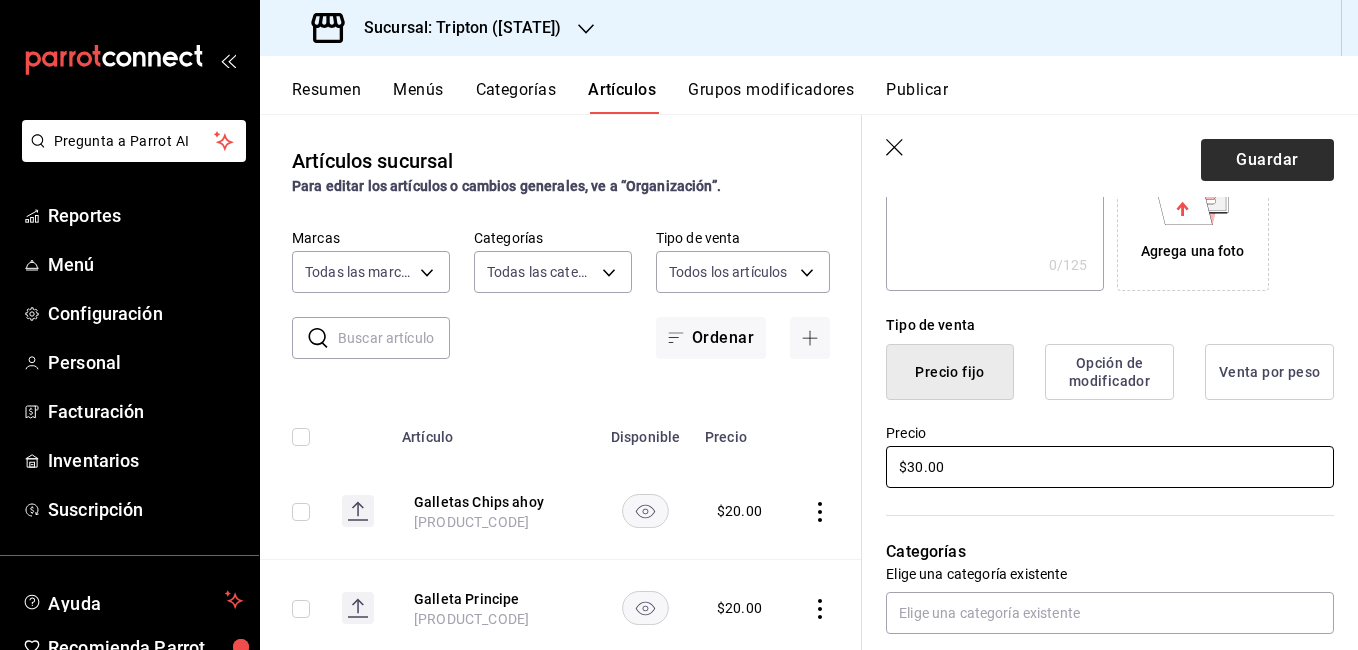 type on "$30.00" 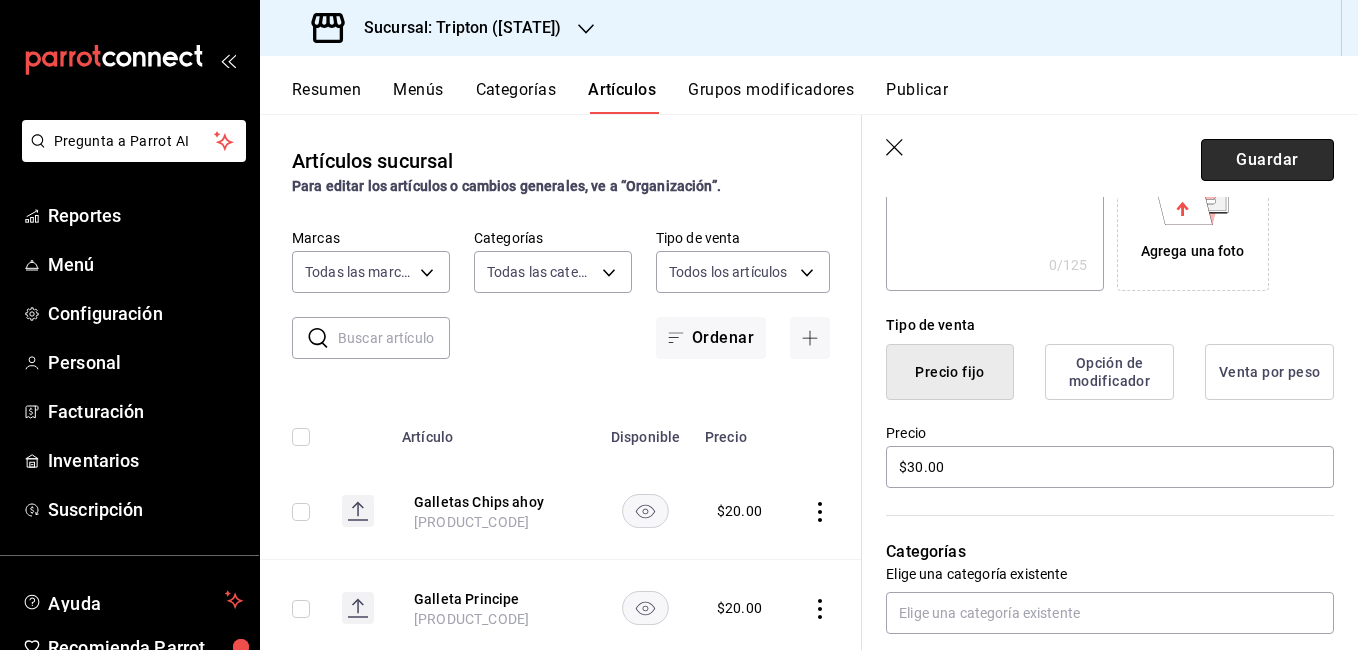 click on "Guardar" at bounding box center [1267, 160] 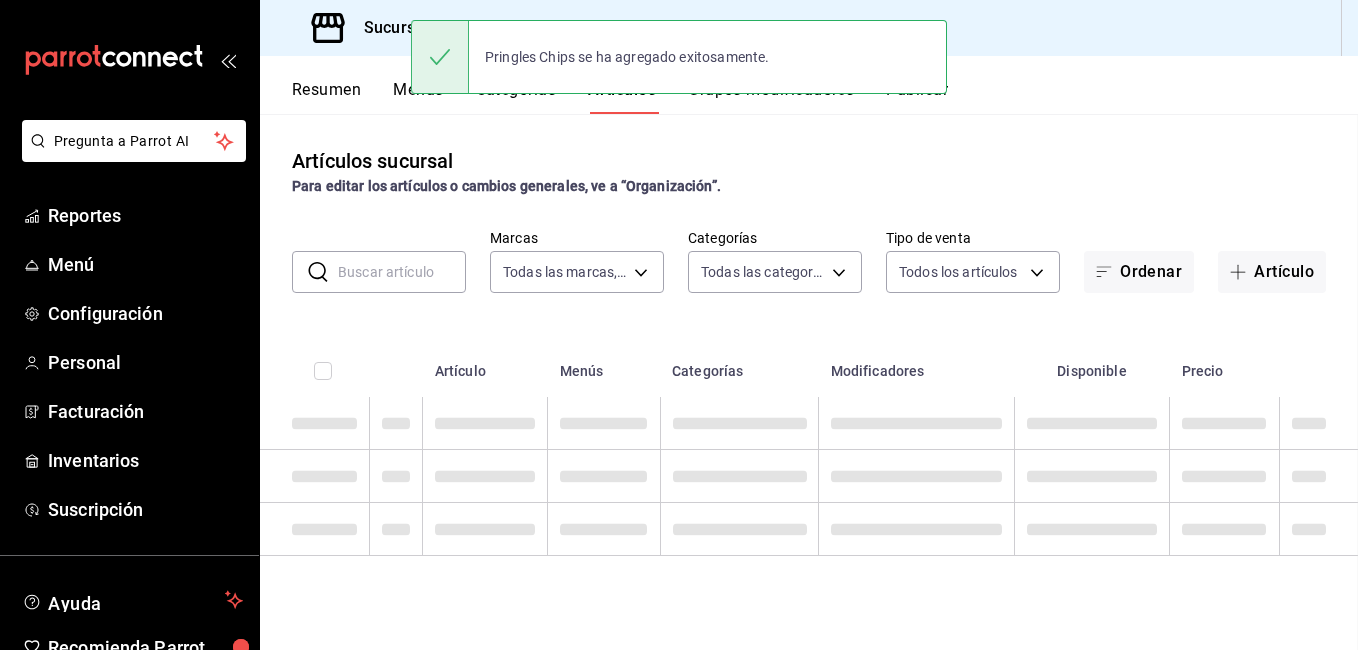 scroll, scrollTop: 0, scrollLeft: 0, axis: both 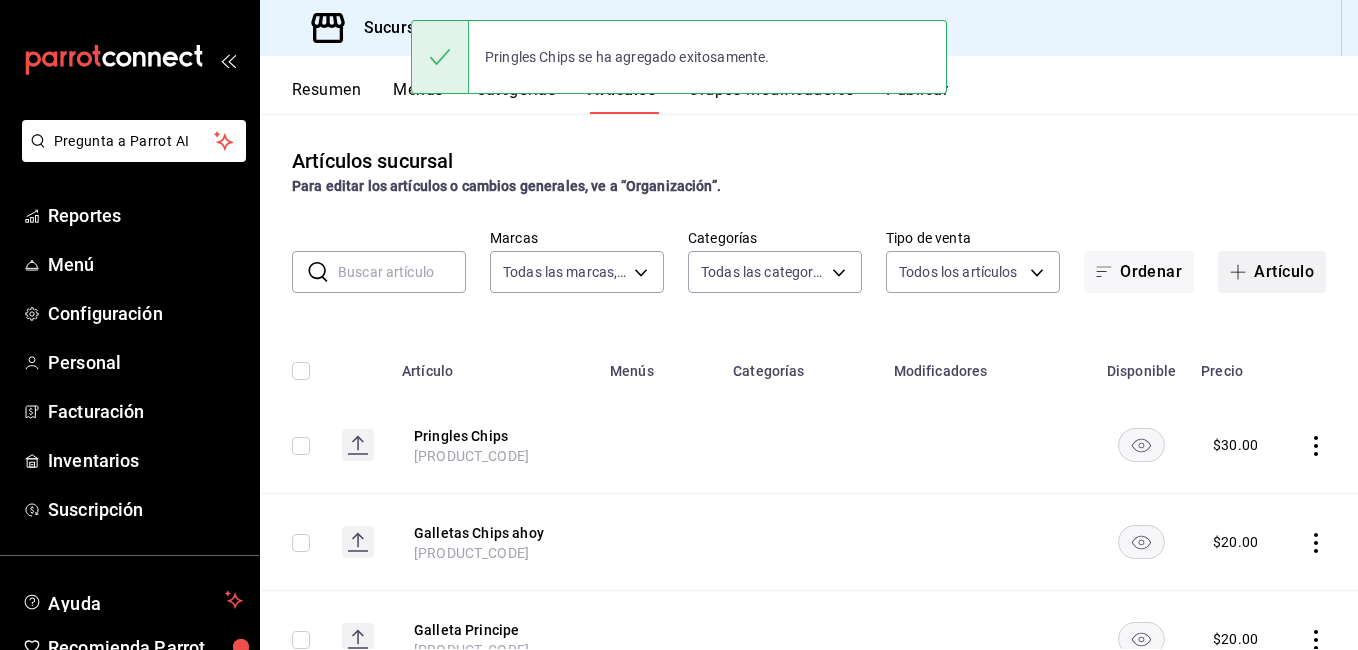click on "Artículo" at bounding box center (1272, 272) 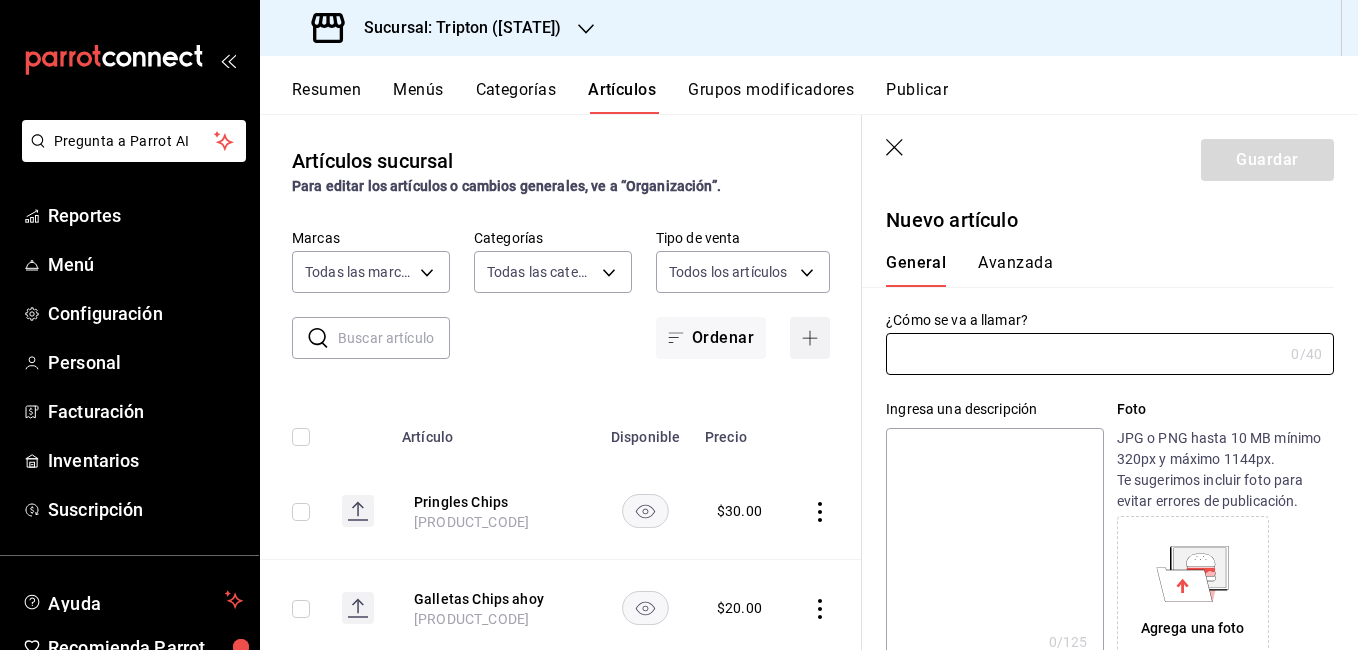 type on "AR-1754434238649" 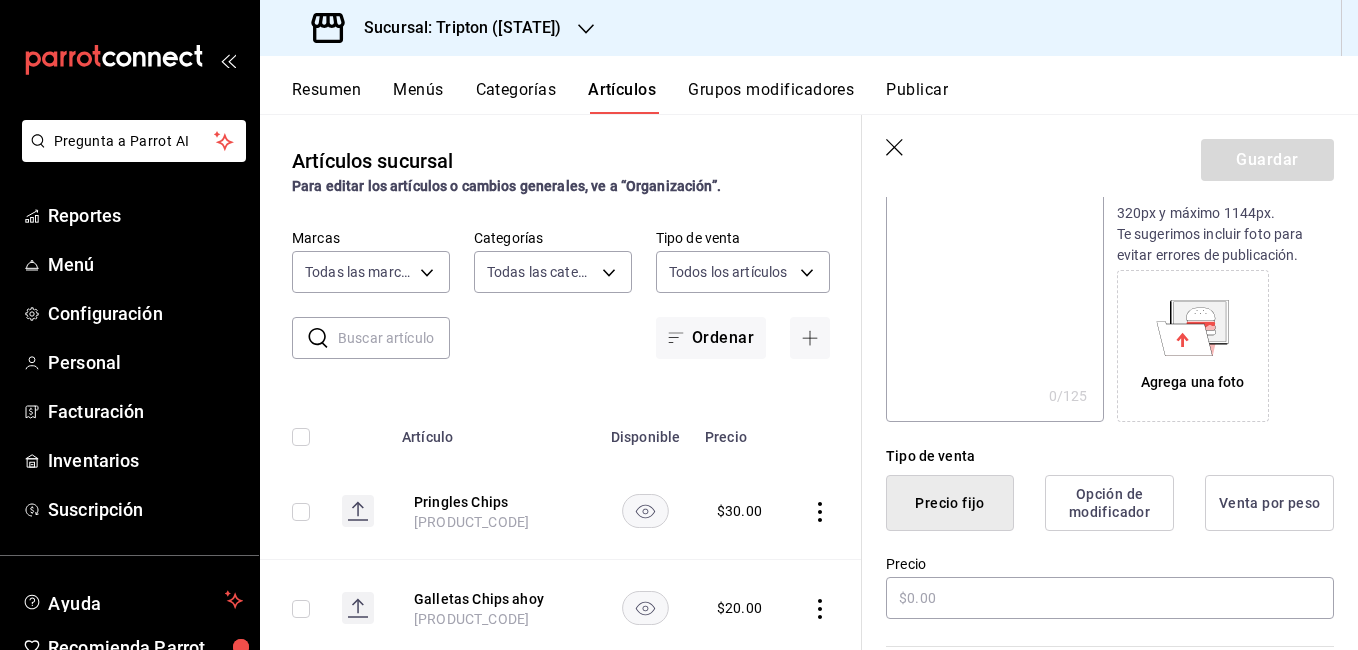 scroll, scrollTop: 248, scrollLeft: 0, axis: vertical 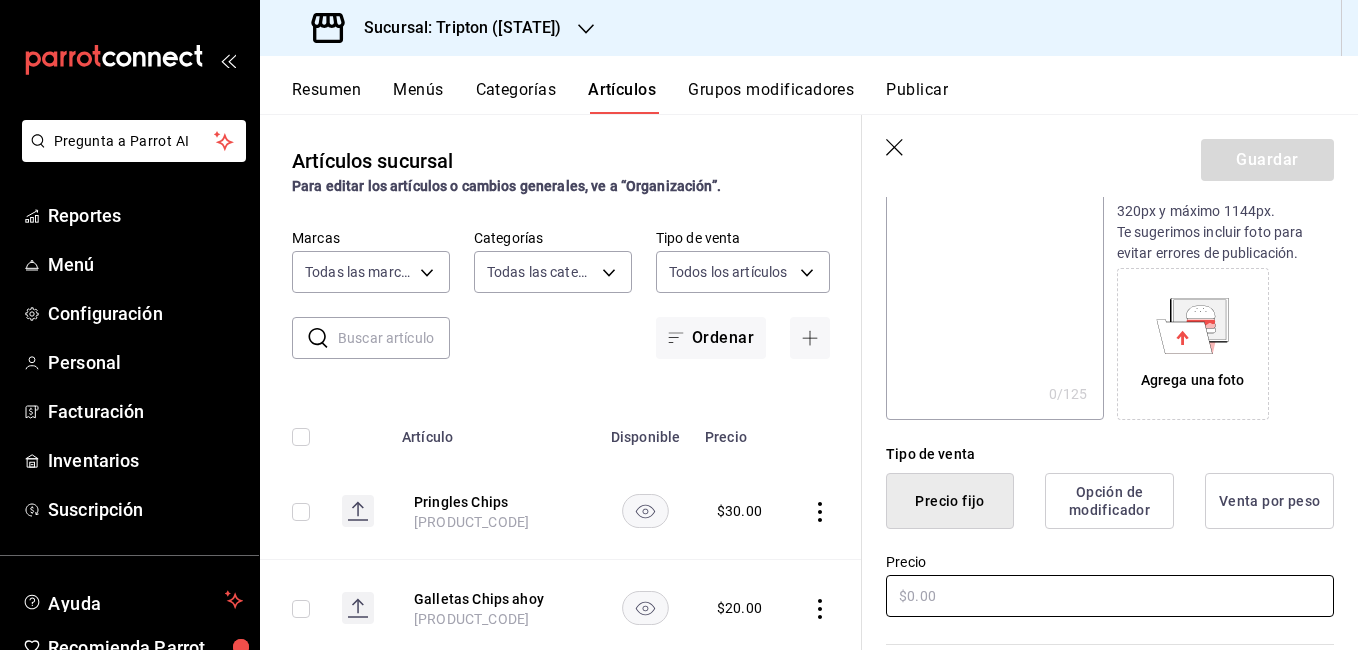 type on "Paleta payaso" 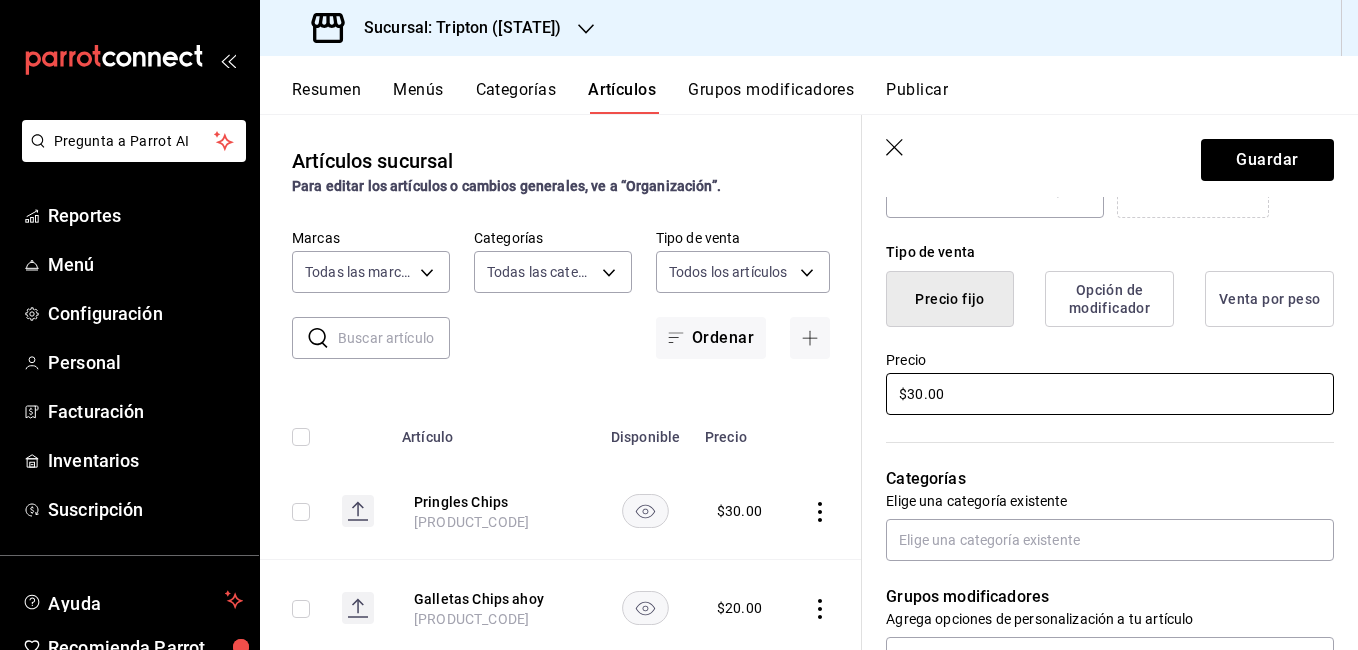 scroll, scrollTop: 452, scrollLeft: 0, axis: vertical 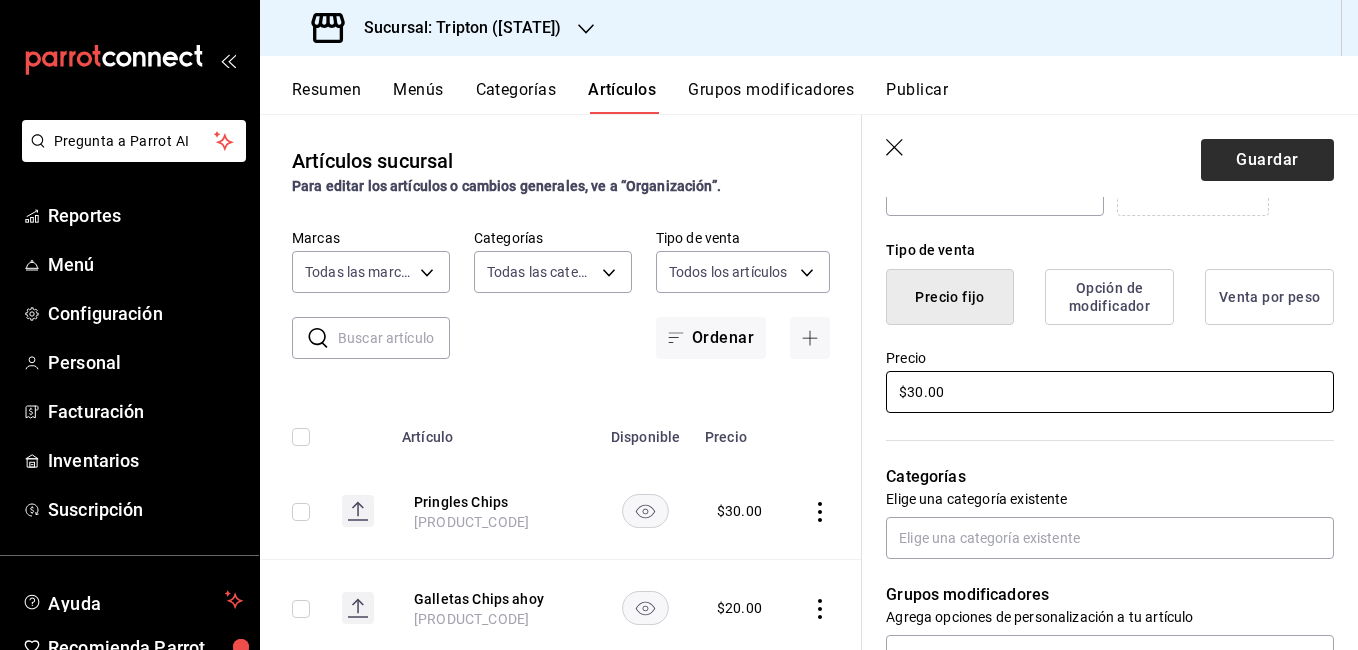 type on "$30.00" 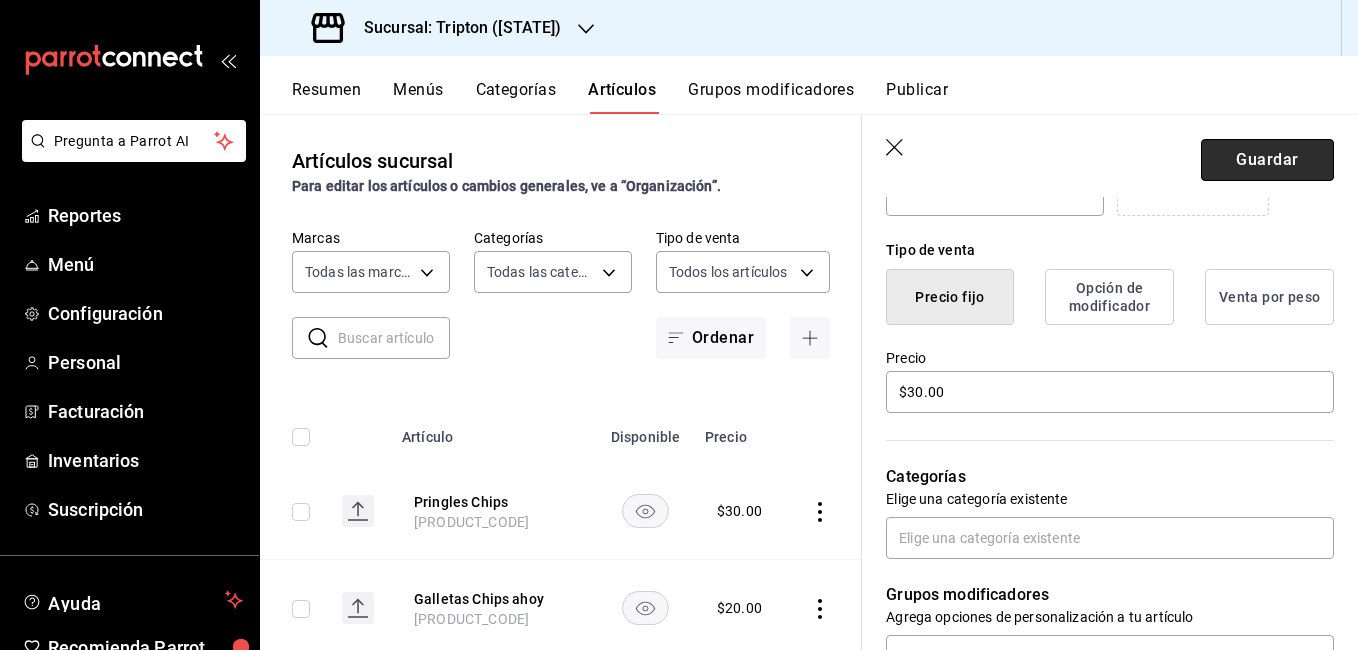 click on "Guardar" at bounding box center (1267, 160) 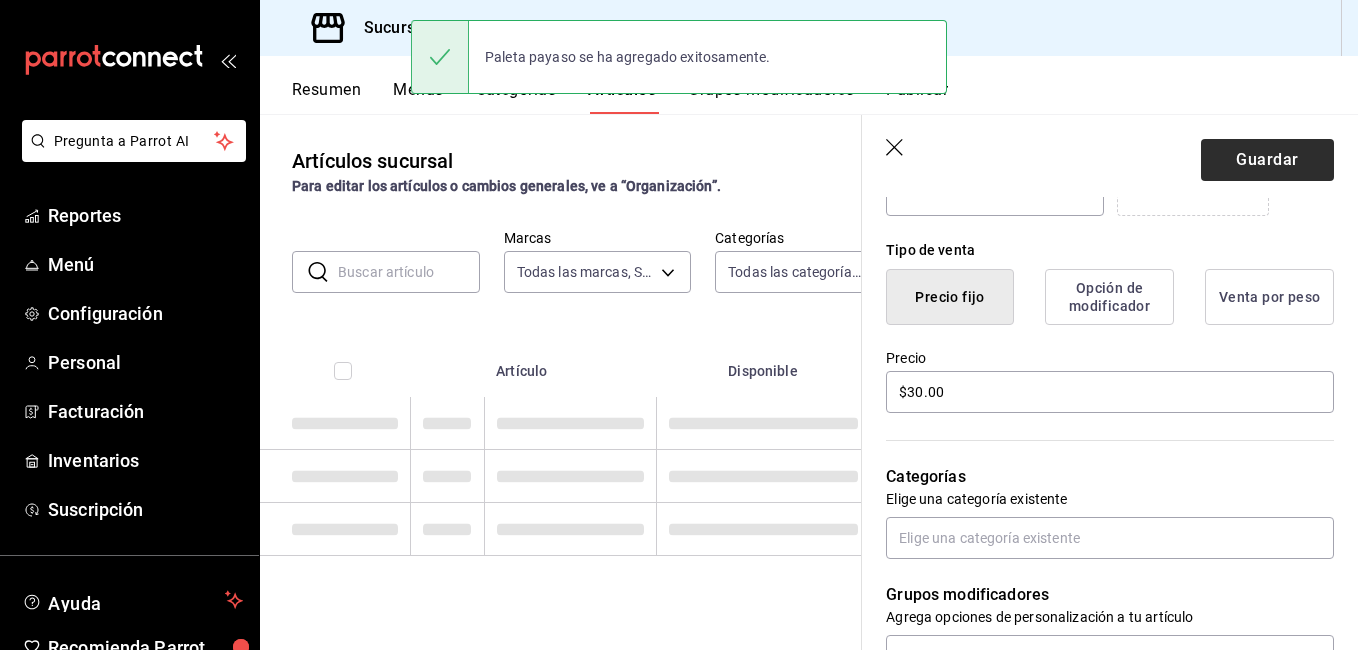 scroll, scrollTop: 0, scrollLeft: 0, axis: both 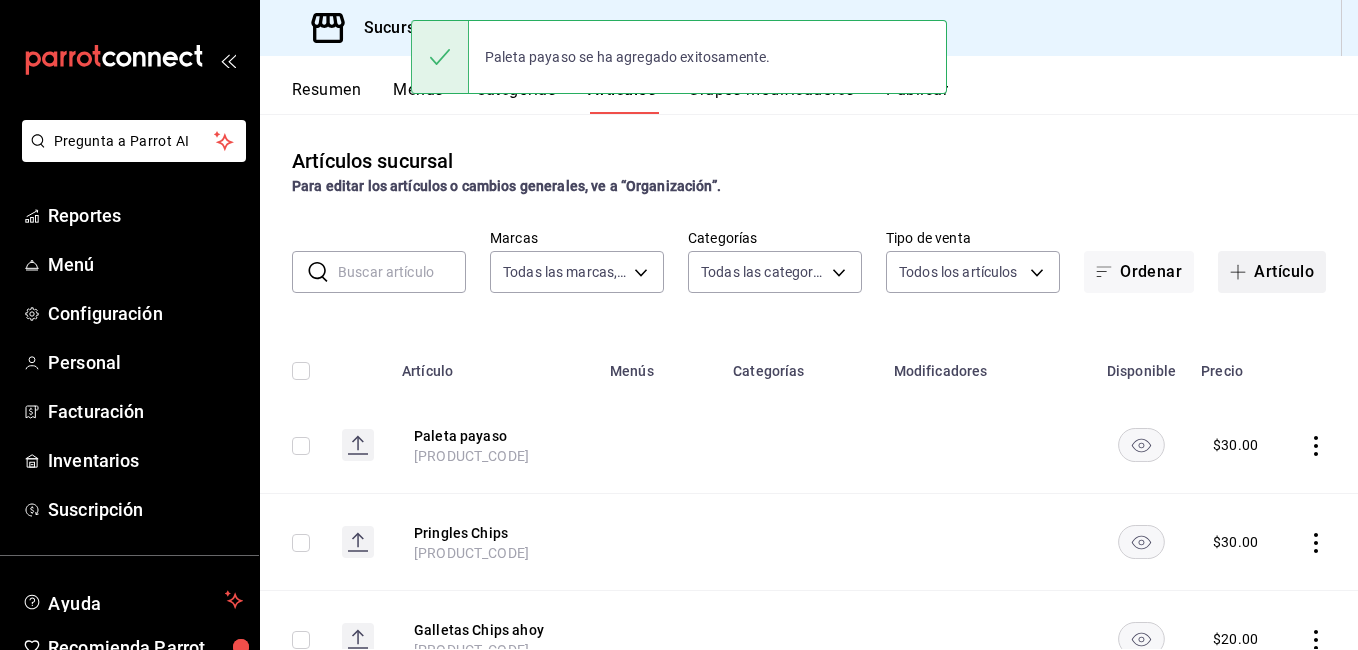 click on "Artículo" at bounding box center (1272, 272) 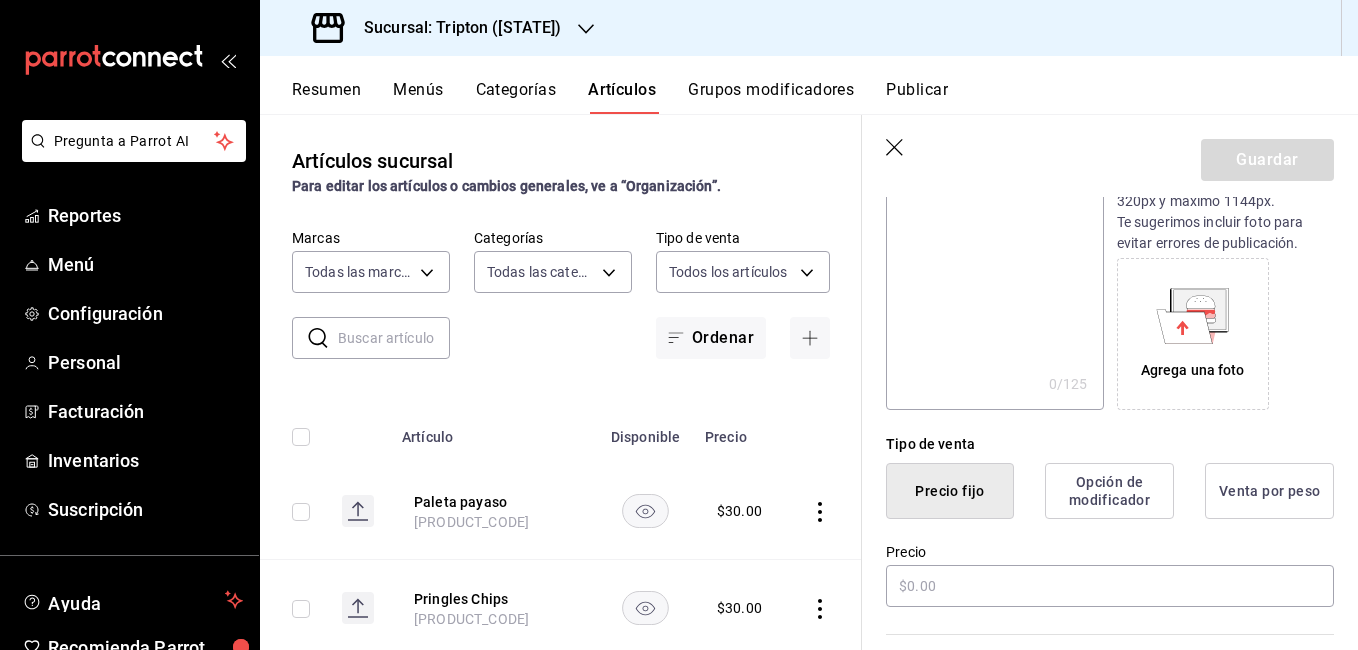 scroll, scrollTop: 266, scrollLeft: 0, axis: vertical 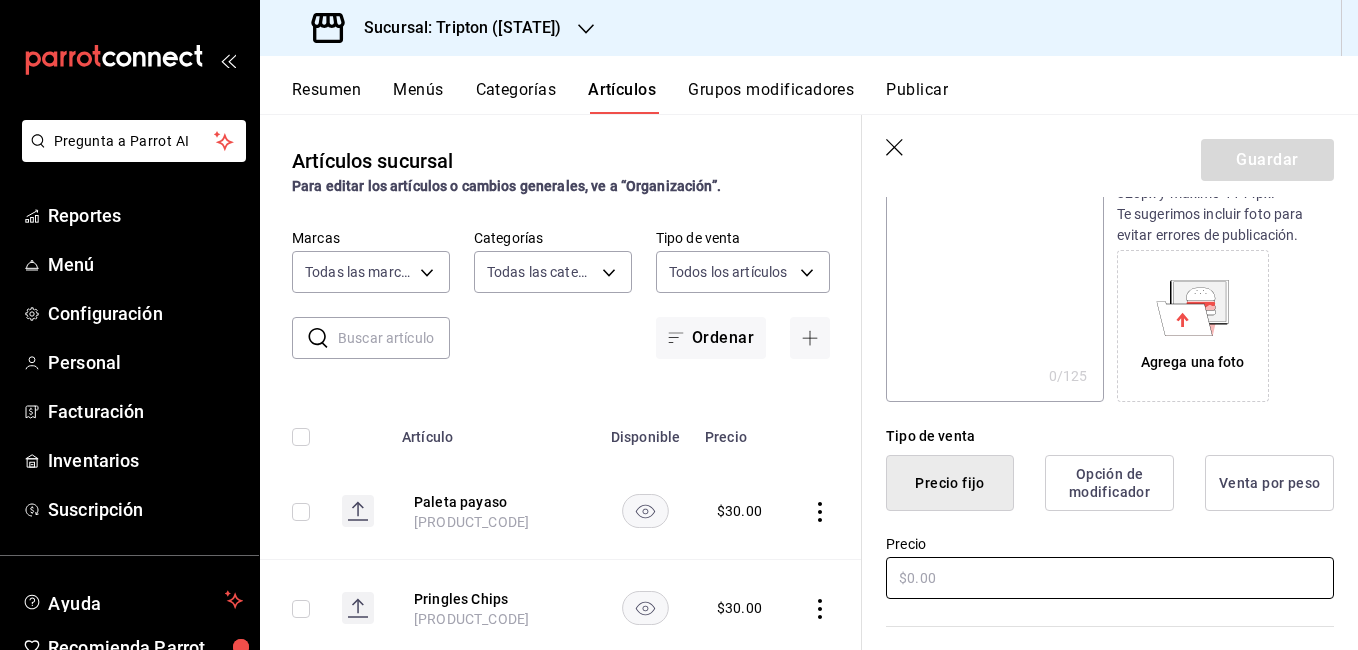 type on "Snickers" 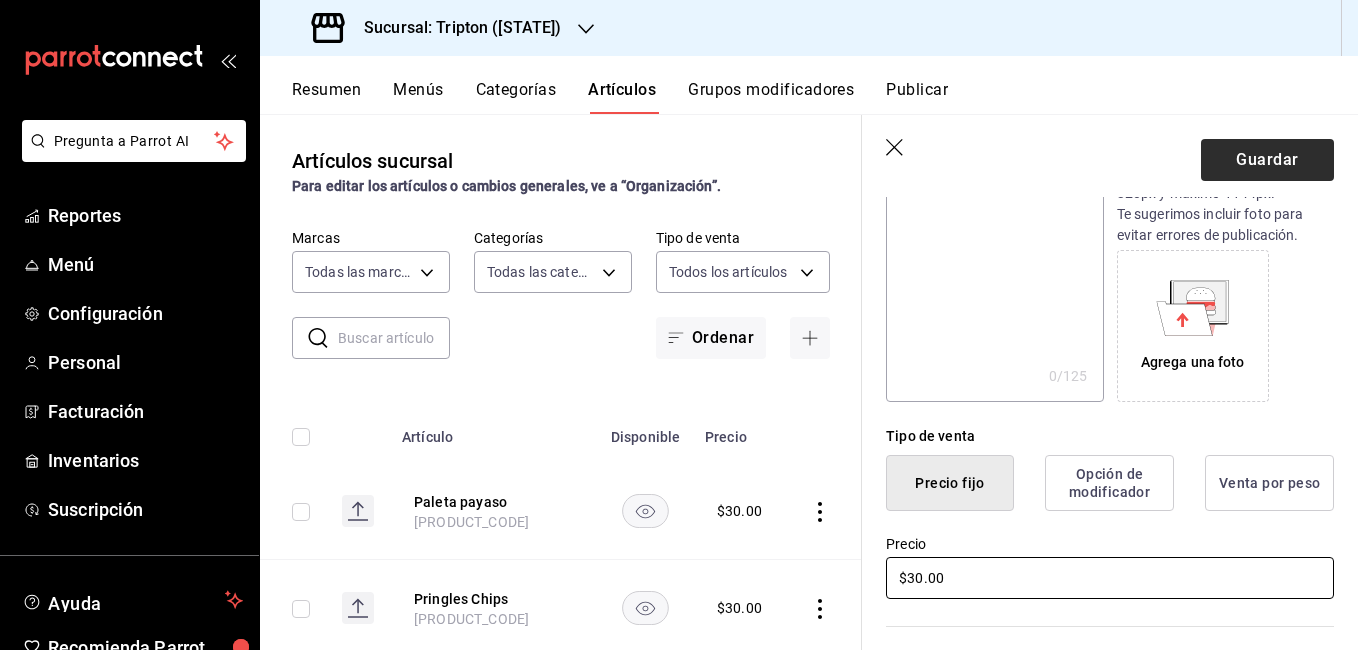 type on "$30.00" 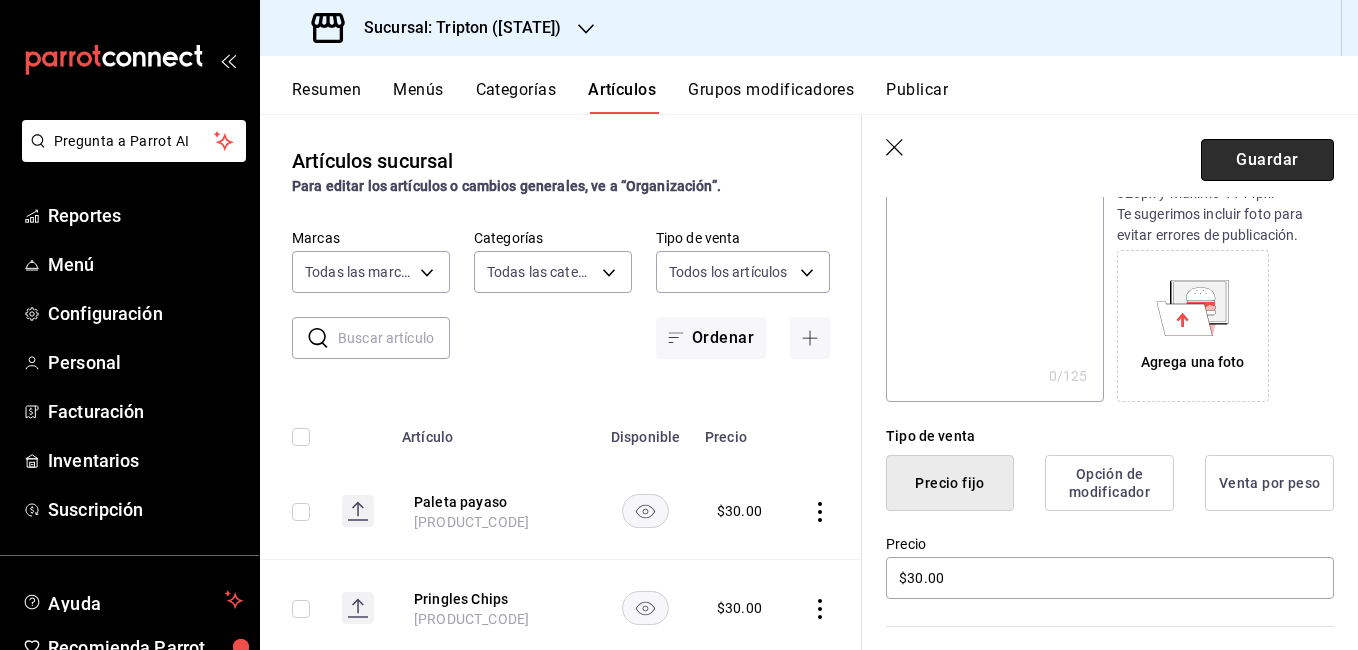 click on "Guardar" at bounding box center [1267, 160] 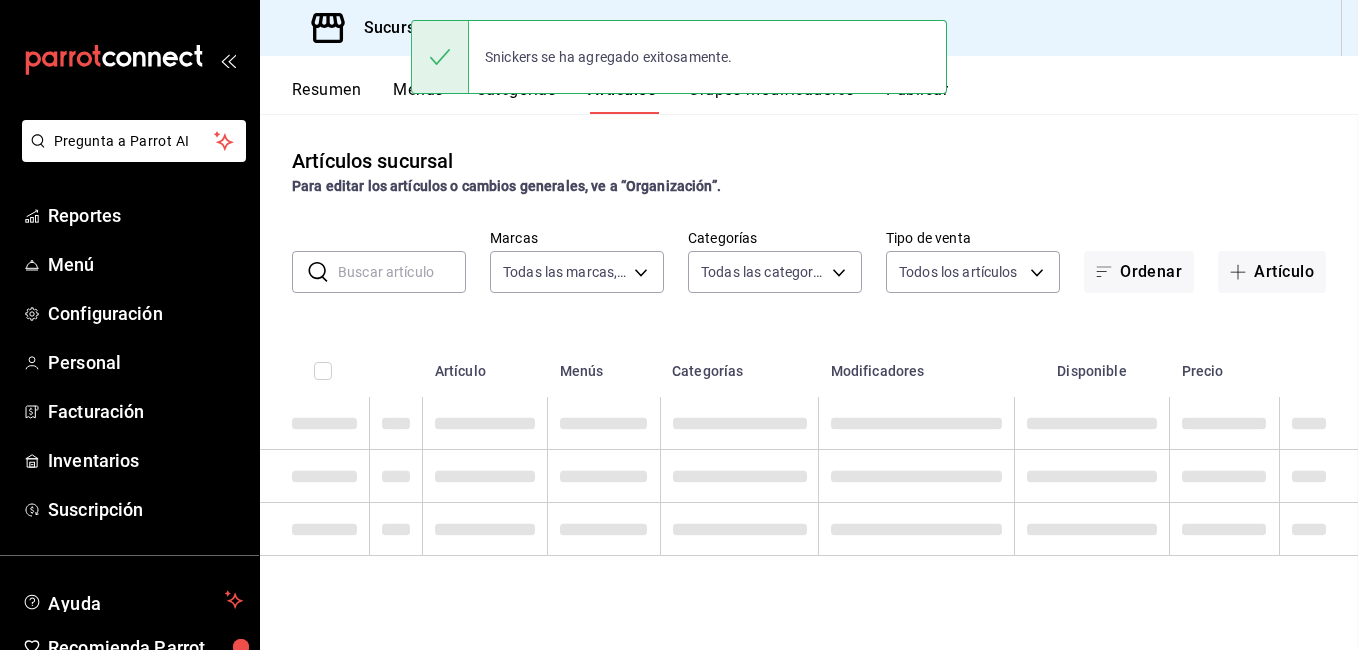 scroll, scrollTop: 0, scrollLeft: 0, axis: both 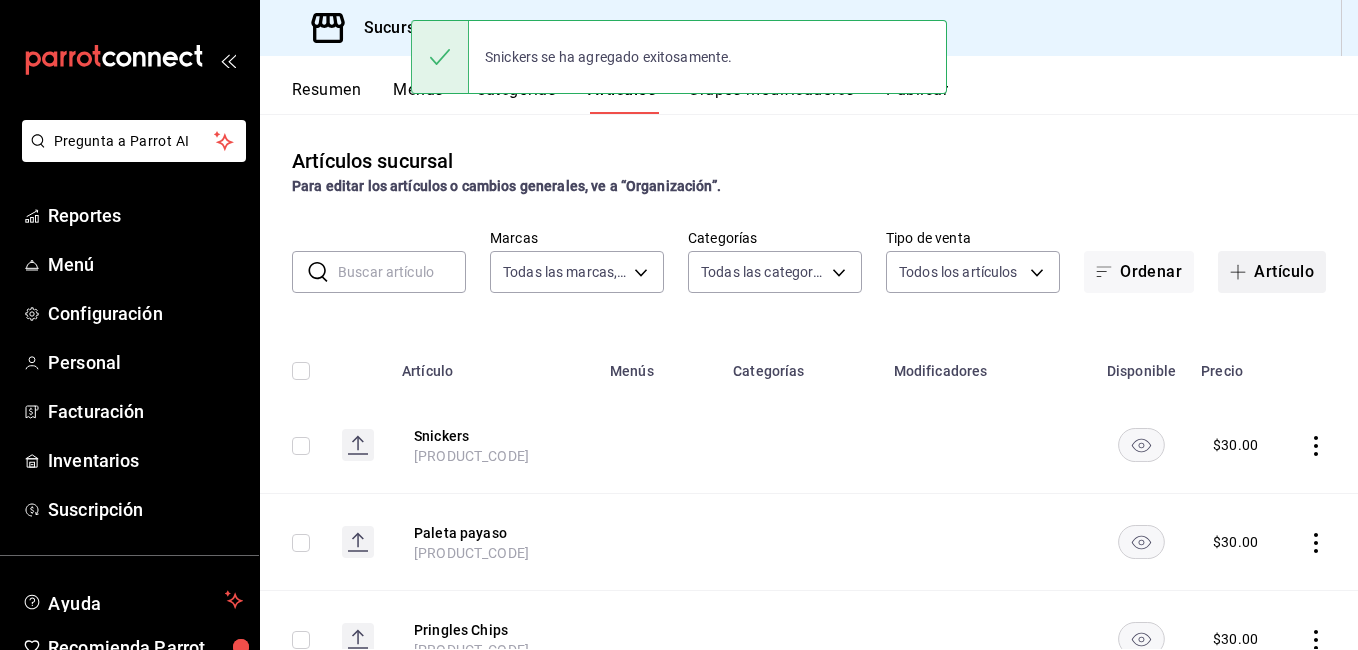 click on "Artículo" at bounding box center [1272, 272] 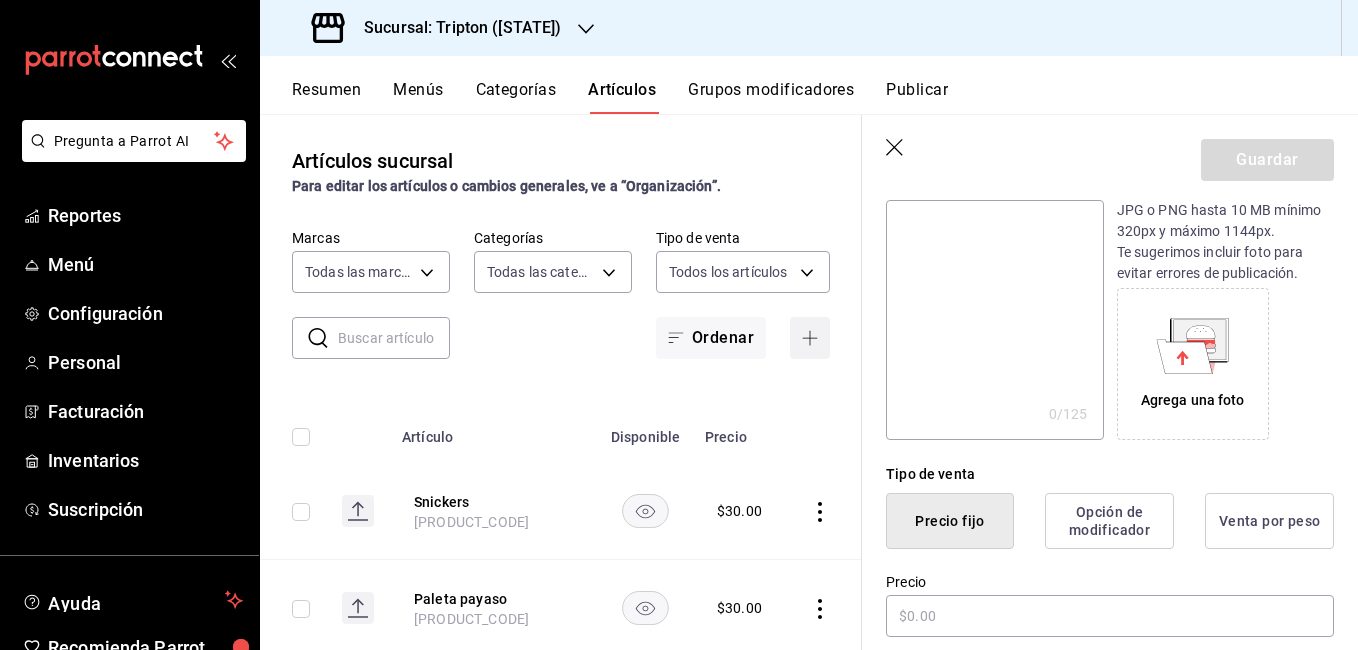 scroll, scrollTop: 251, scrollLeft: 0, axis: vertical 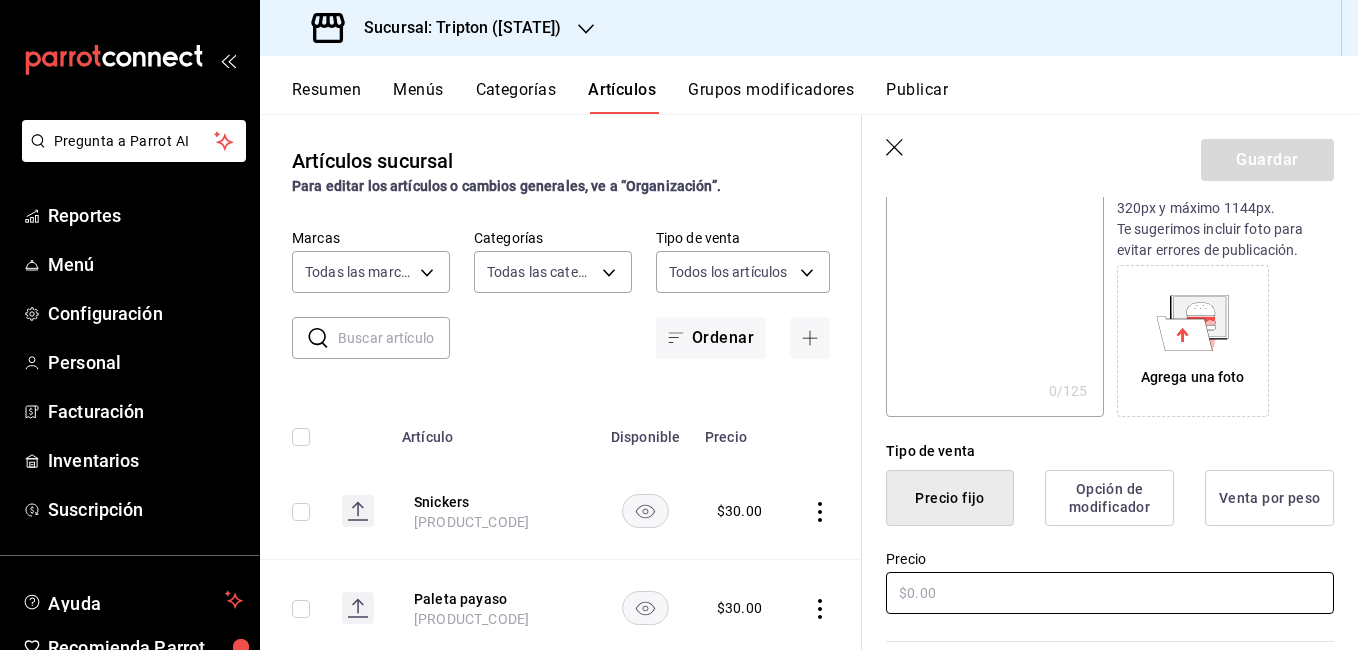 type on "Milky Way" 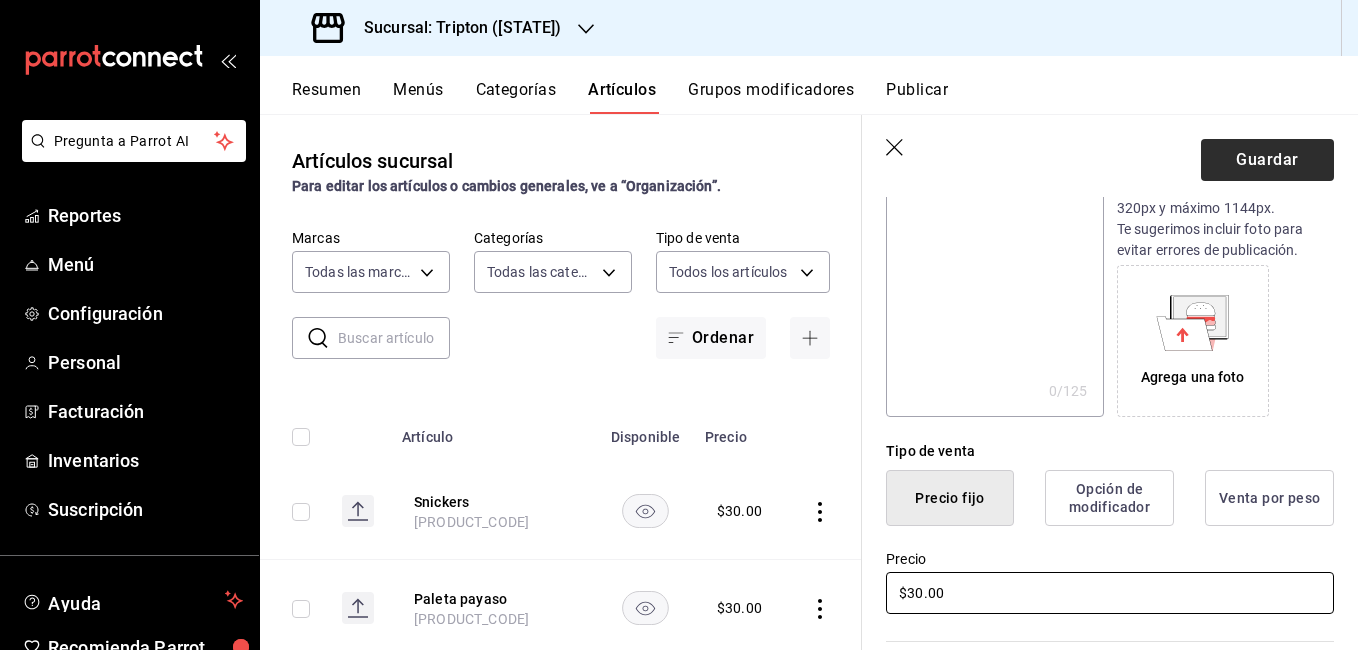type on "$30.00" 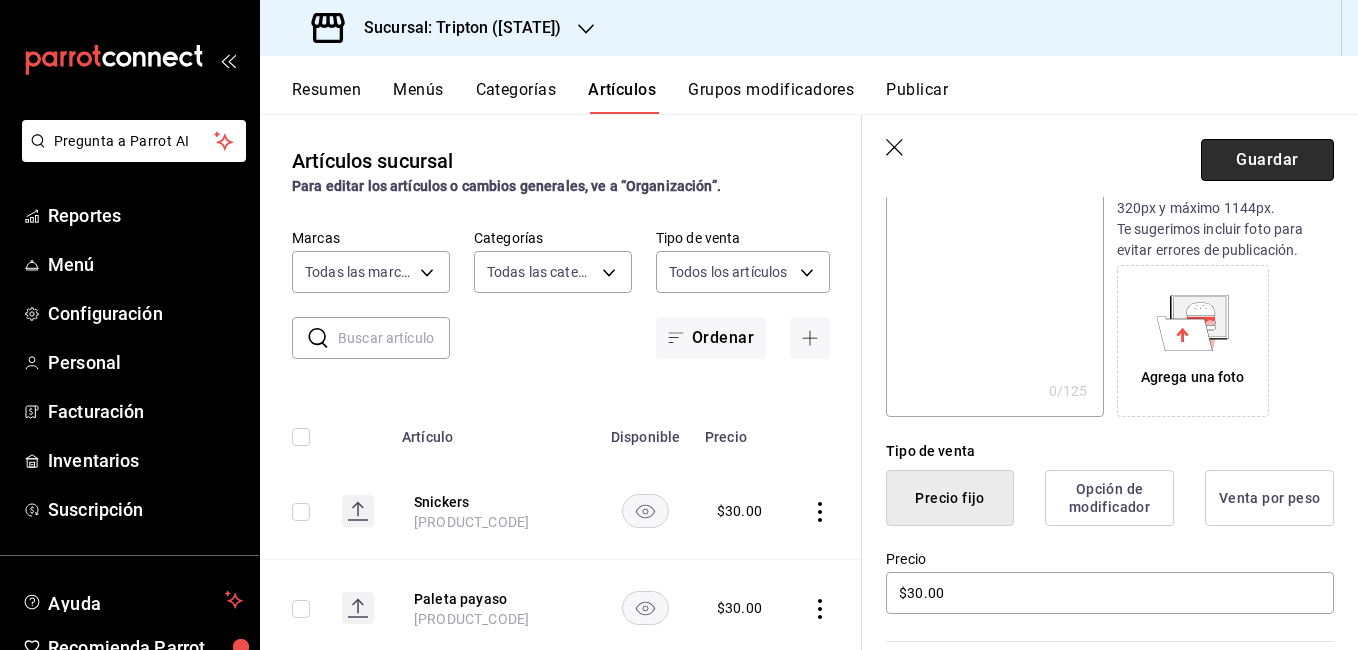 click on "Guardar" at bounding box center [1267, 160] 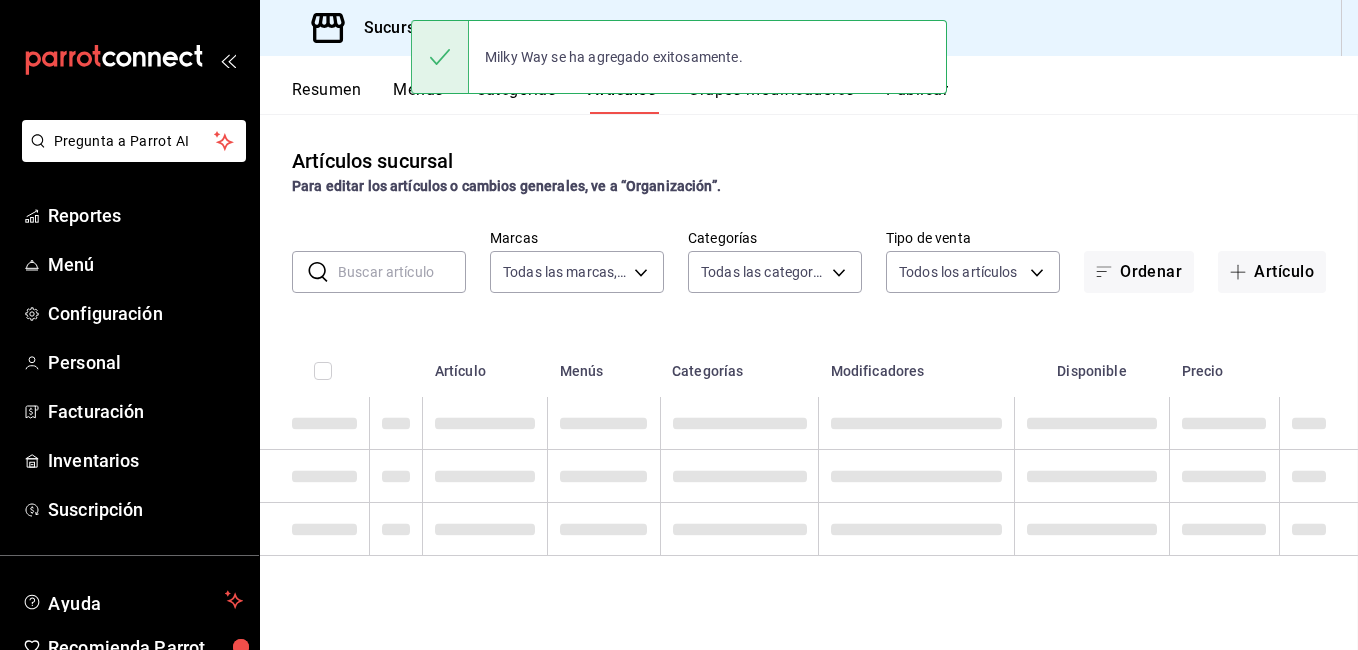 scroll, scrollTop: 0, scrollLeft: 0, axis: both 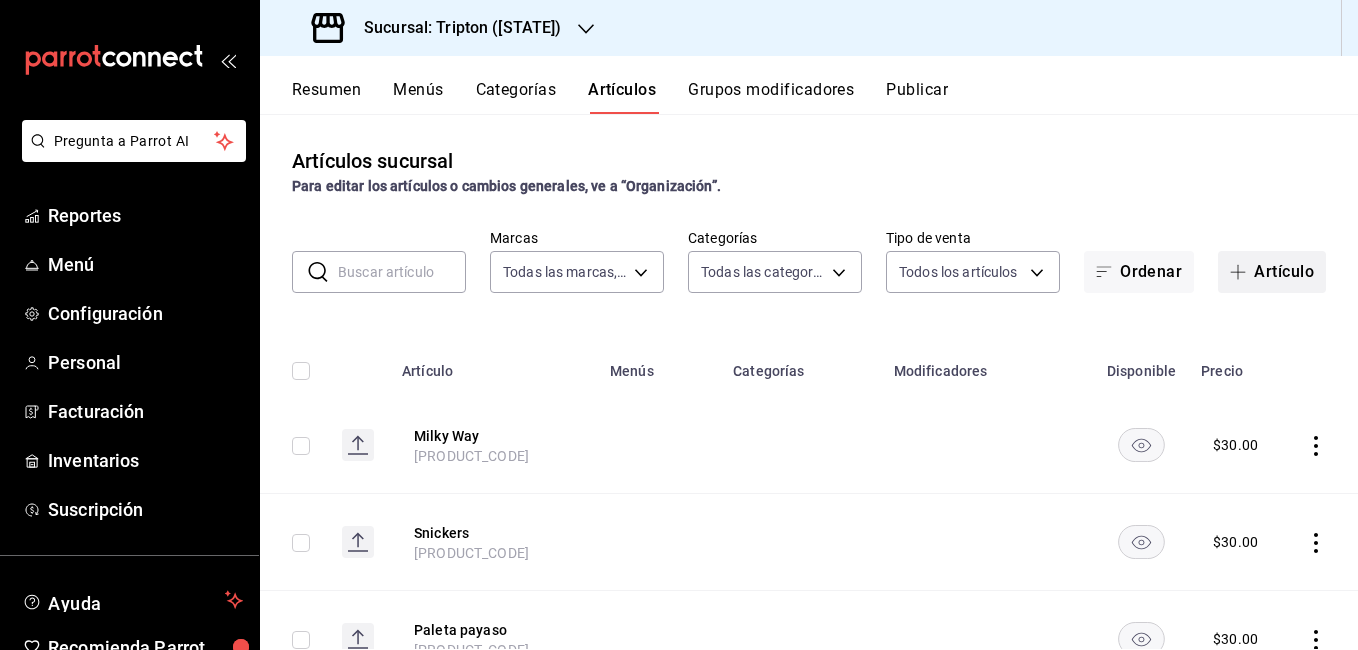 click on "Artículo" at bounding box center [1272, 272] 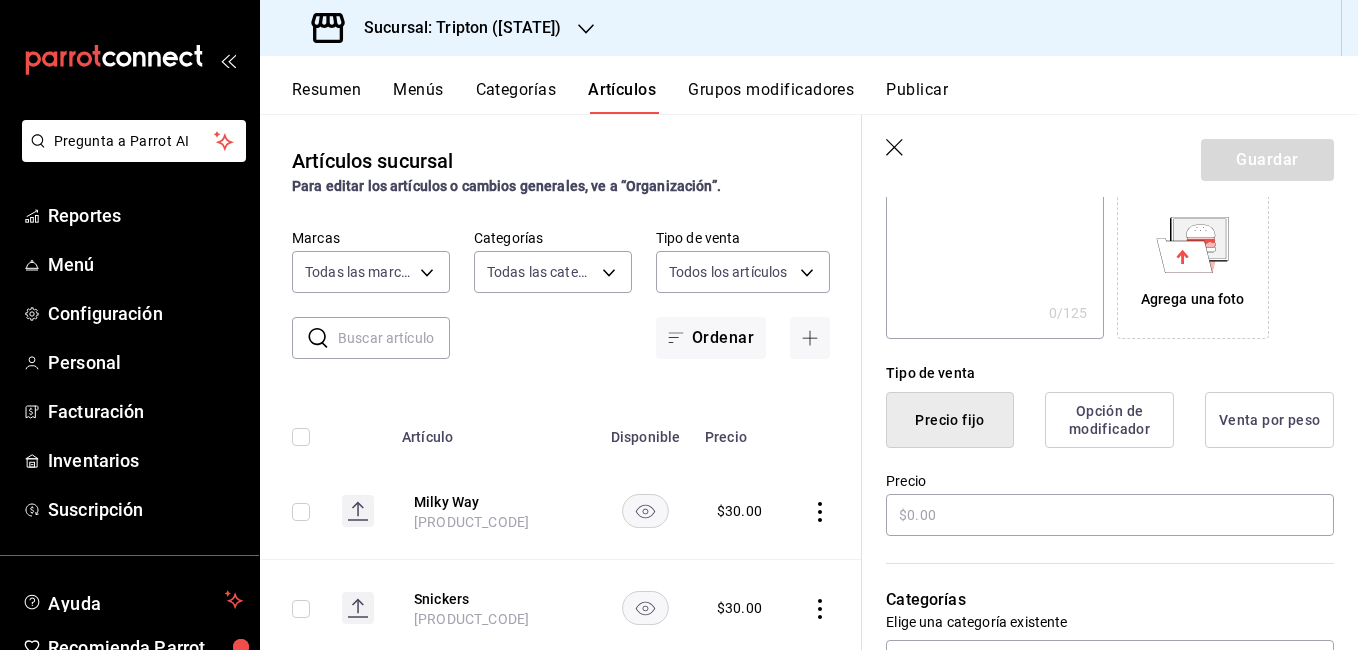 scroll, scrollTop: 330, scrollLeft: 0, axis: vertical 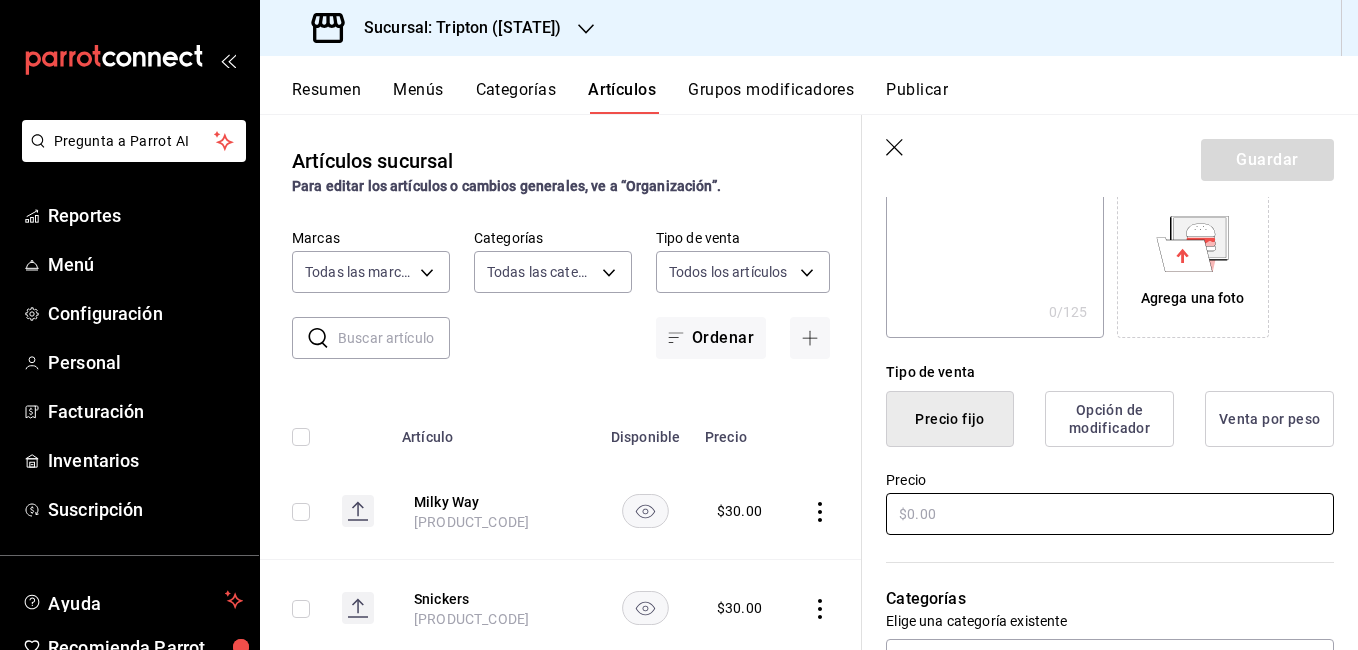 type on "MyM s Chocolate" 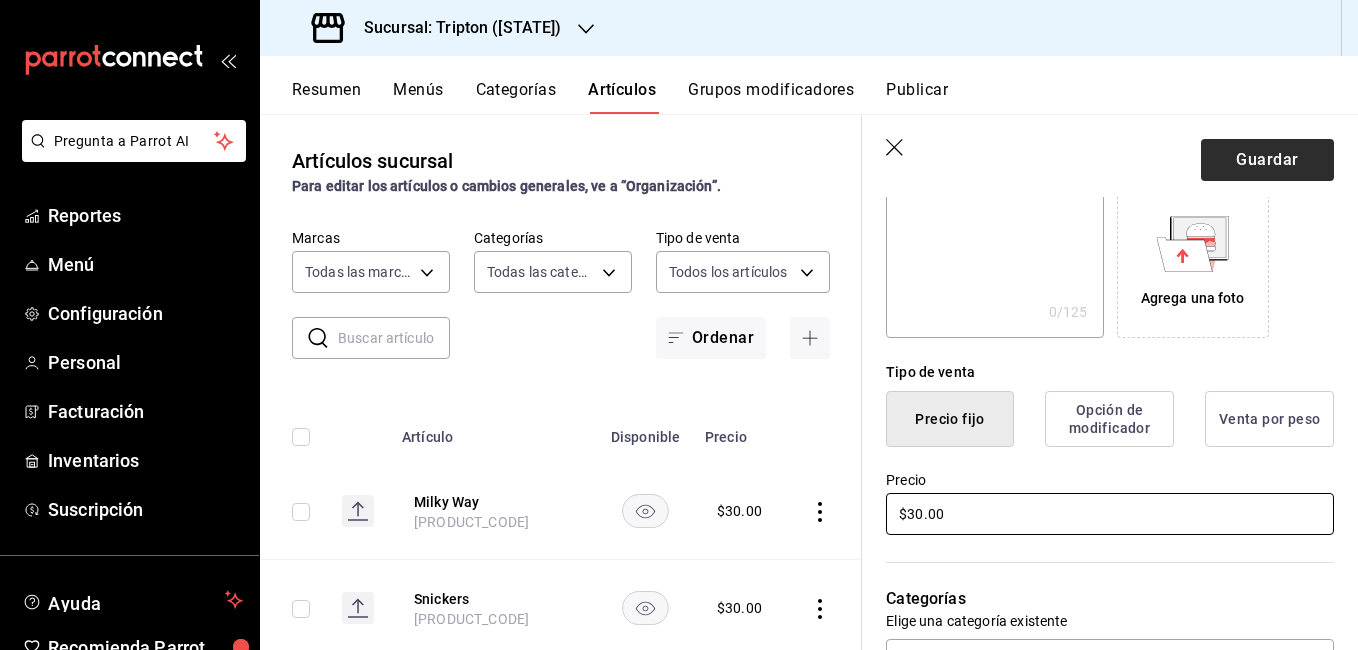 type on "$30.00" 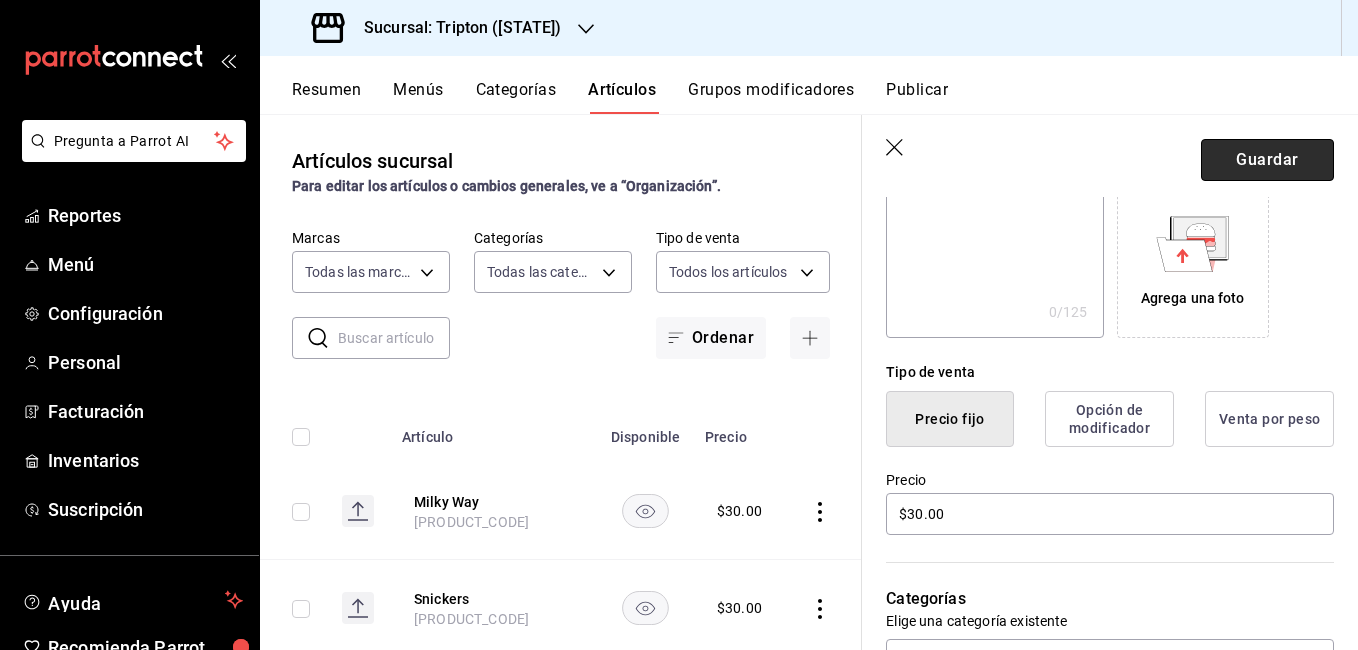 click on "Guardar" at bounding box center (1267, 160) 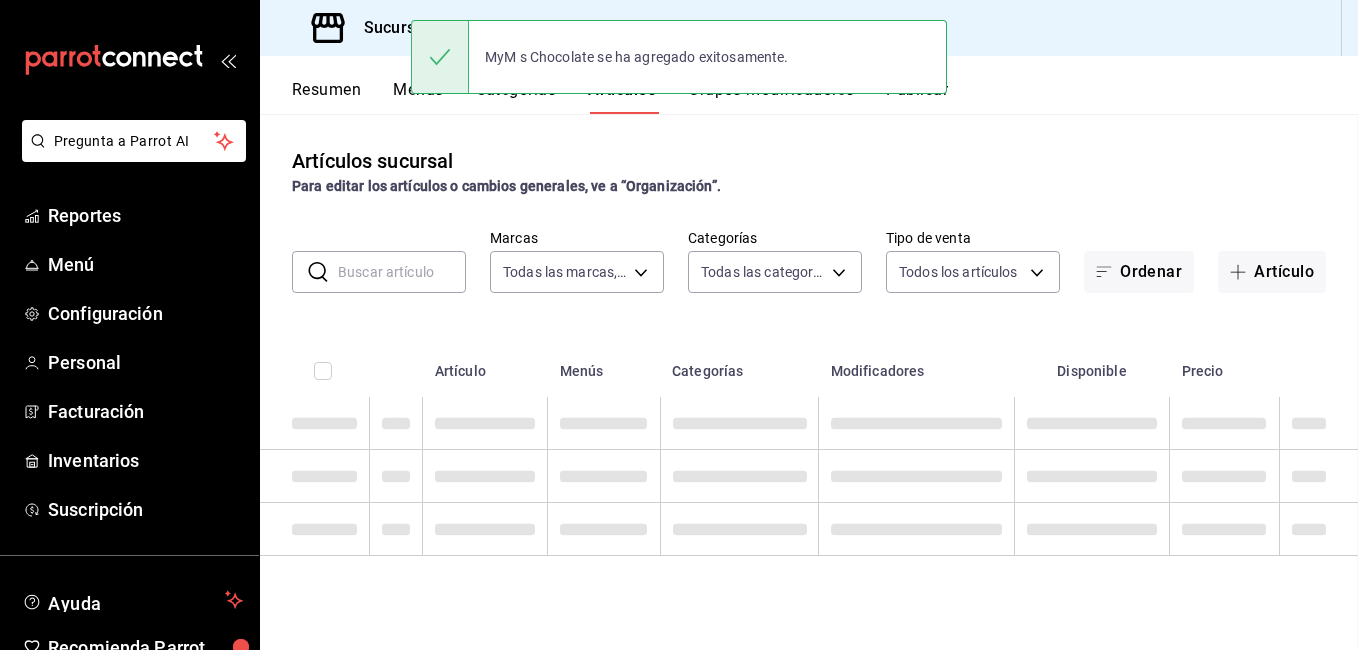 scroll, scrollTop: 0, scrollLeft: 0, axis: both 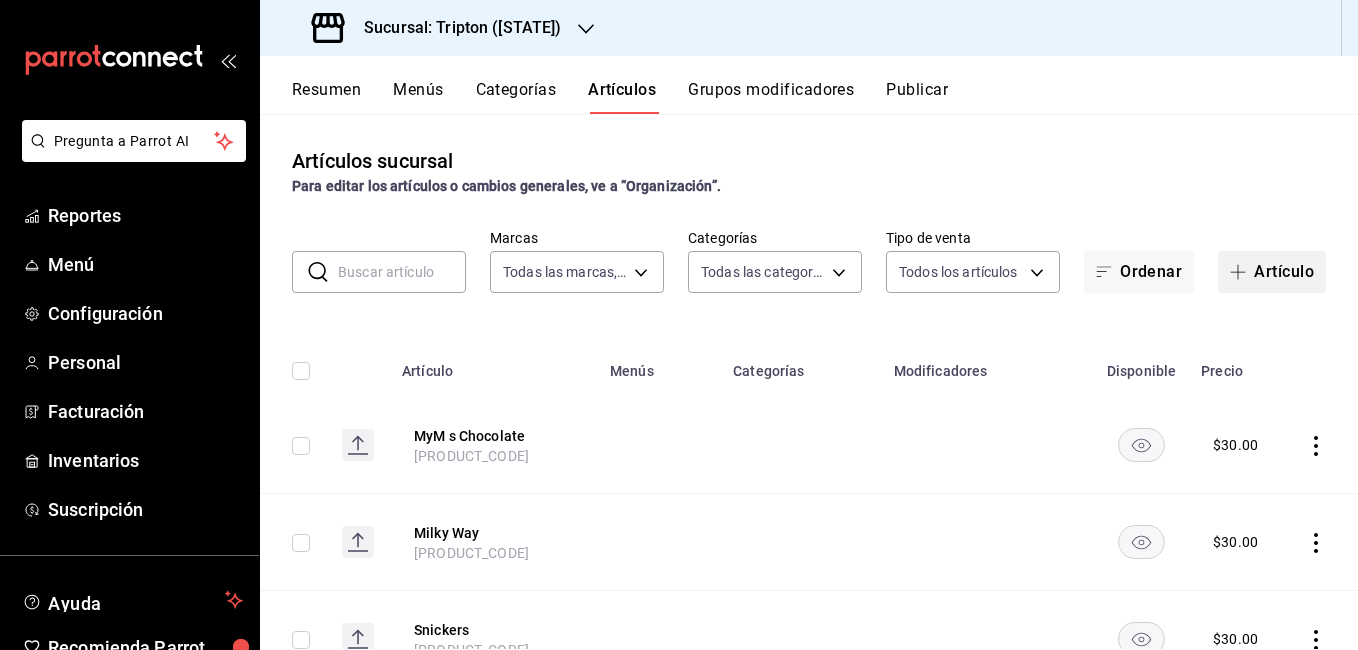 click 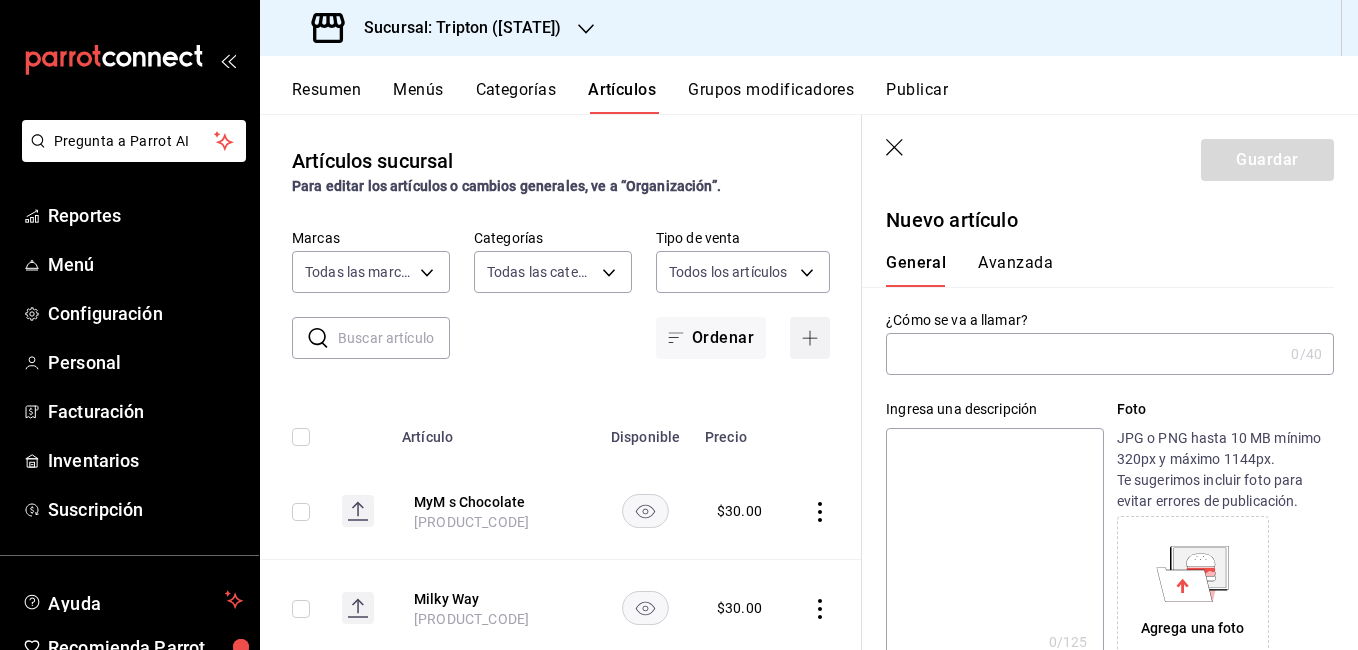 click on "General Avanzada" at bounding box center (1098, 270) 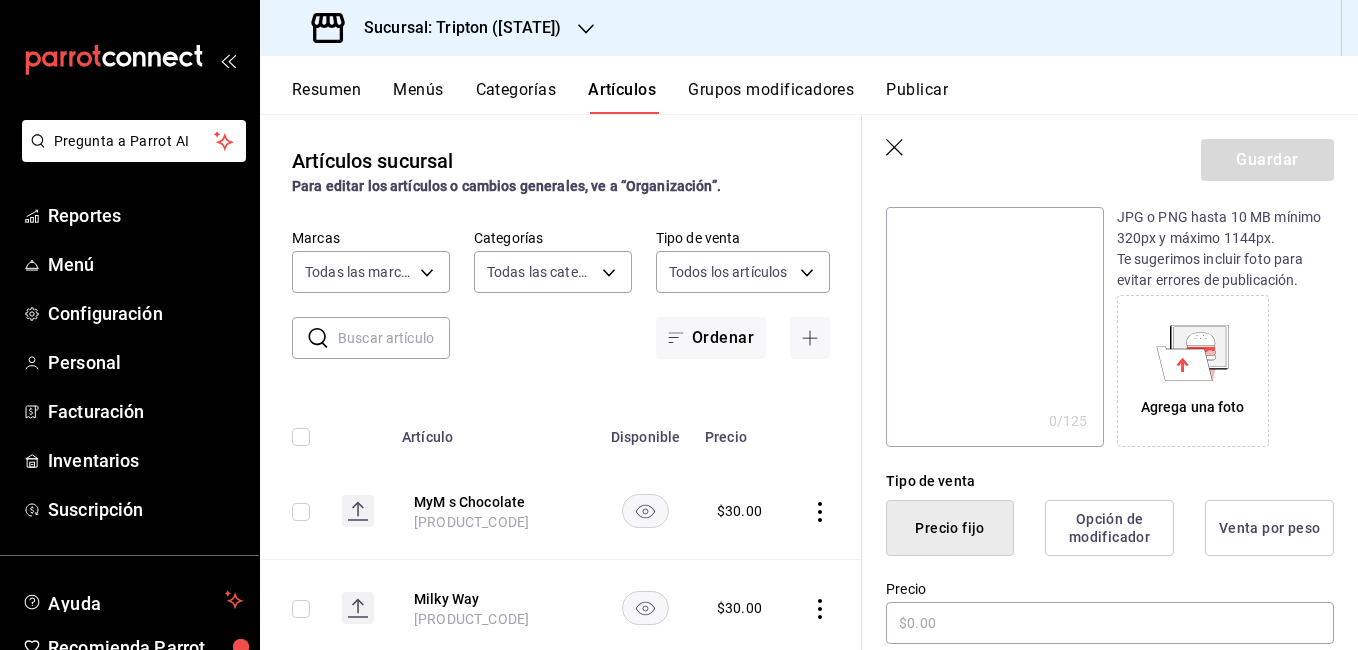 scroll, scrollTop: 0, scrollLeft: 0, axis: both 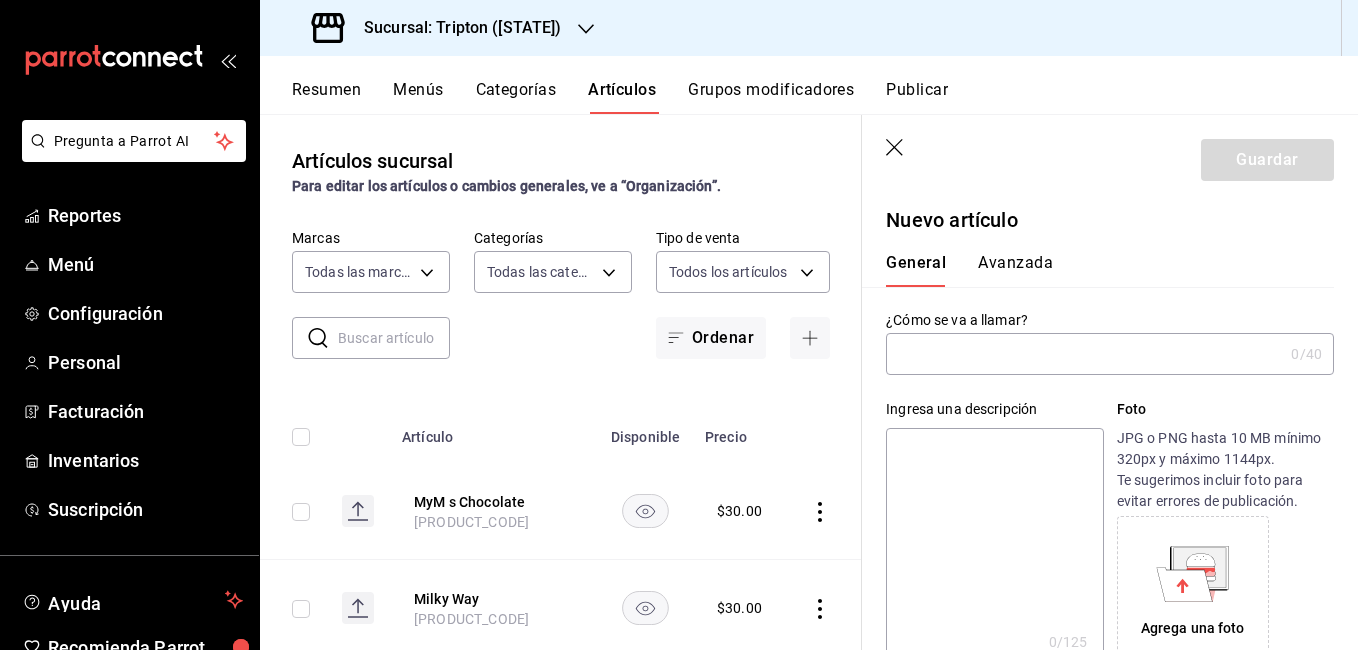 click at bounding box center [1084, 354] 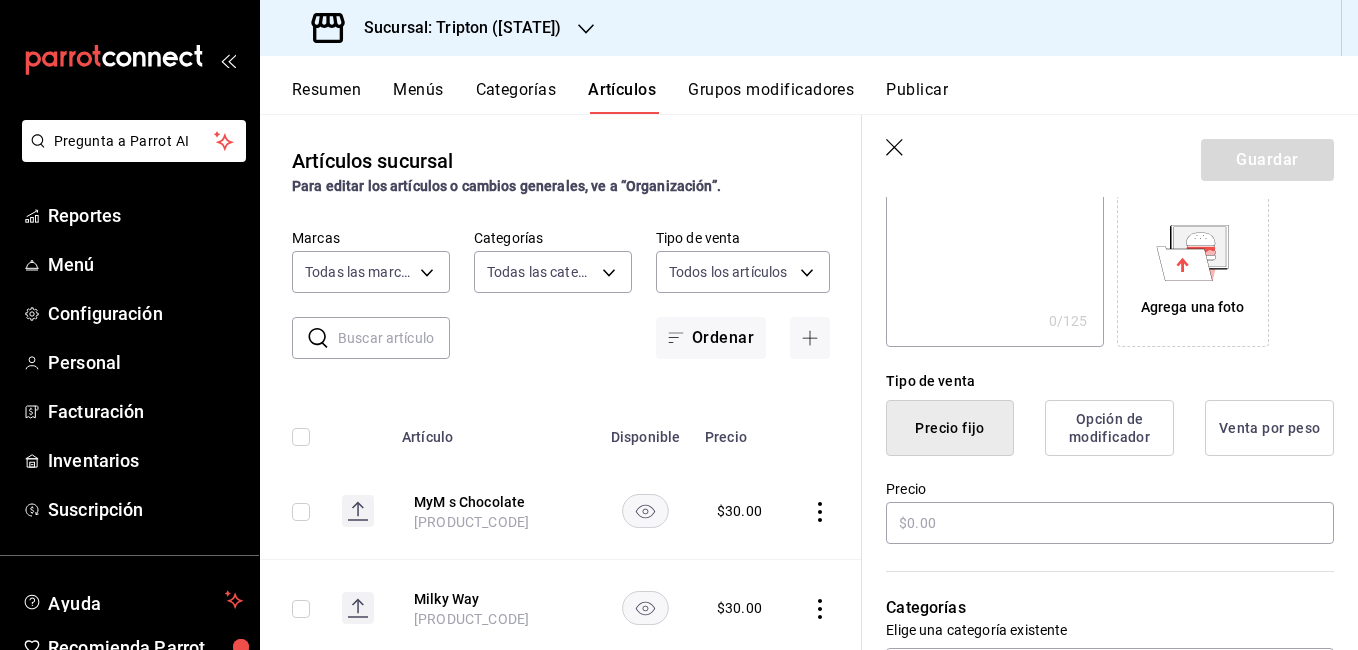 scroll, scrollTop: 323, scrollLeft: 0, axis: vertical 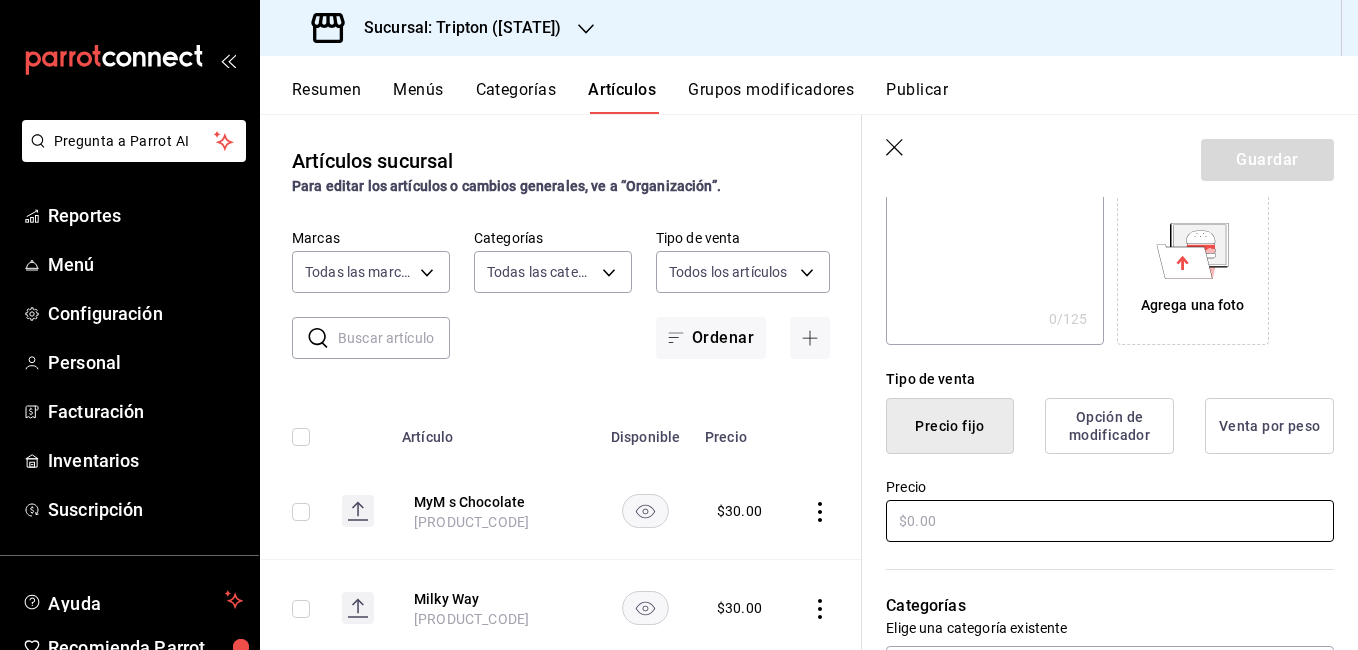 type on "paletas vero" 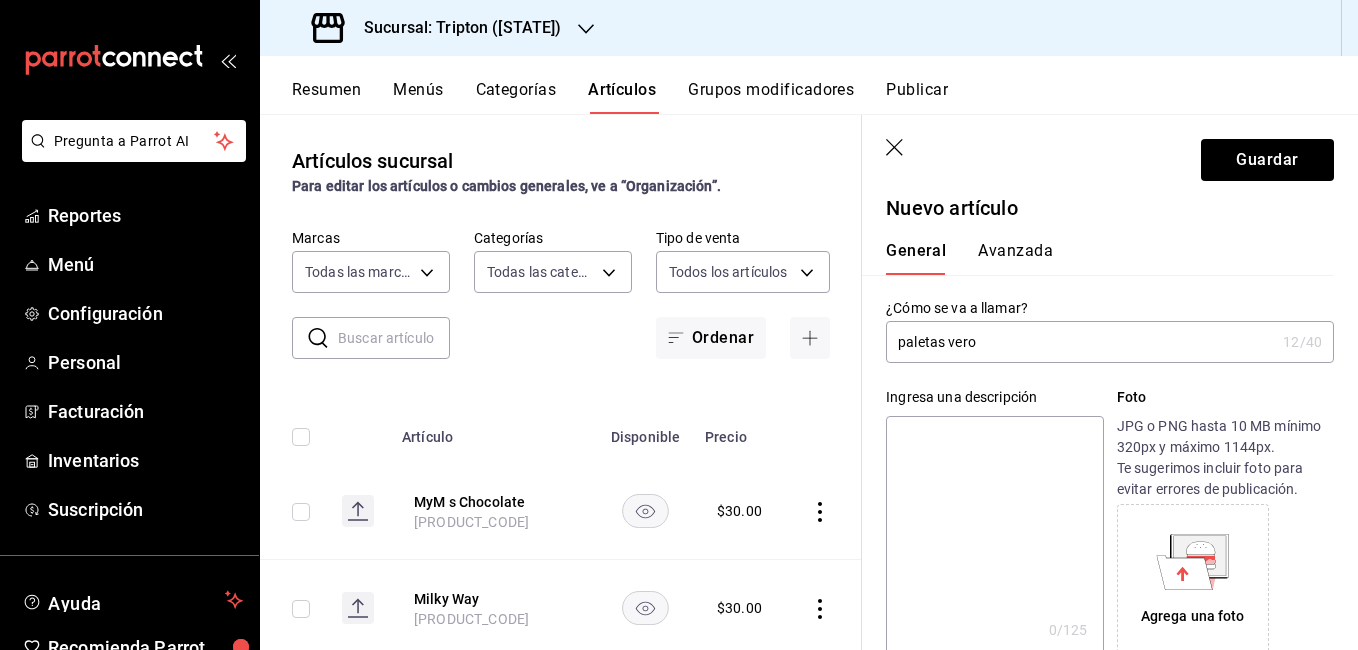 scroll, scrollTop: 0, scrollLeft: 0, axis: both 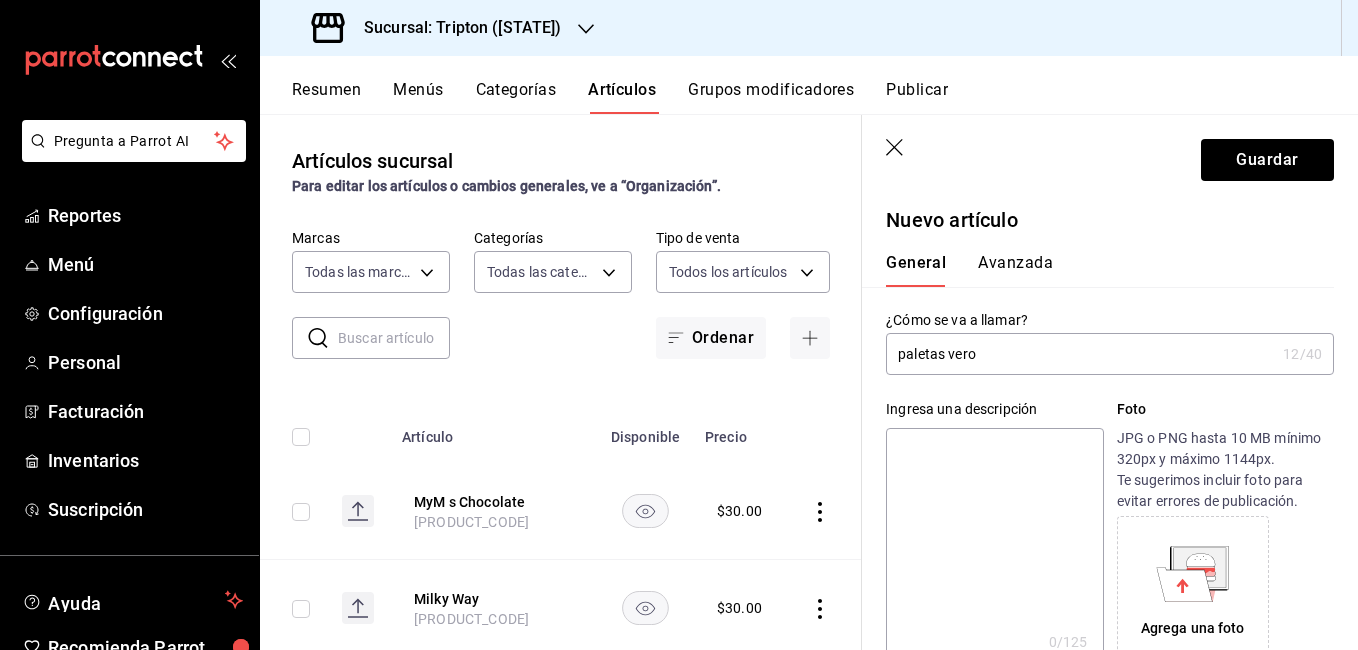 type on "$10.00" 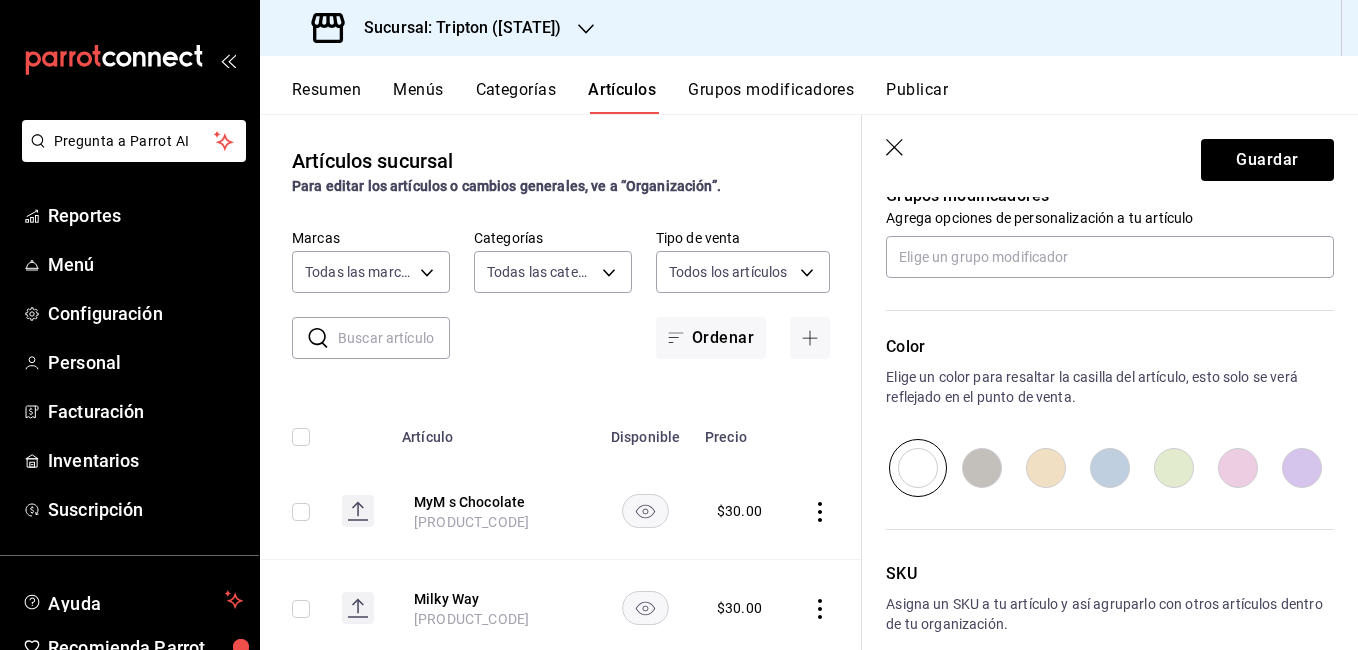 scroll, scrollTop: 852, scrollLeft: 0, axis: vertical 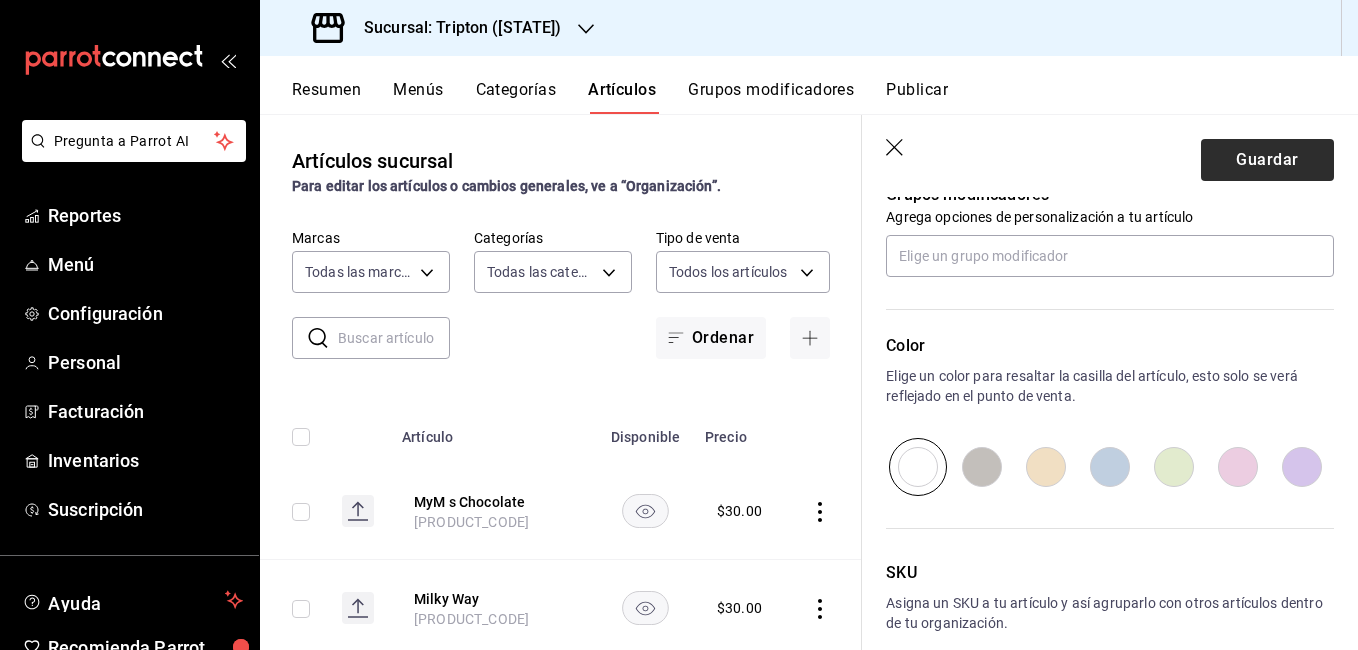 type on "paletas vero 2x10" 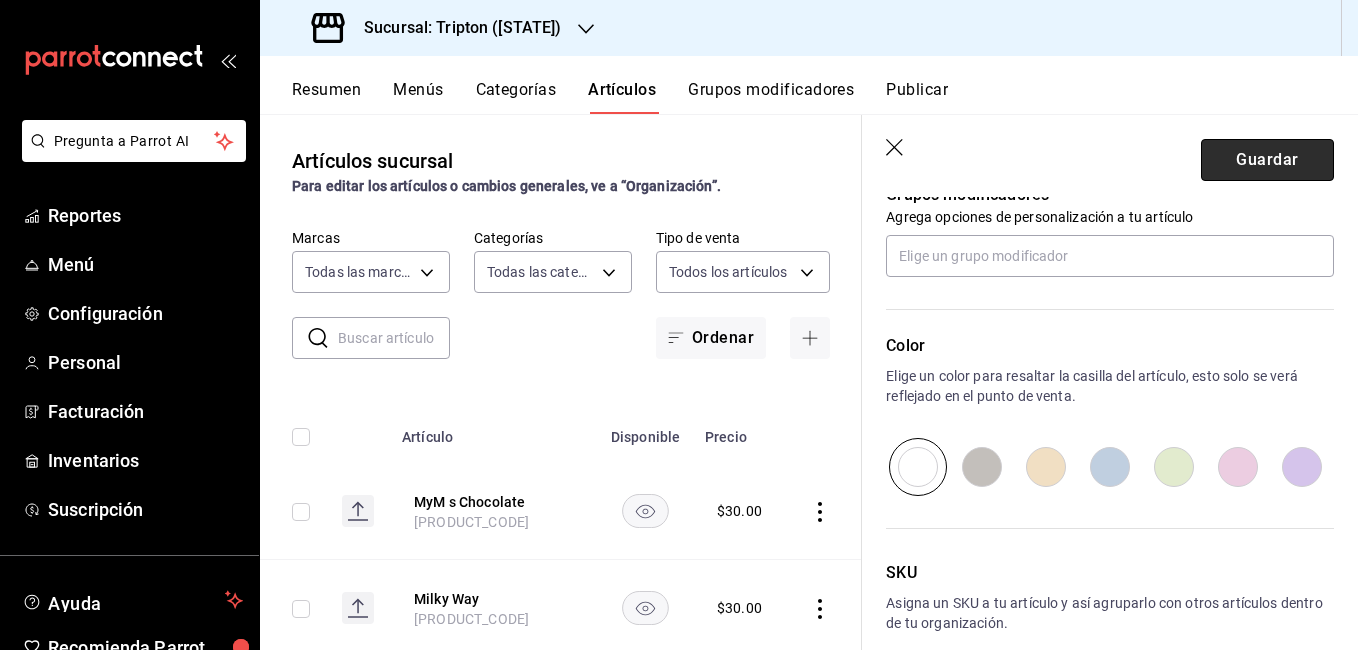 click on "Guardar" at bounding box center [1267, 160] 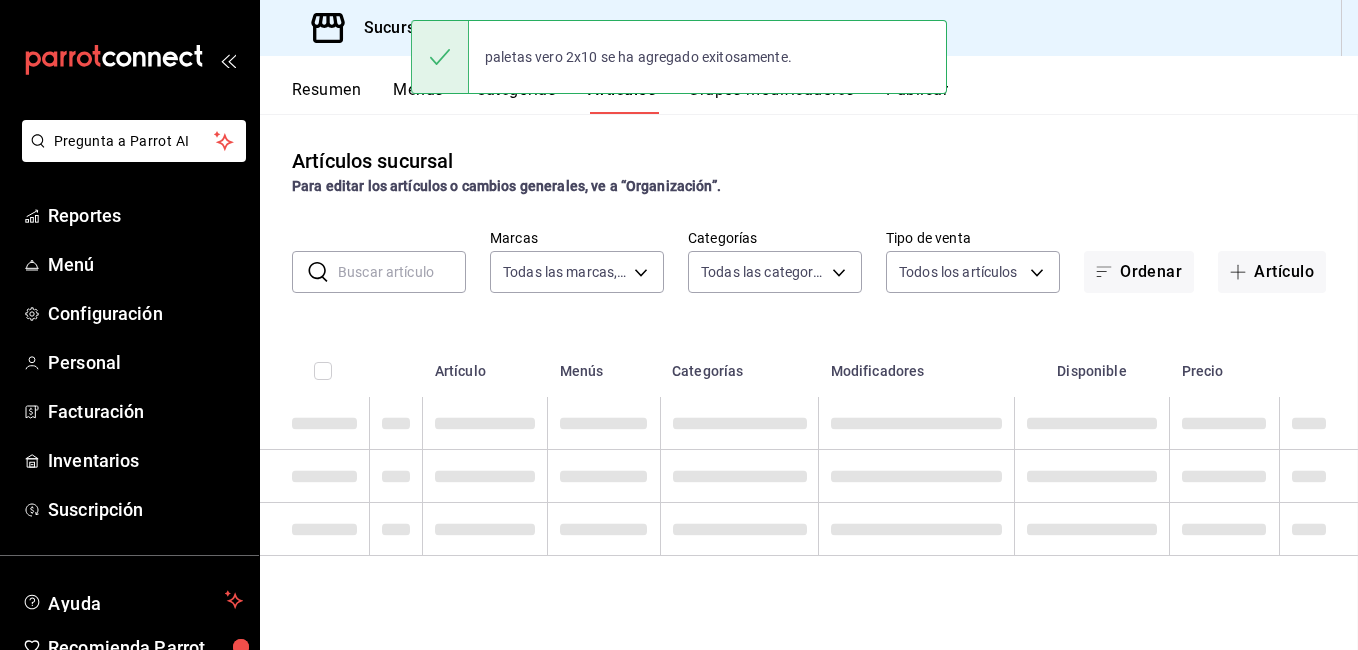 scroll, scrollTop: 0, scrollLeft: 0, axis: both 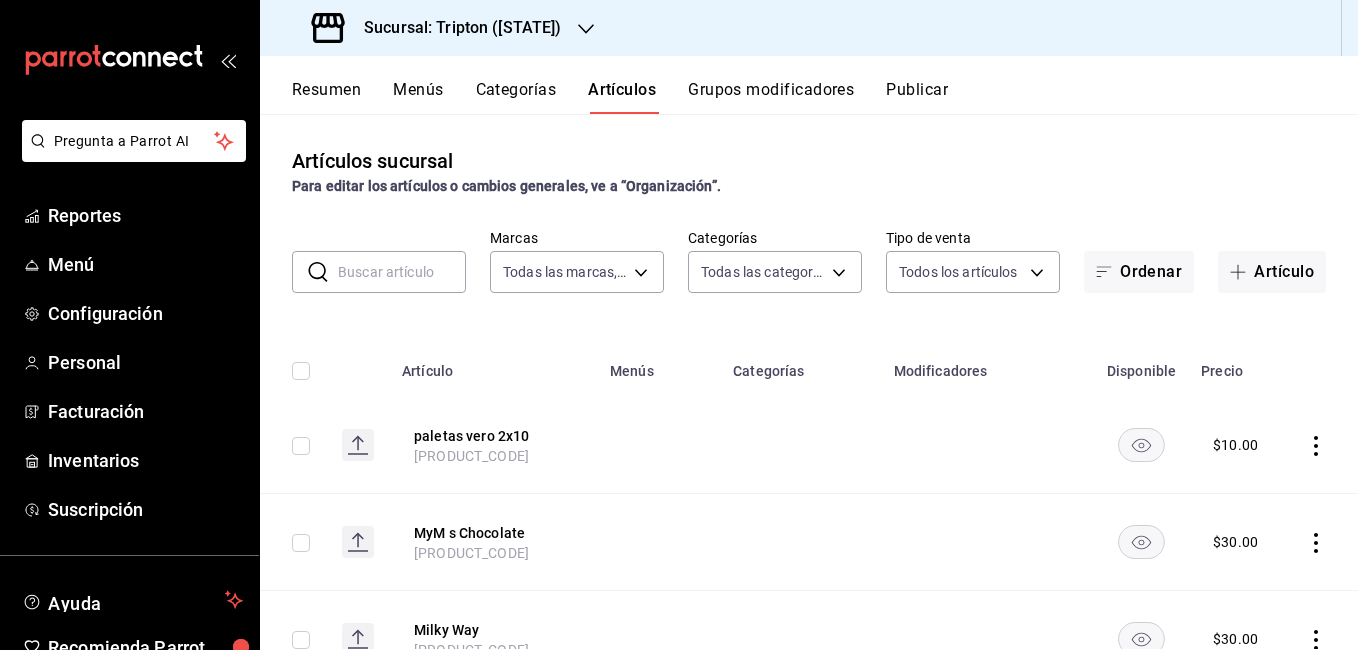 click on "Categorías" at bounding box center [516, 97] 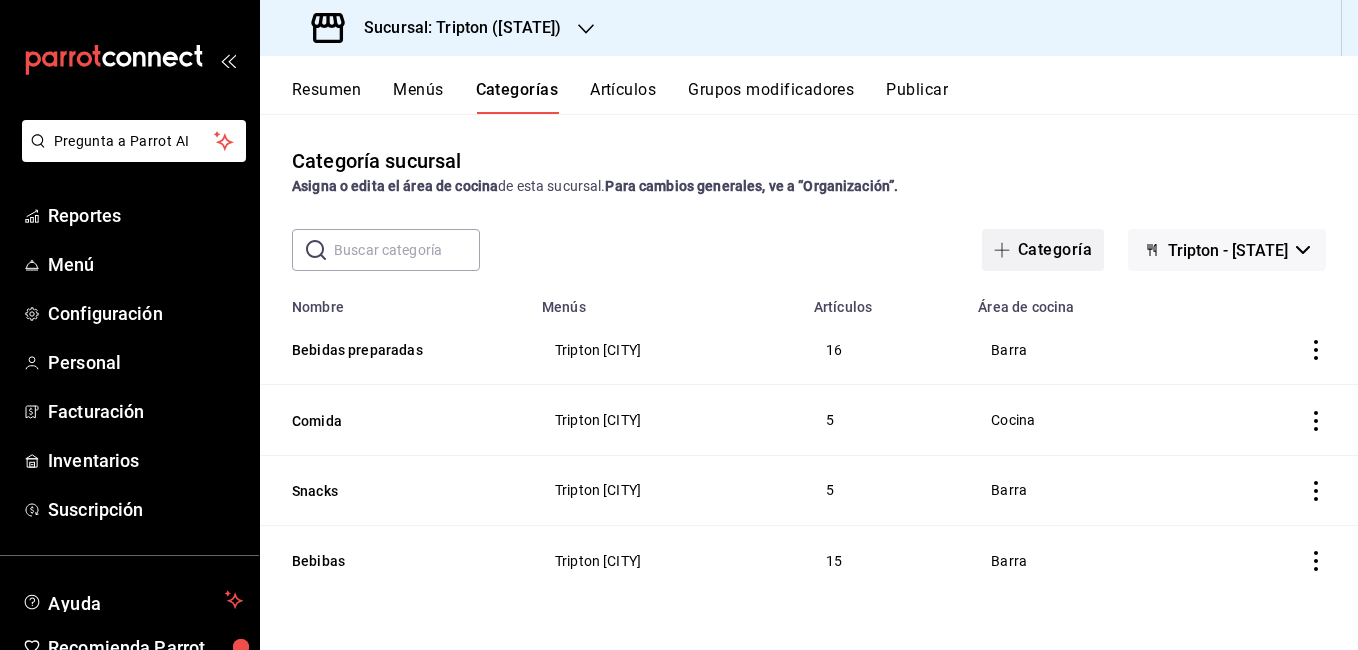 click on "Categoría" at bounding box center (1043, 250) 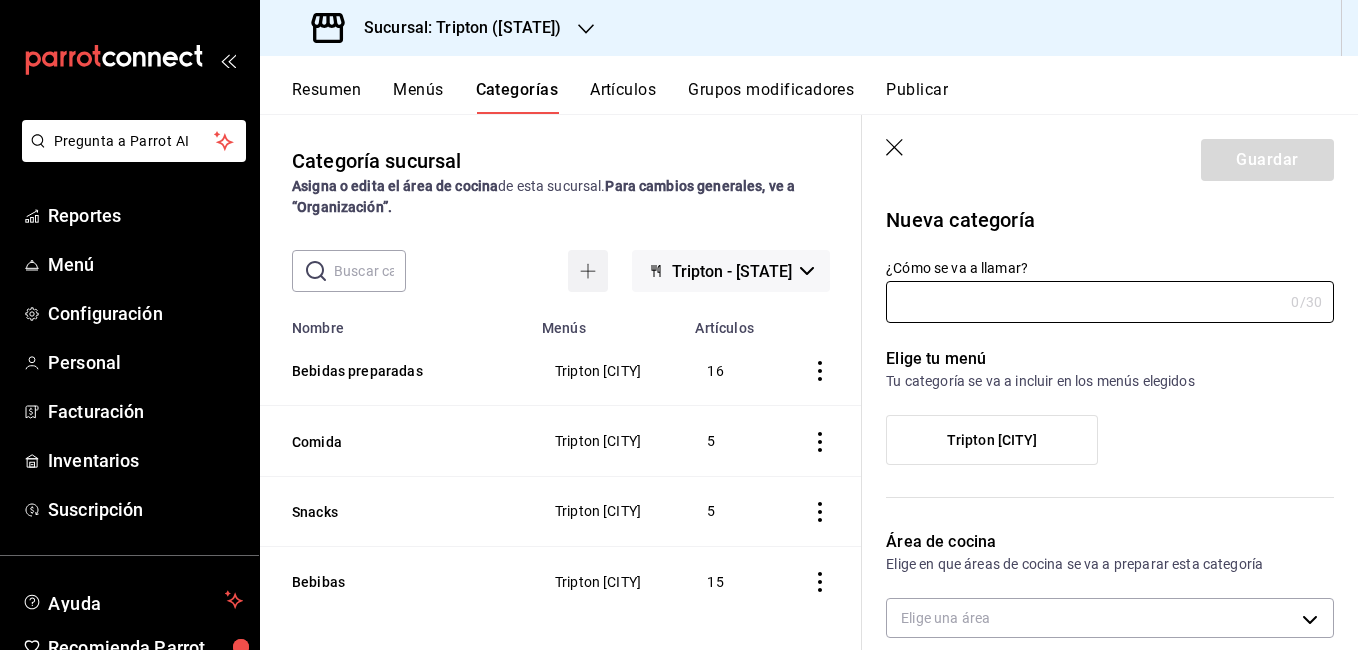 type on "030a11e1-35d8-4f47-af03-4bef0dd957af" 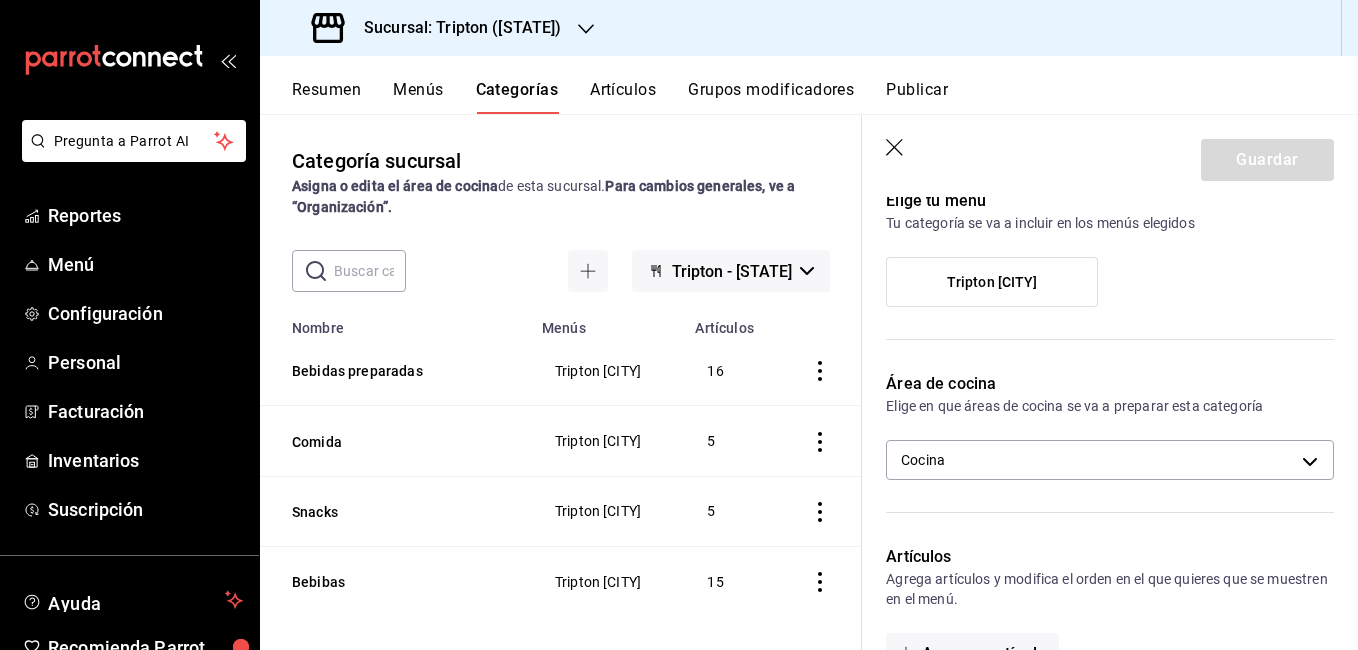 scroll, scrollTop: 160, scrollLeft: 0, axis: vertical 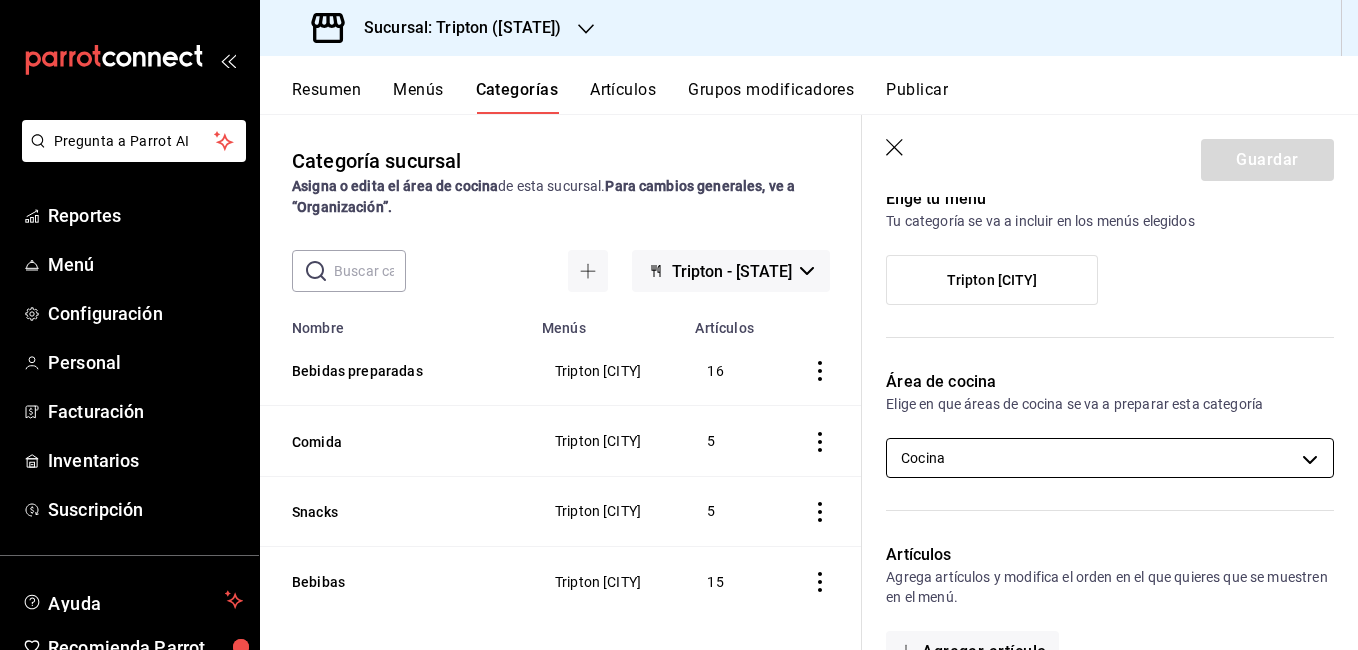 type on "Candy Bar" 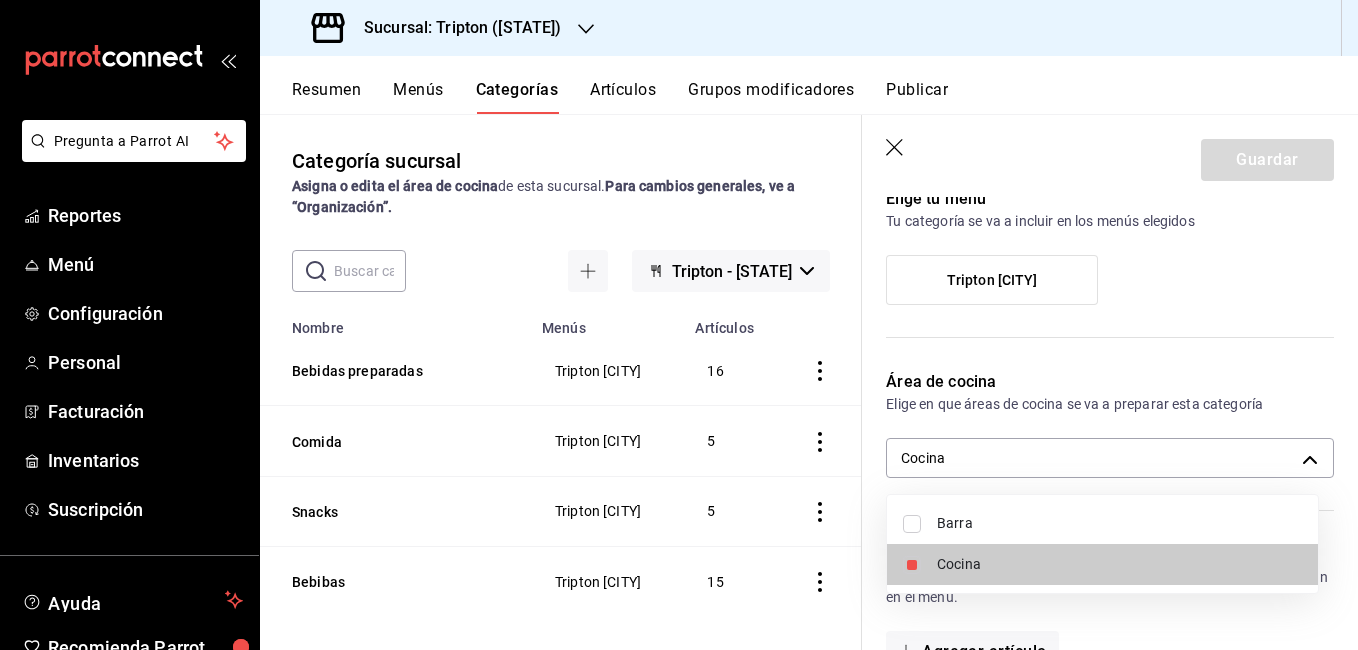 click on "Barra" at bounding box center (1119, 523) 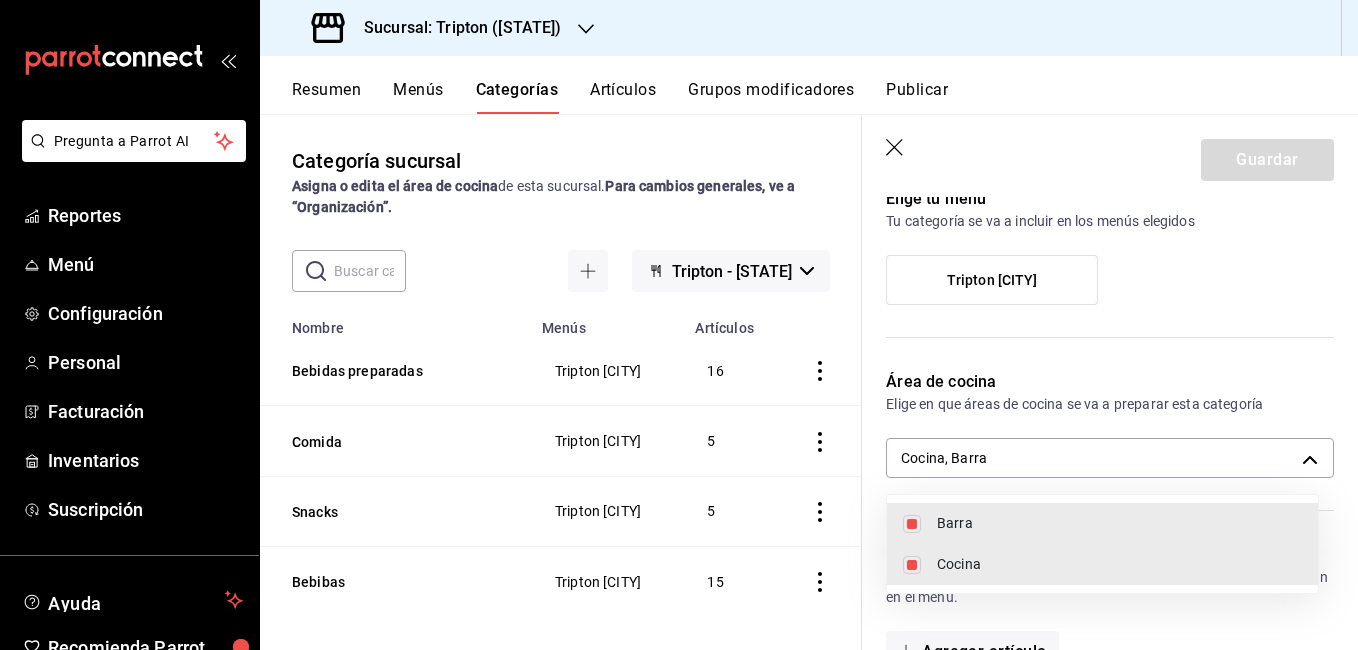 click on "Cocina" at bounding box center (1119, 564) 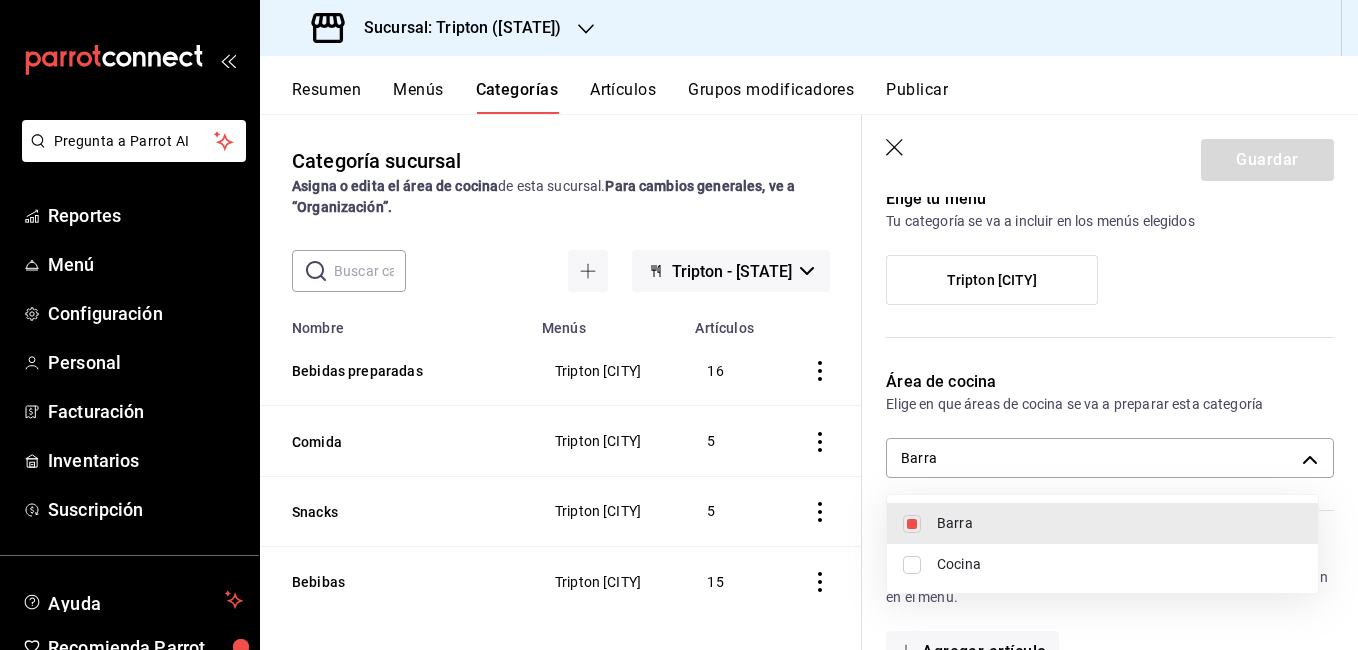 click on "Cocina" at bounding box center (1119, 564) 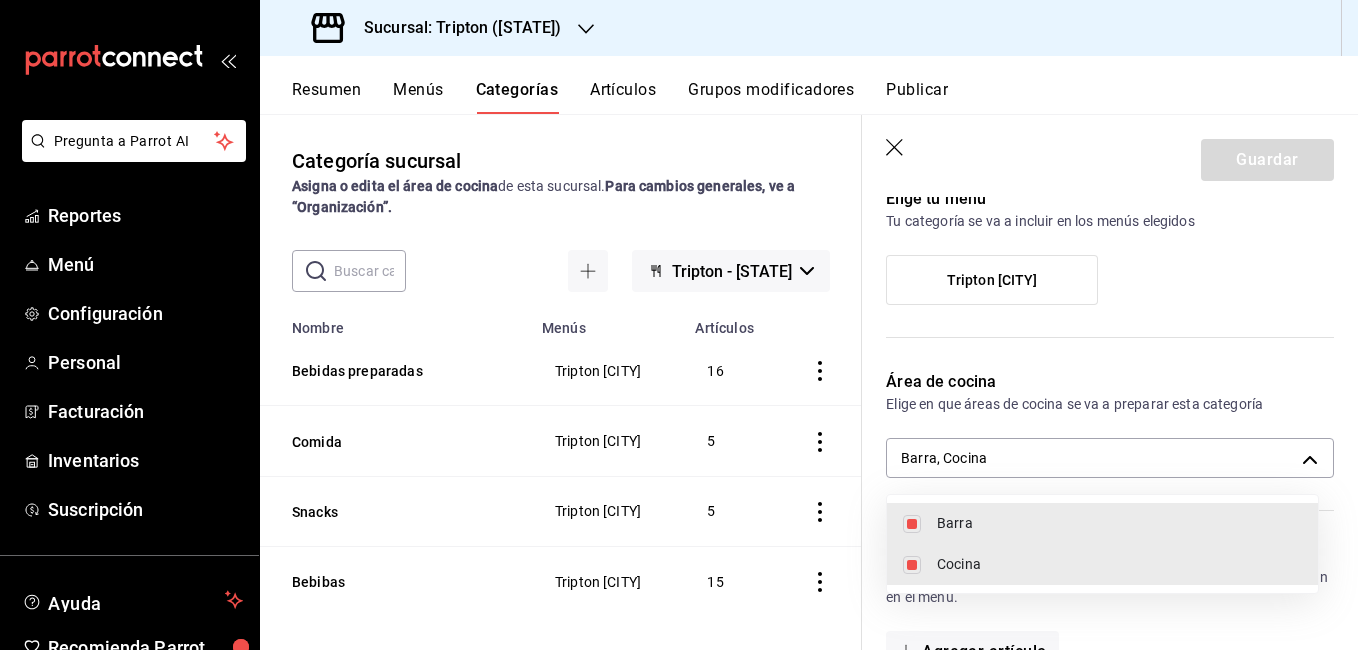 click on "Cocina" at bounding box center [1119, 564] 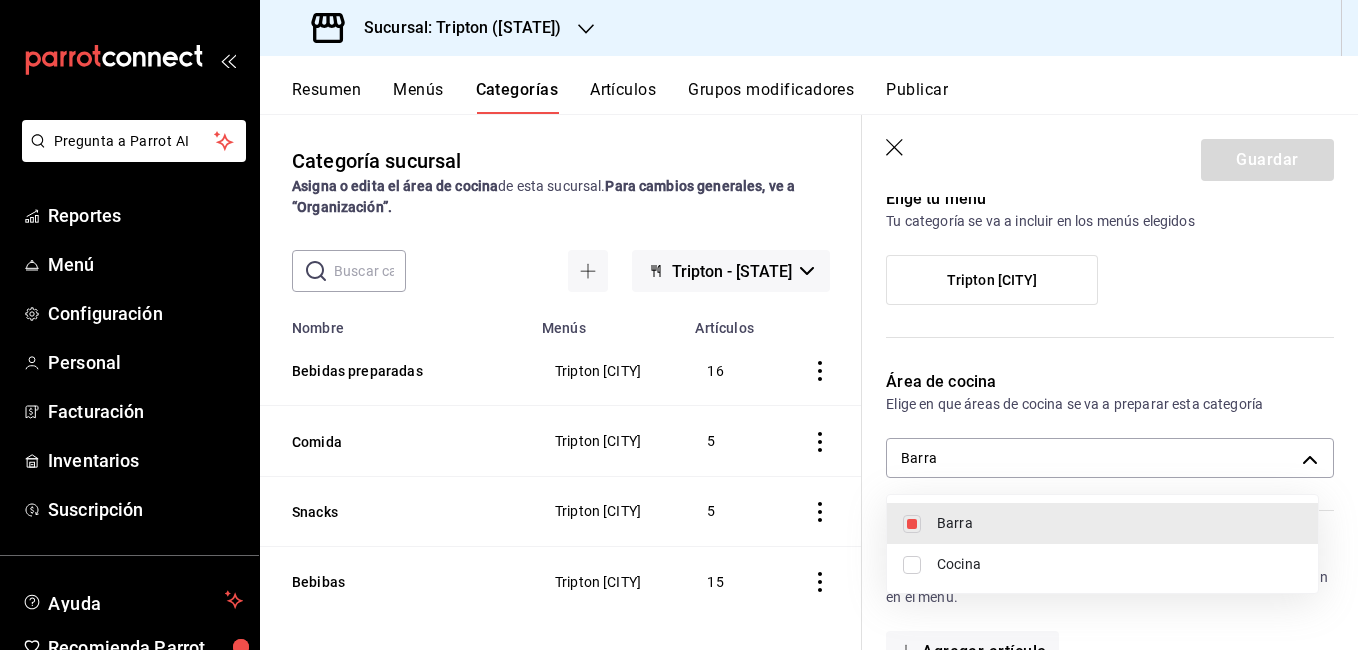click at bounding box center (679, 325) 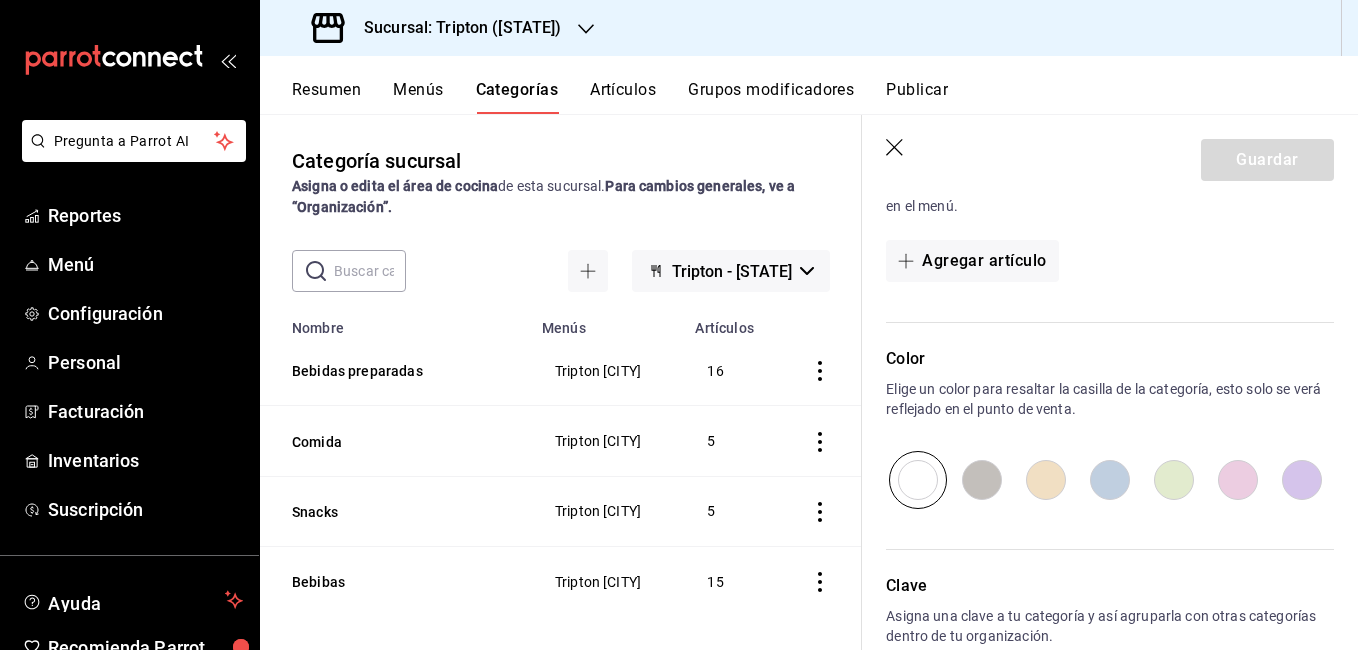scroll, scrollTop: 553, scrollLeft: 0, axis: vertical 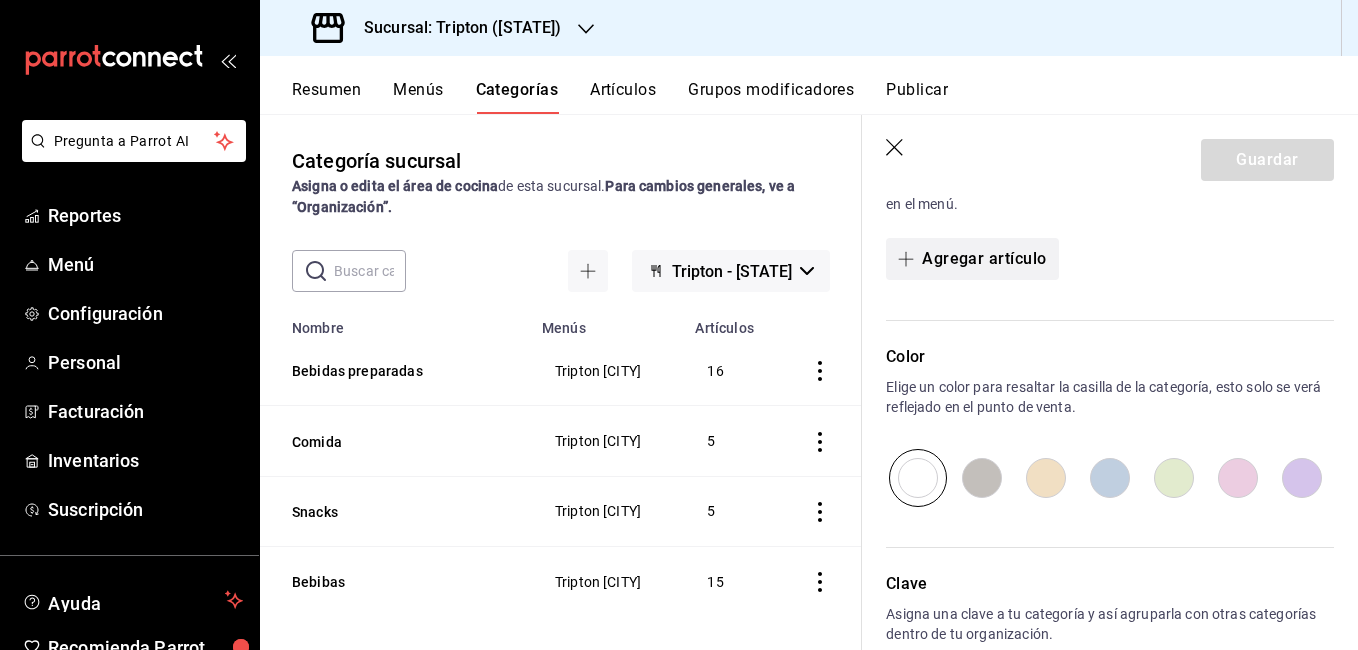 click on "Agregar artículo" at bounding box center [972, 259] 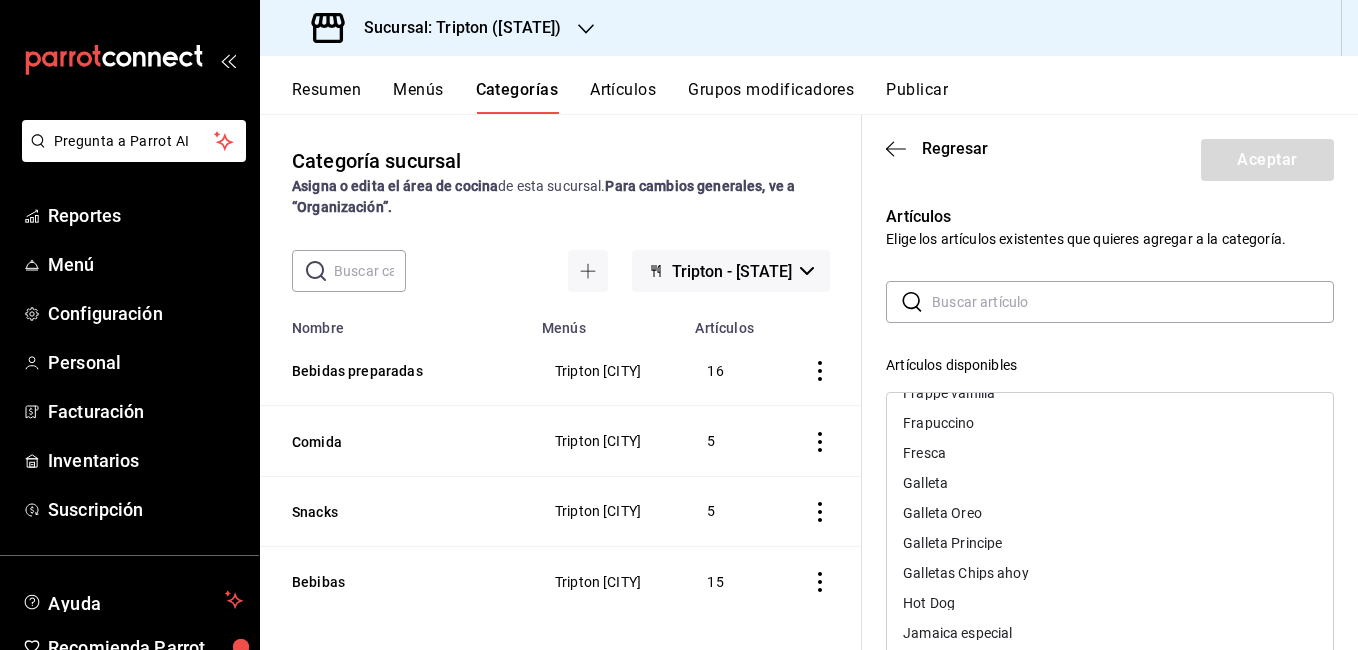 scroll, scrollTop: 624, scrollLeft: 0, axis: vertical 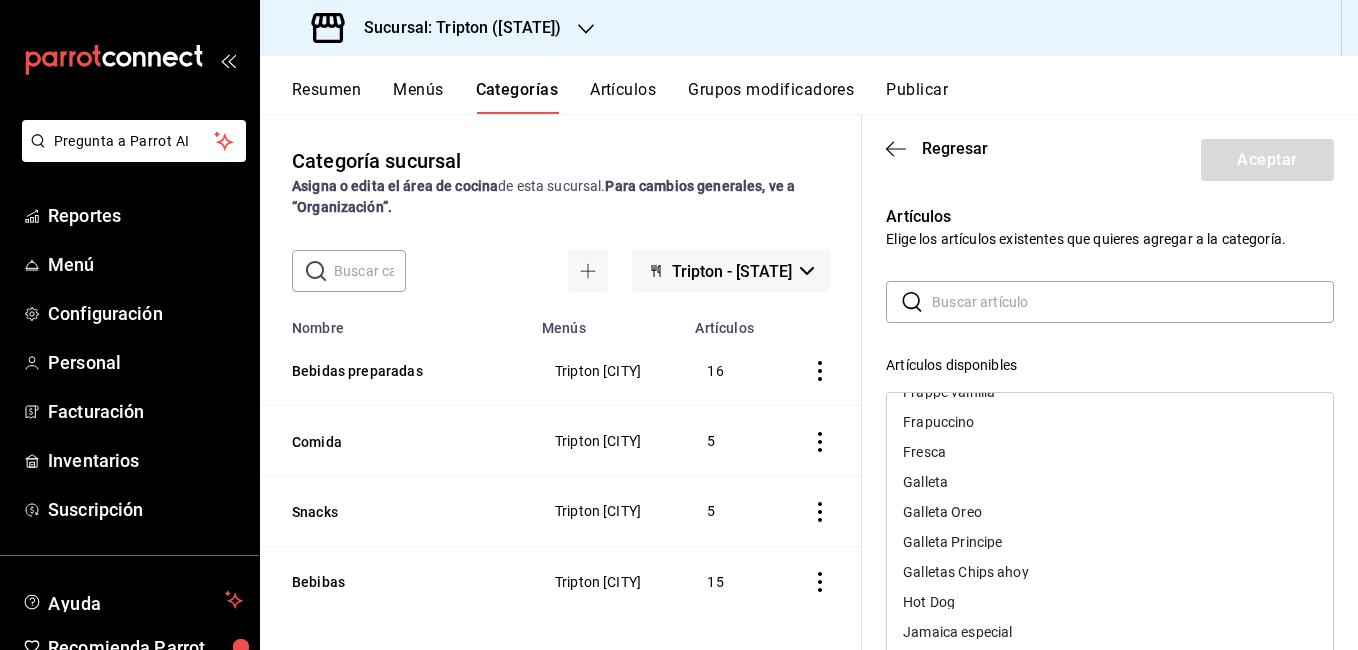 click on "Galleta Oreo" at bounding box center [1110, 512] 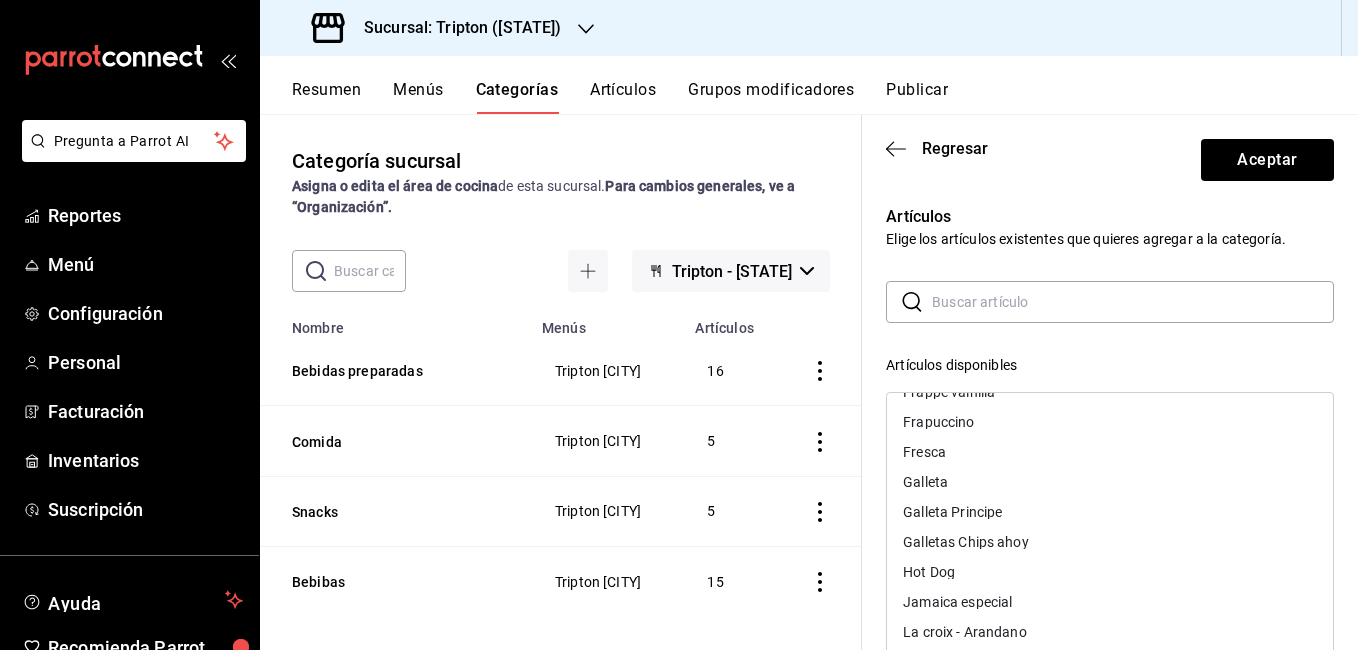 click on "Galleta Principe" at bounding box center [952, 512] 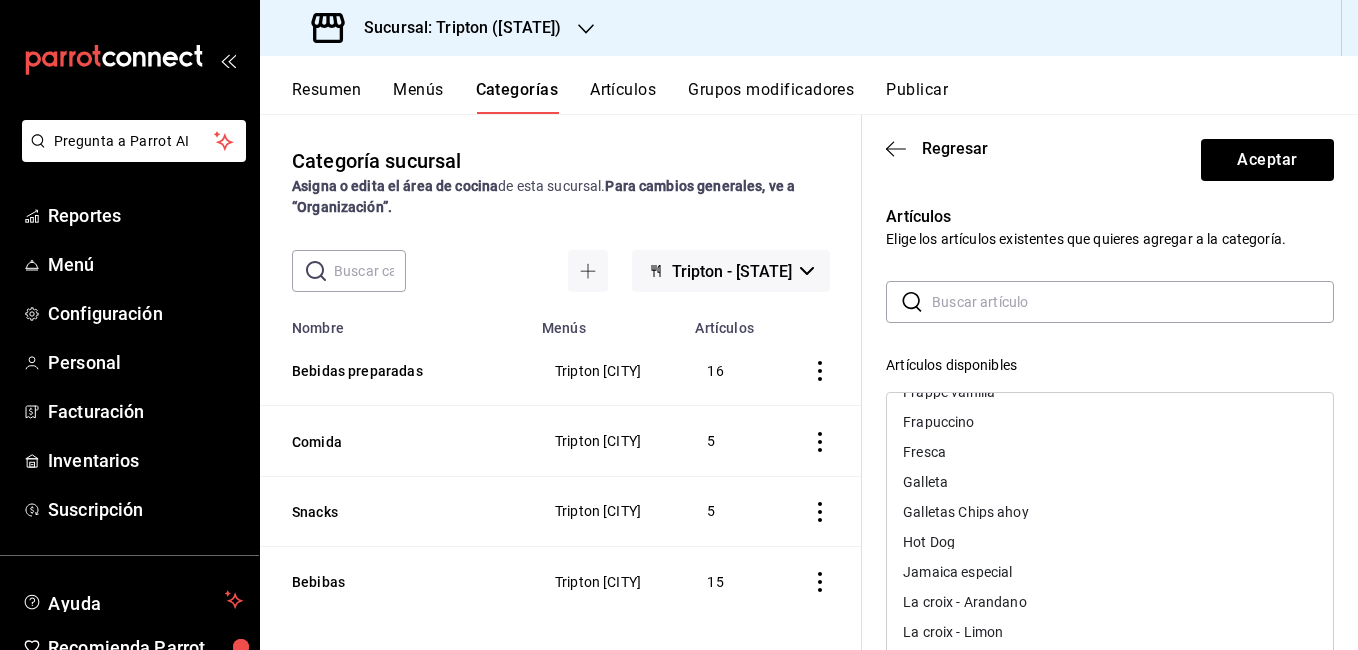 click on "Galletas Chips ahoy" at bounding box center (966, 512) 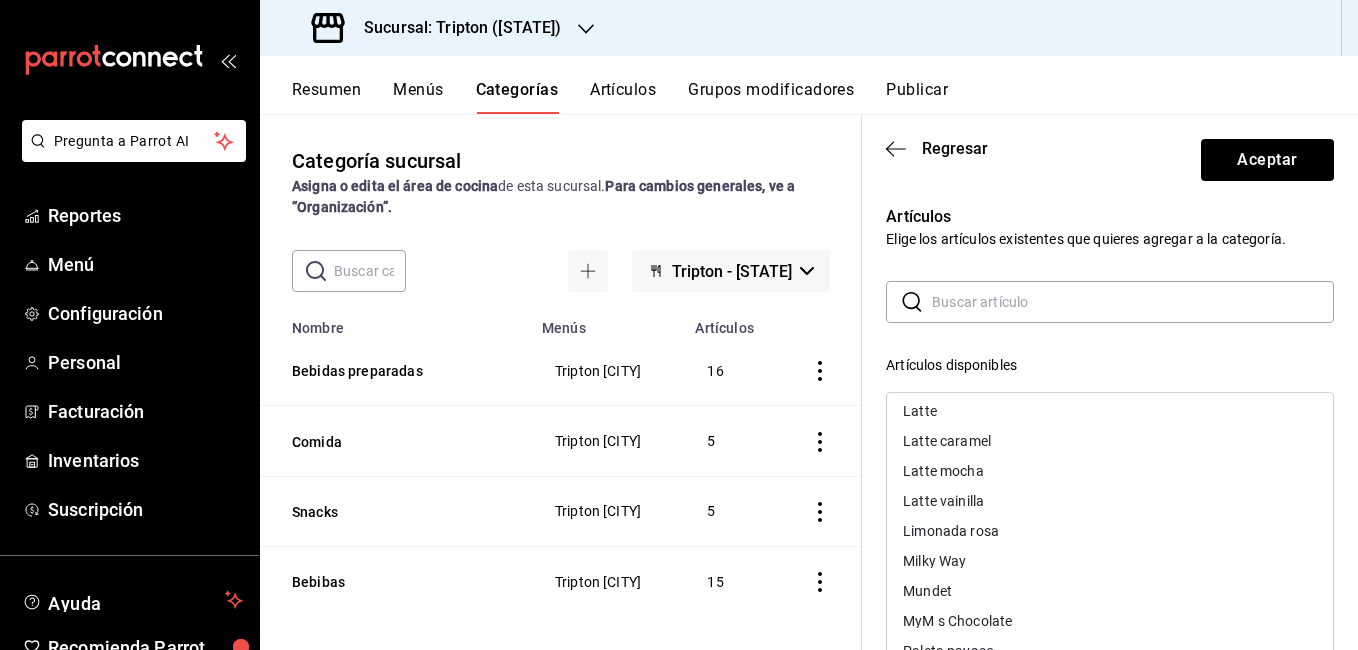 scroll, scrollTop: 906, scrollLeft: 0, axis: vertical 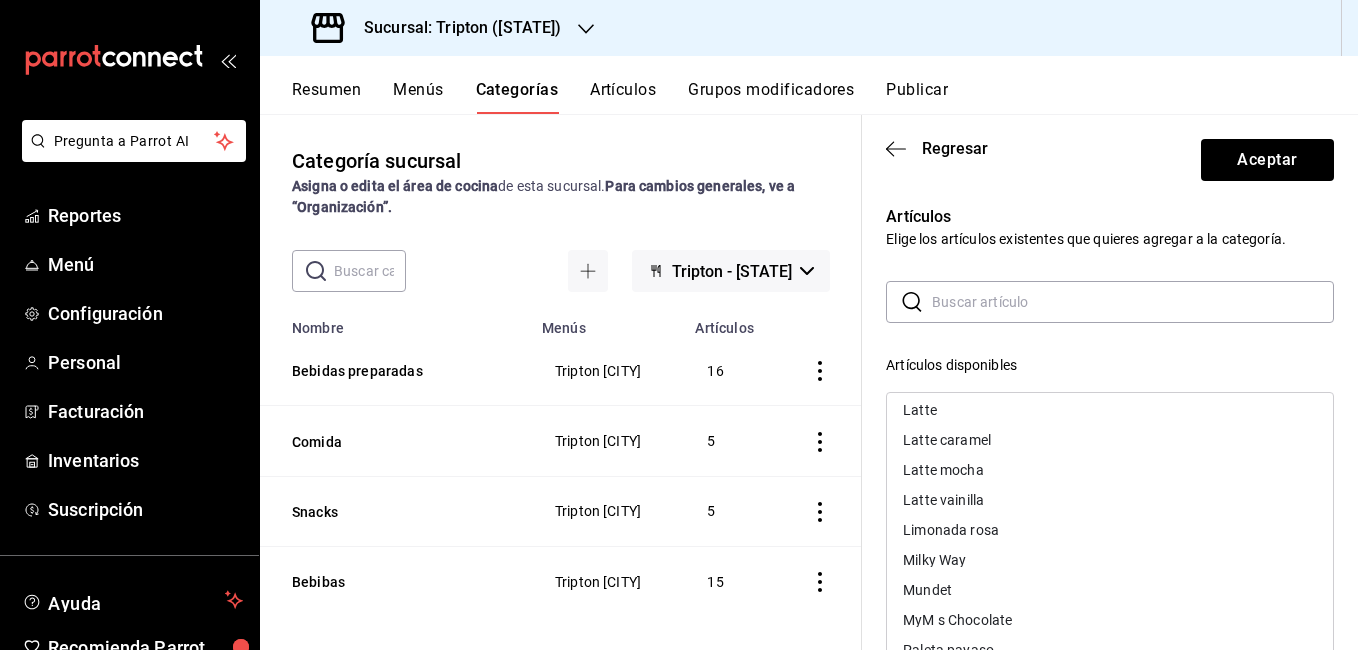 click on "Milky Way" at bounding box center [934, 560] 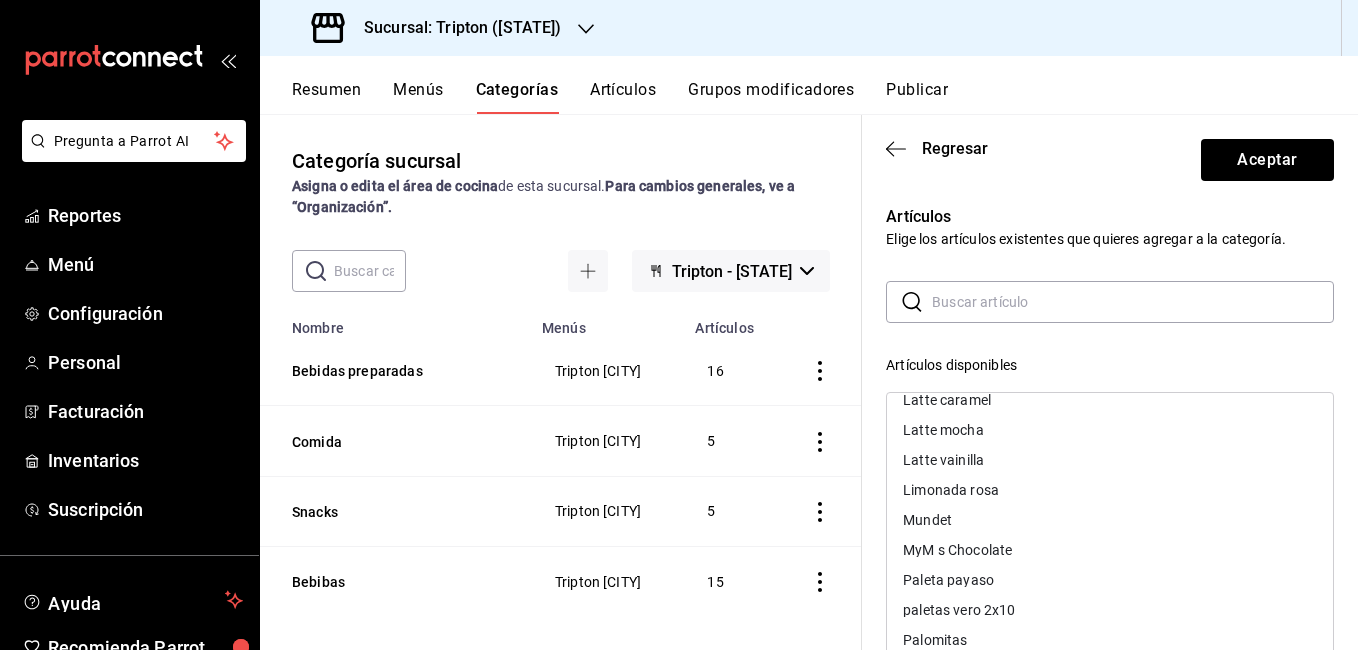 scroll, scrollTop: 958, scrollLeft: 0, axis: vertical 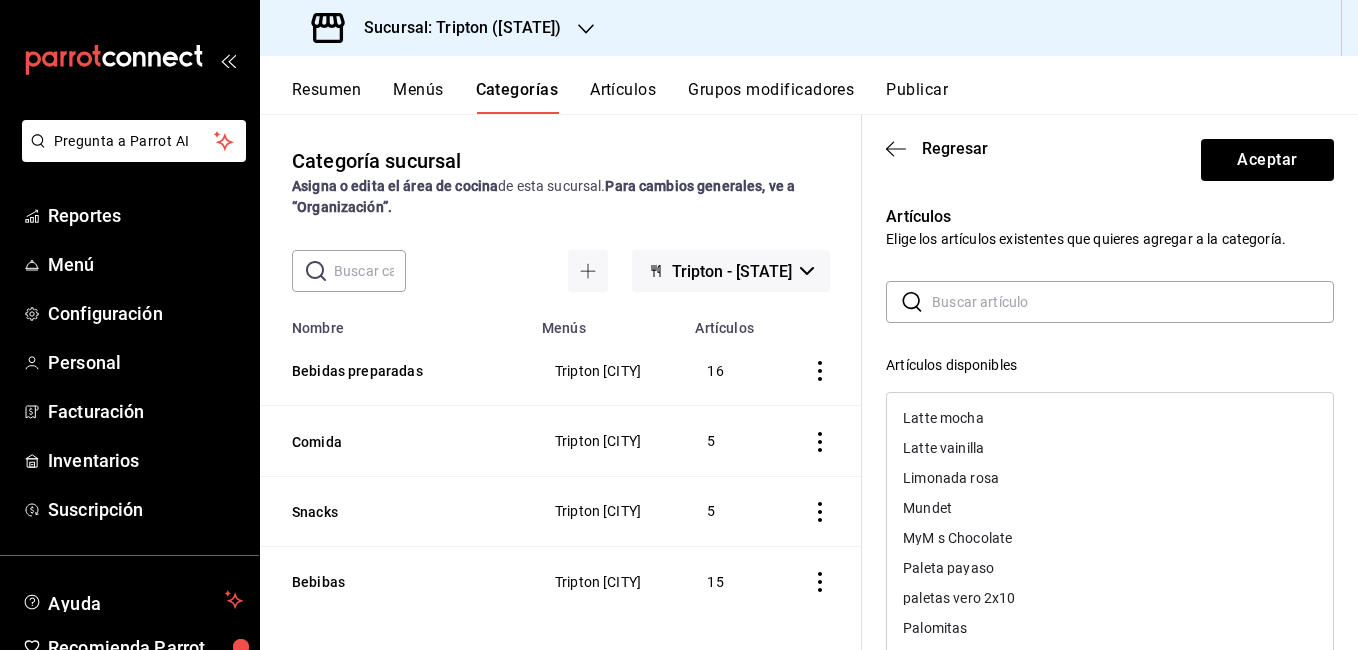 click on "MyM s Chocolate" at bounding box center (1110, 538) 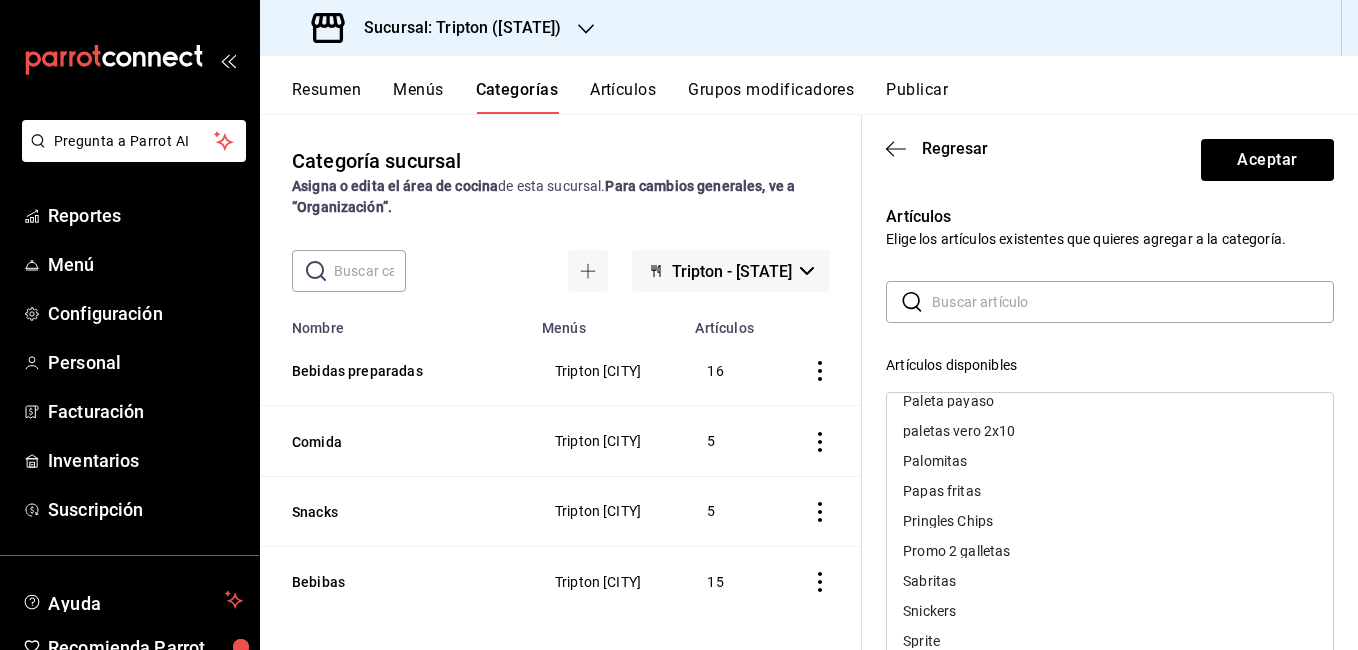 scroll, scrollTop: 1100, scrollLeft: 0, axis: vertical 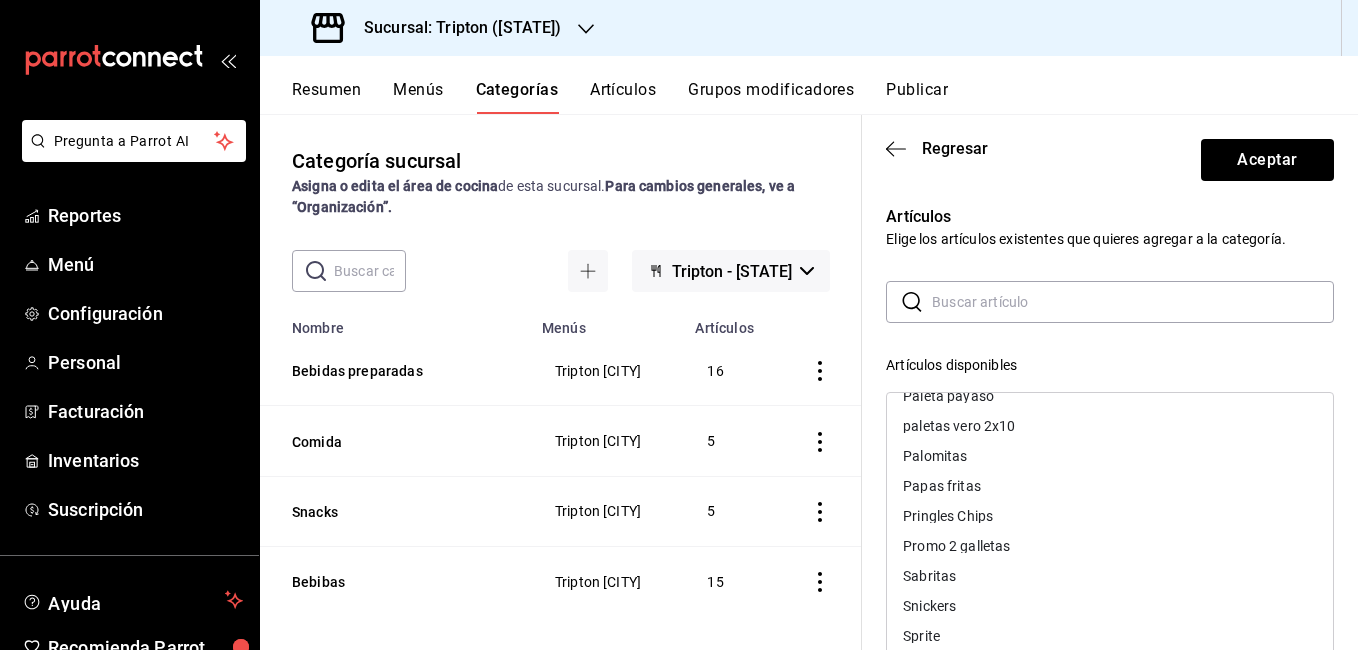 click on "paletas vero 2x10" at bounding box center (1110, 426) 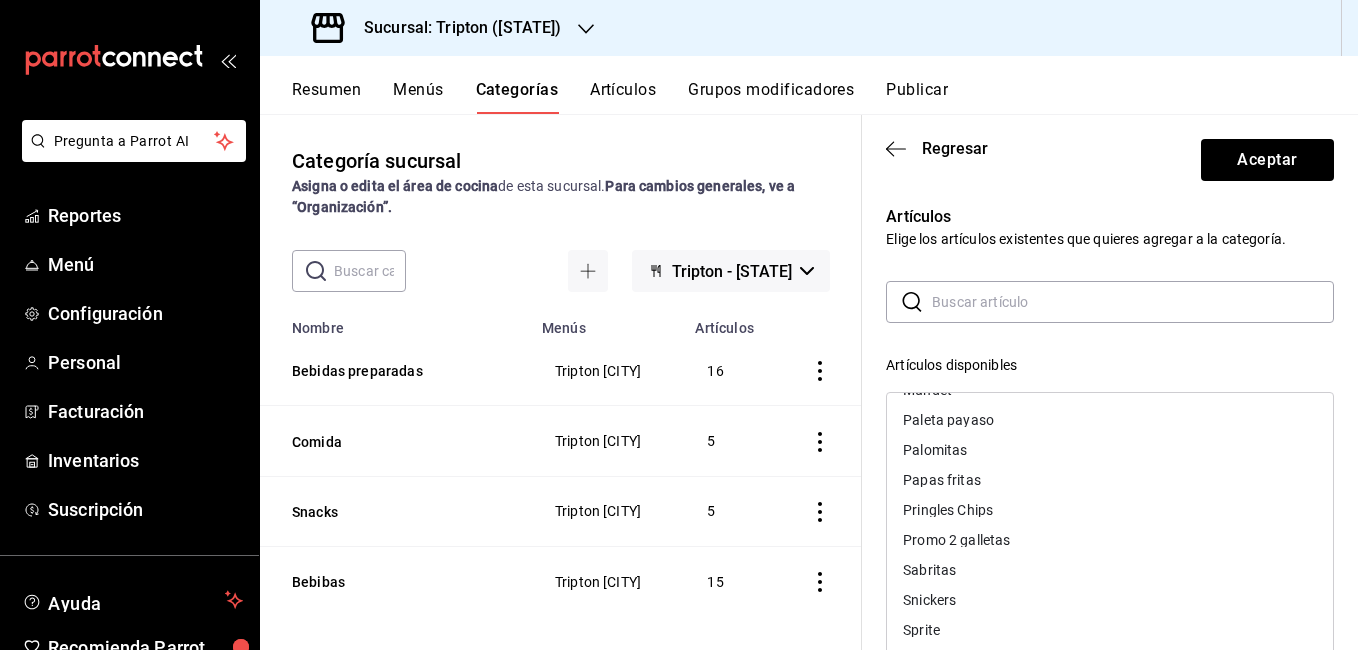 scroll, scrollTop: 1076, scrollLeft: 0, axis: vertical 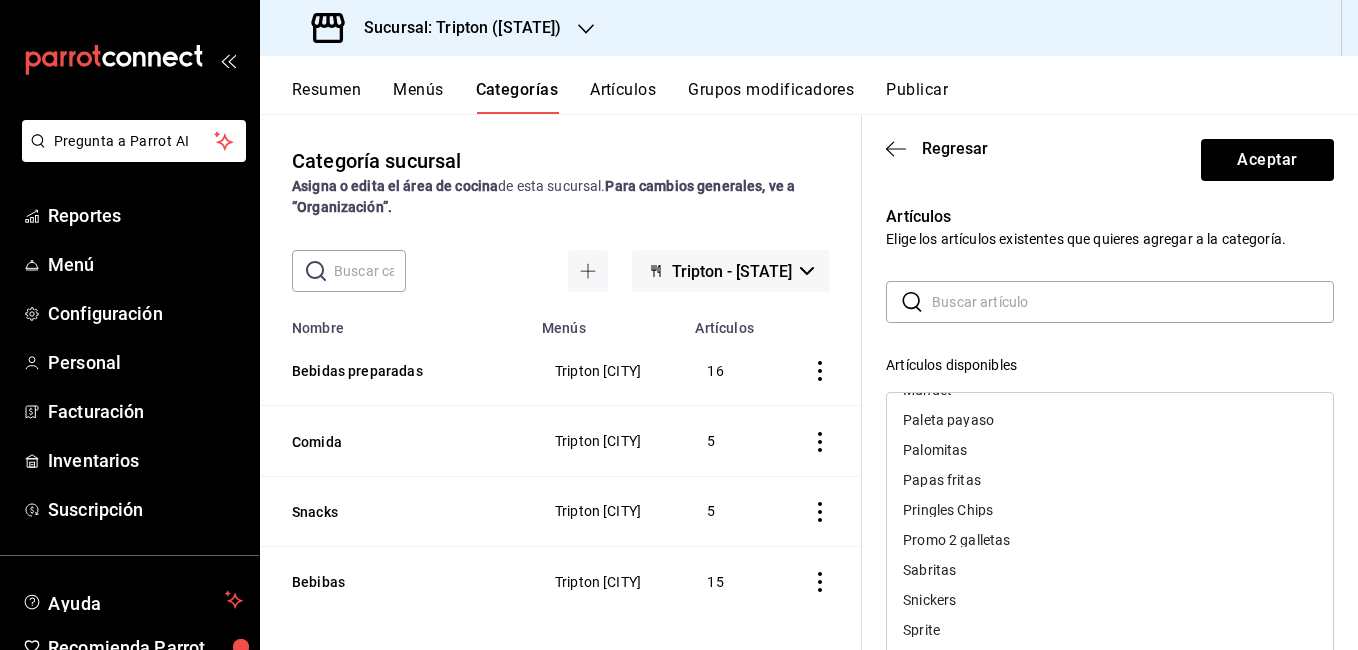 click on "Pringles Chips" at bounding box center [948, 510] 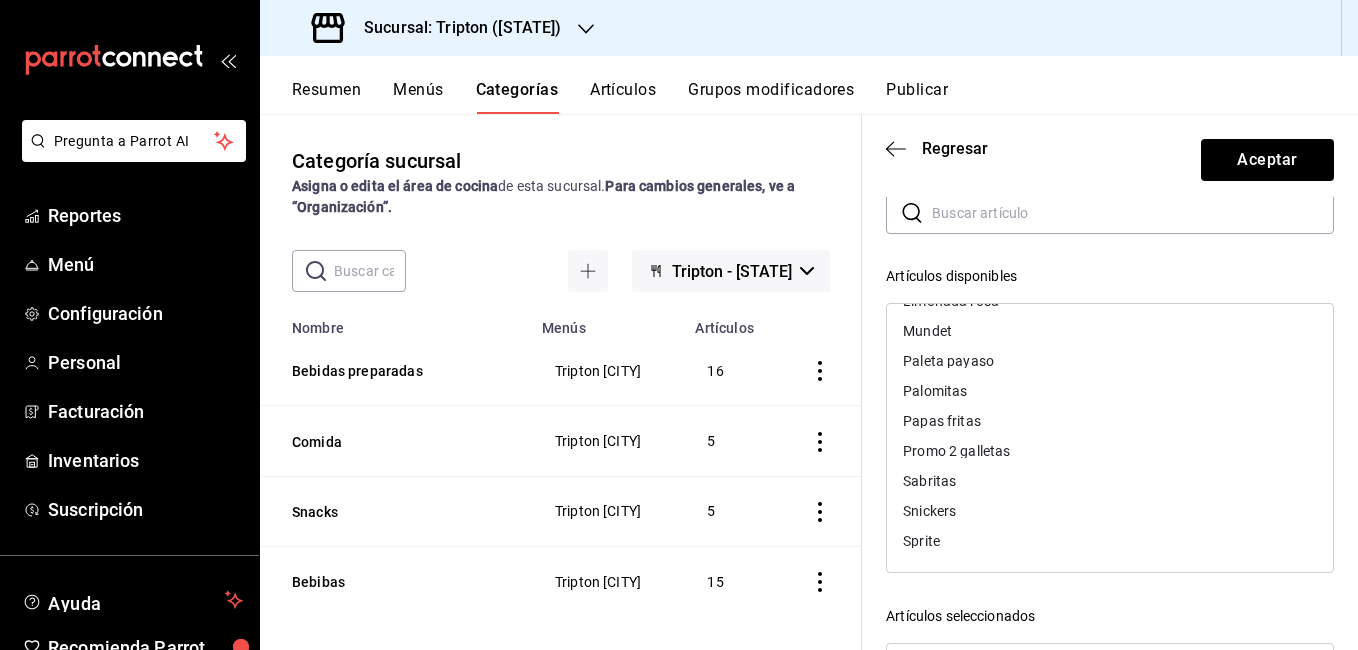 scroll, scrollTop: 90, scrollLeft: 0, axis: vertical 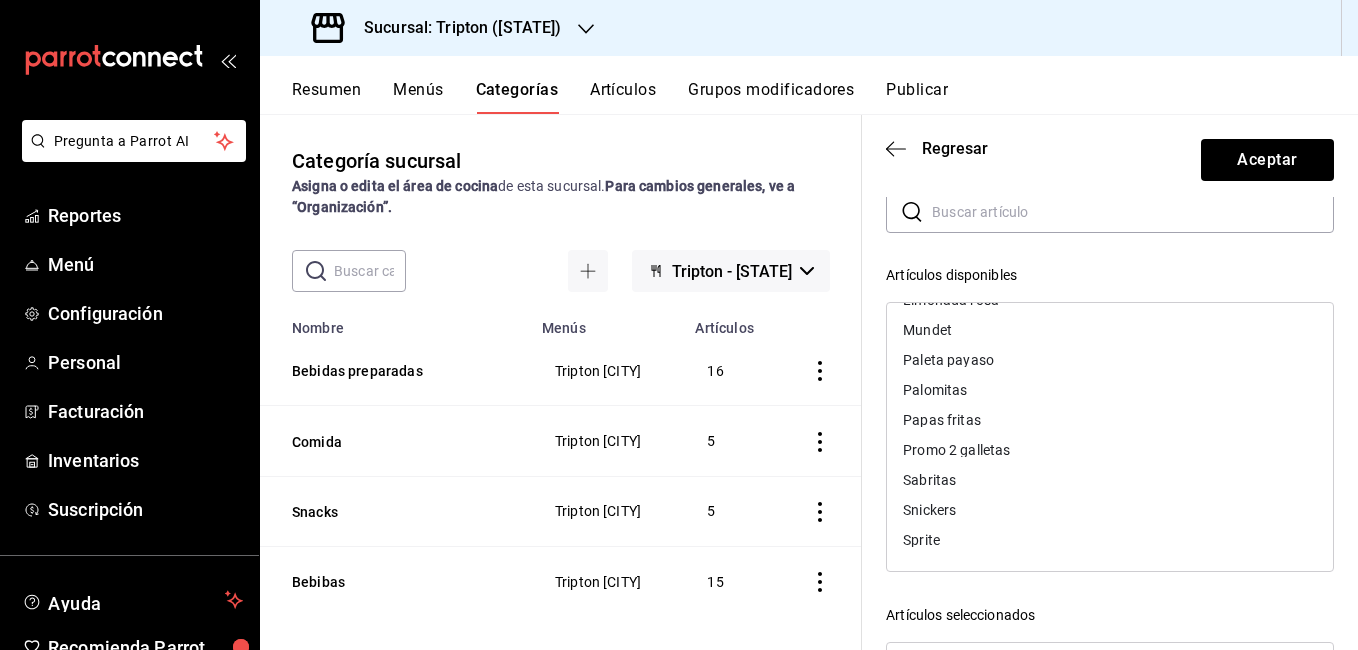 click on "Snickers" at bounding box center [929, 510] 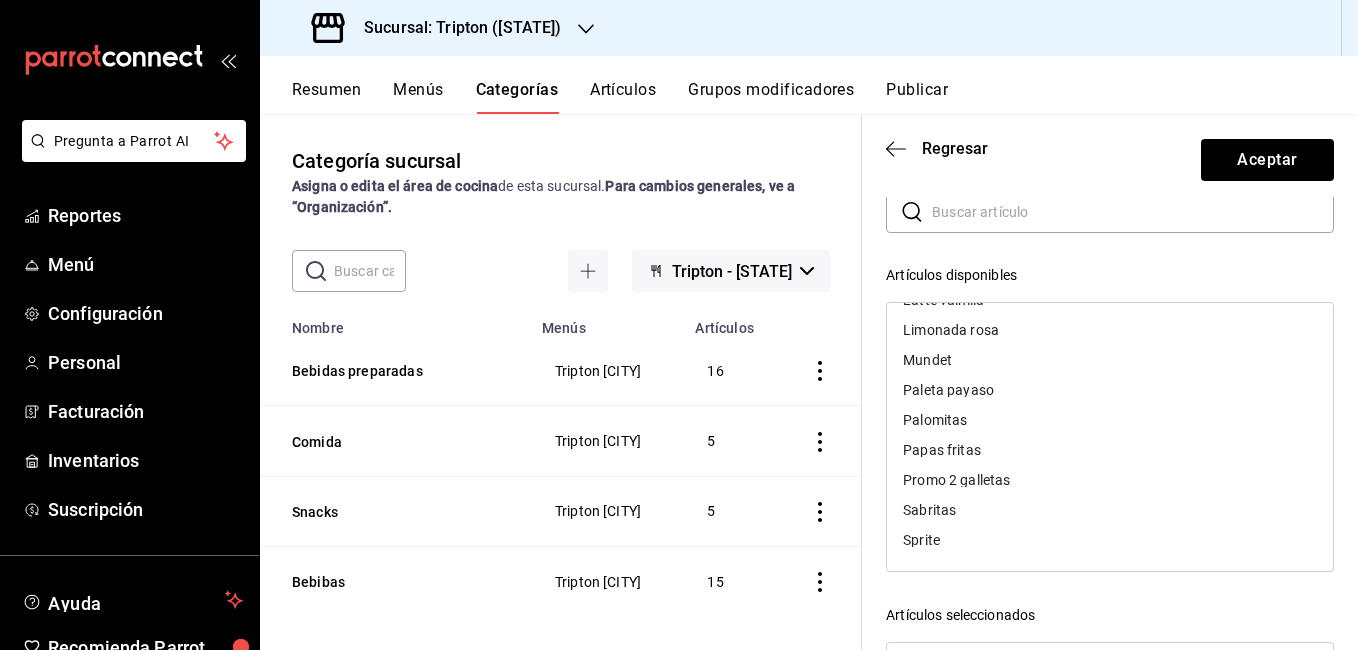 scroll, scrollTop: 1016, scrollLeft: 0, axis: vertical 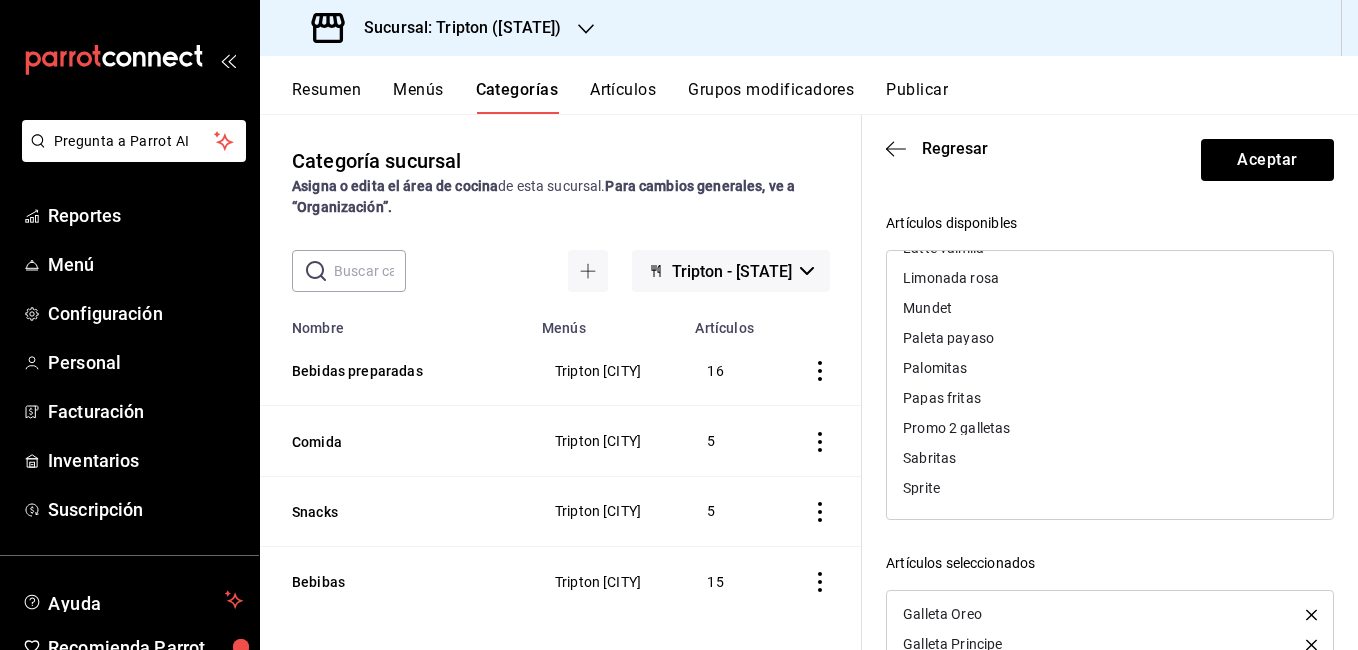 drag, startPoint x: 1189, startPoint y: 302, endPoint x: 1104, endPoint y: 183, distance: 146.23953 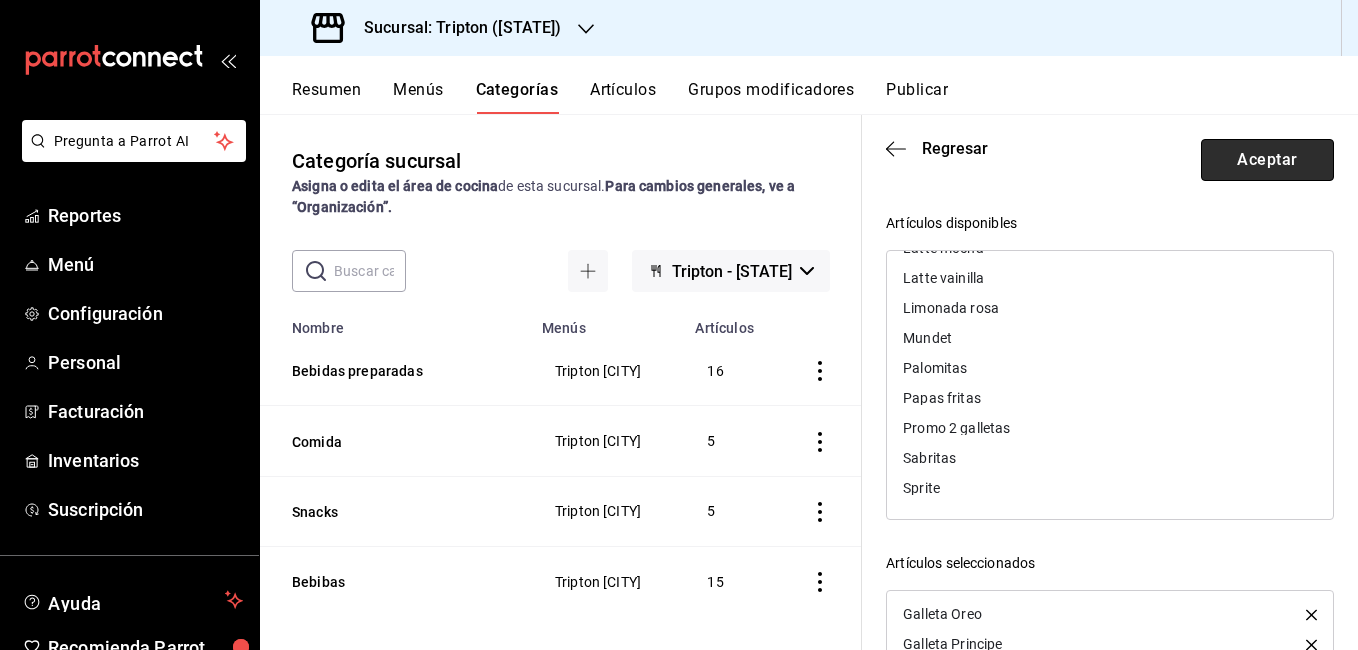 click on "Aceptar" at bounding box center [1267, 160] 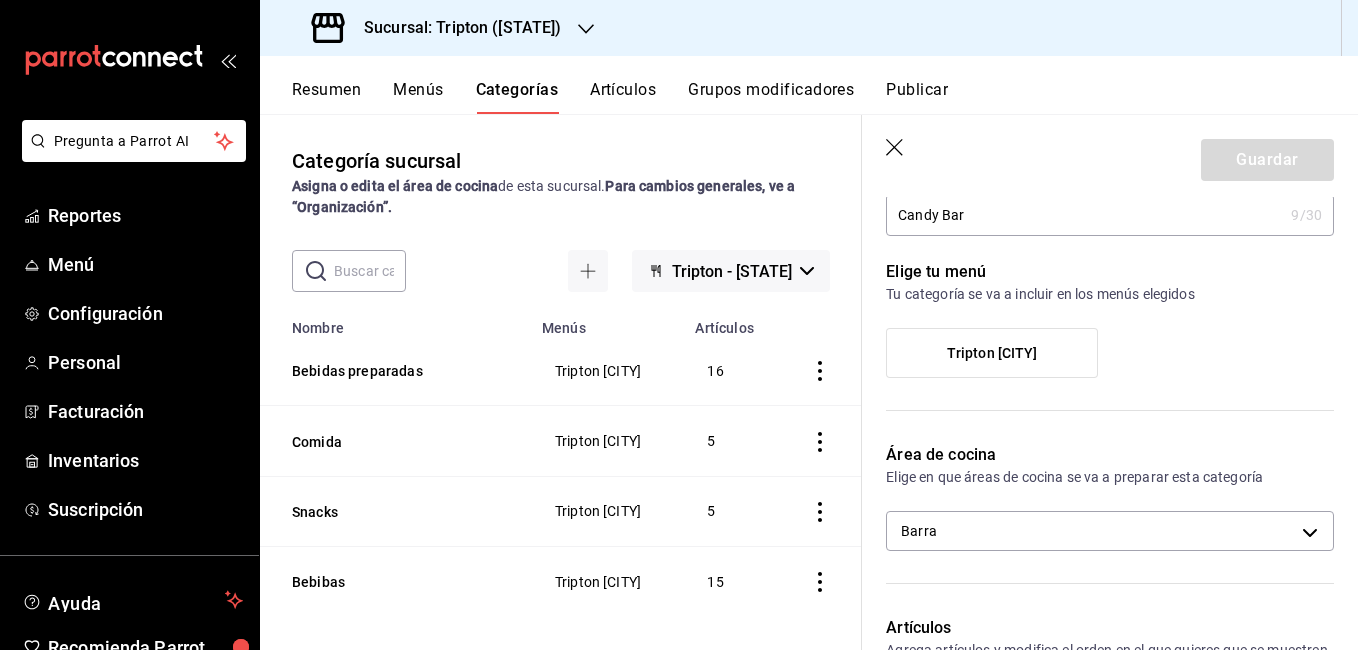 scroll, scrollTop: 91, scrollLeft: 0, axis: vertical 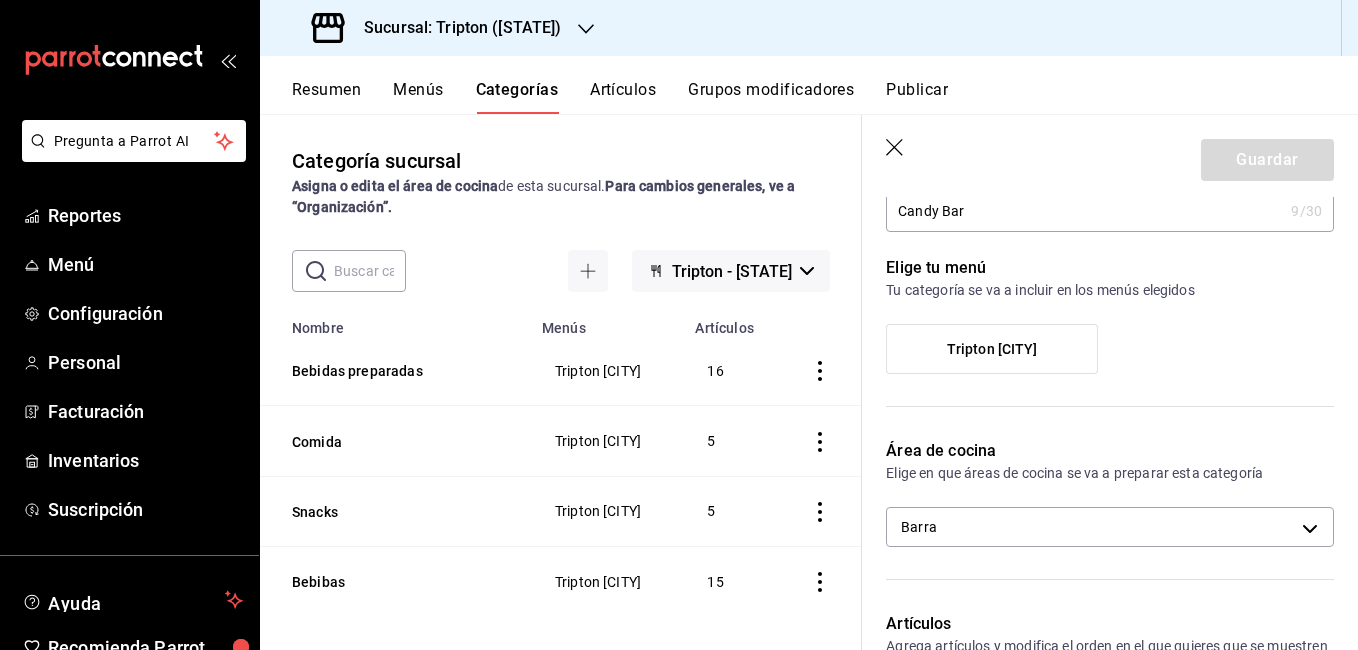 click on "Tripton Mazatlán" at bounding box center [992, 349] 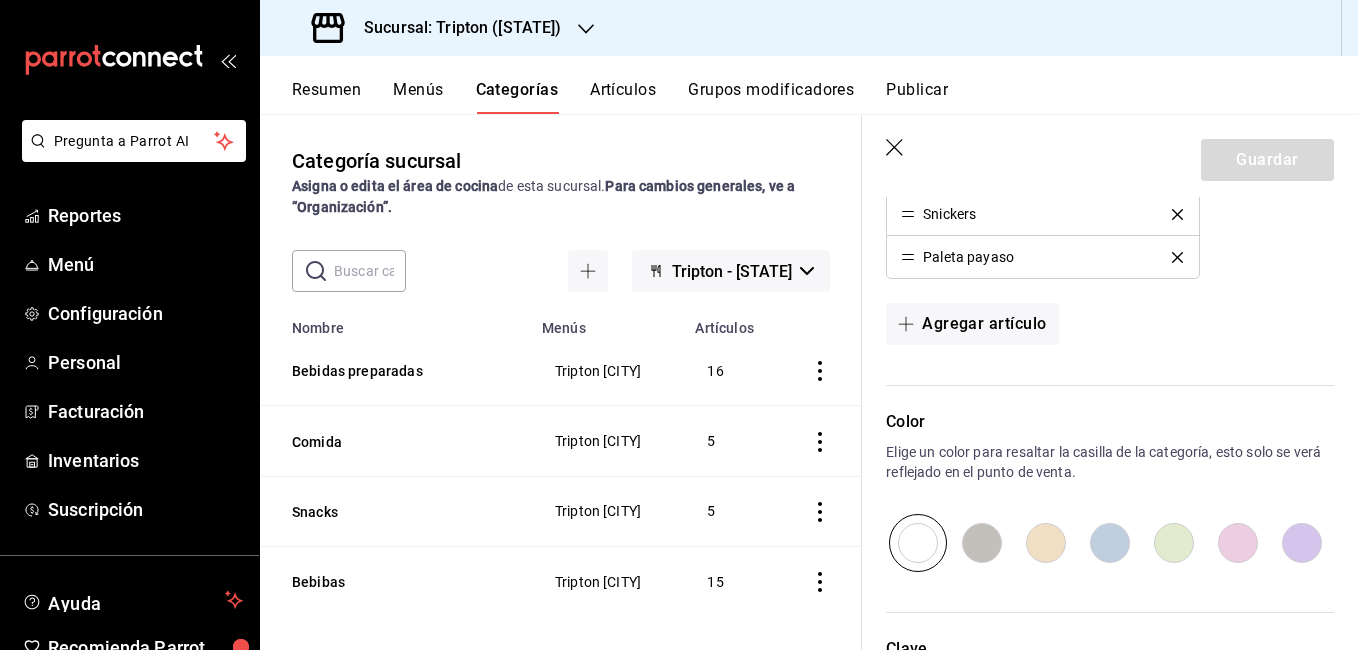 scroll, scrollTop: 1091, scrollLeft: 0, axis: vertical 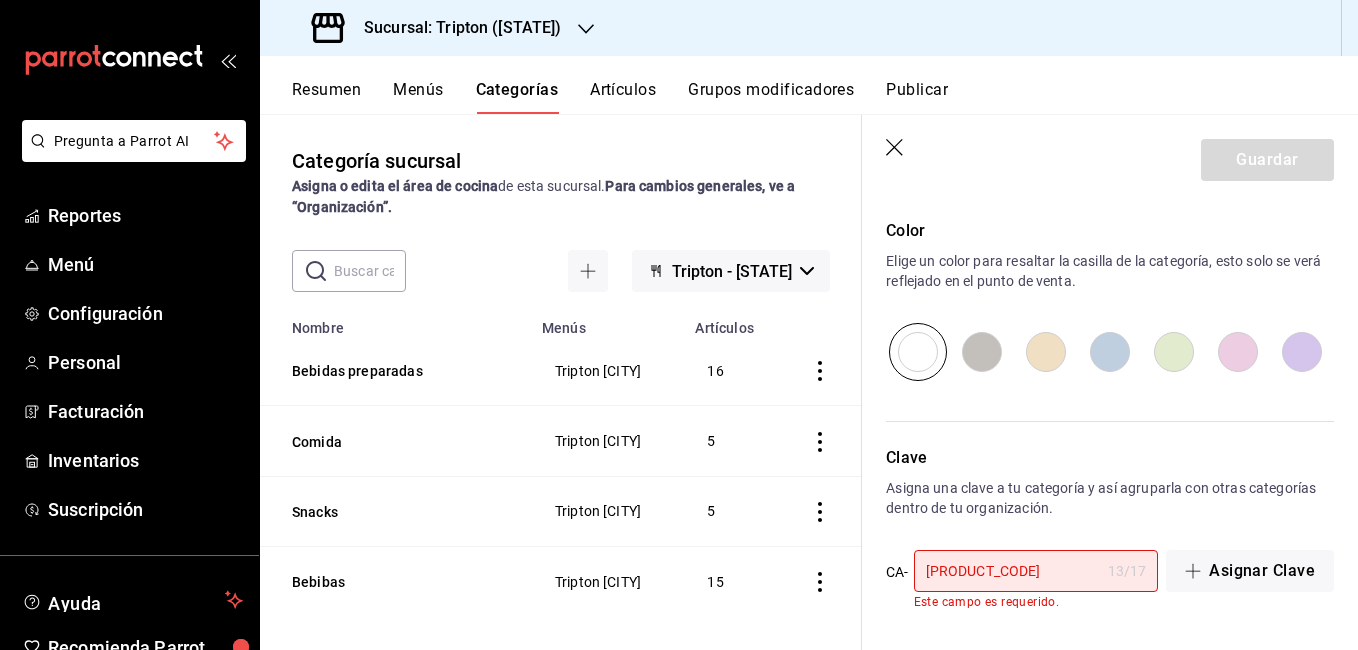 click on "1754434437465" at bounding box center (1007, 571) 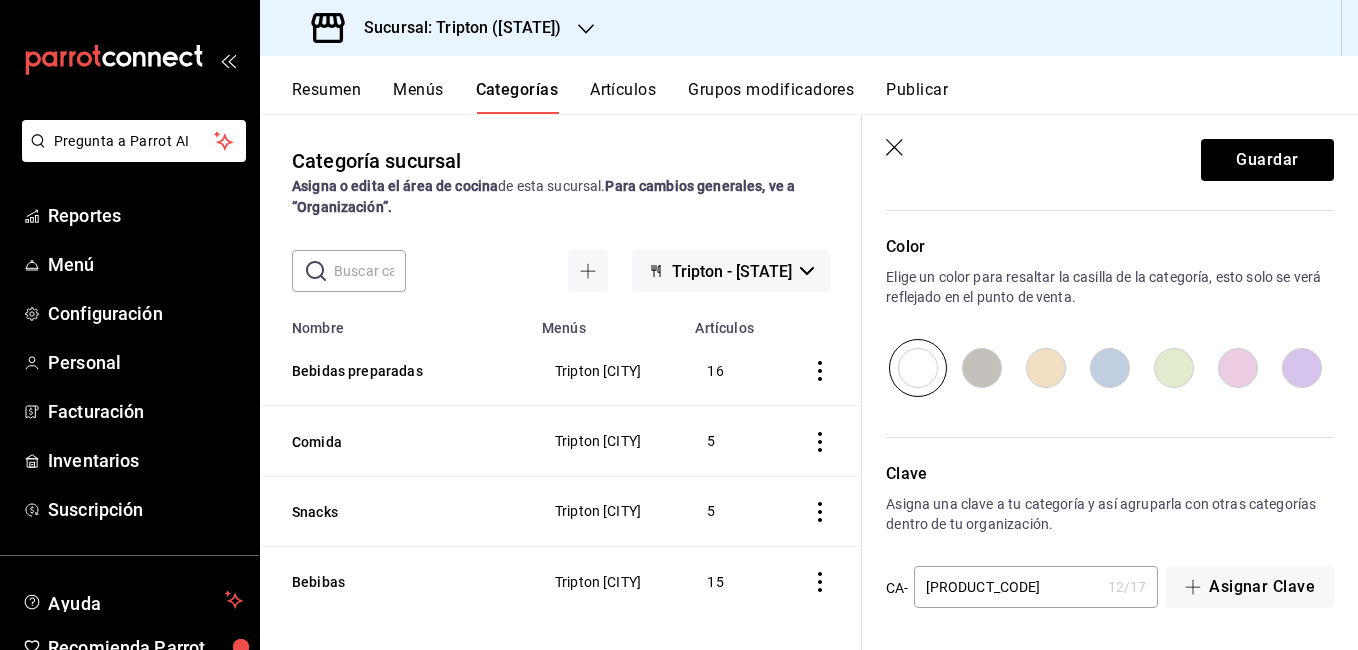 scroll, scrollTop: 1075, scrollLeft: 0, axis: vertical 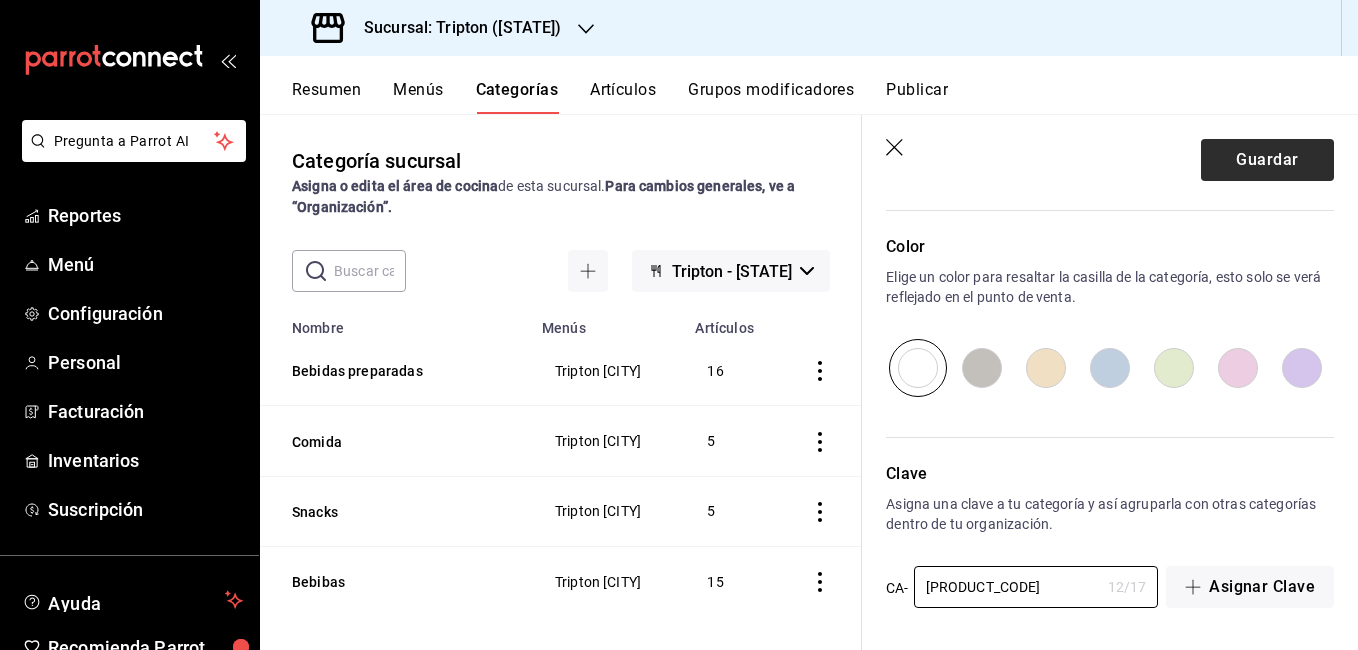 type on "175443443746" 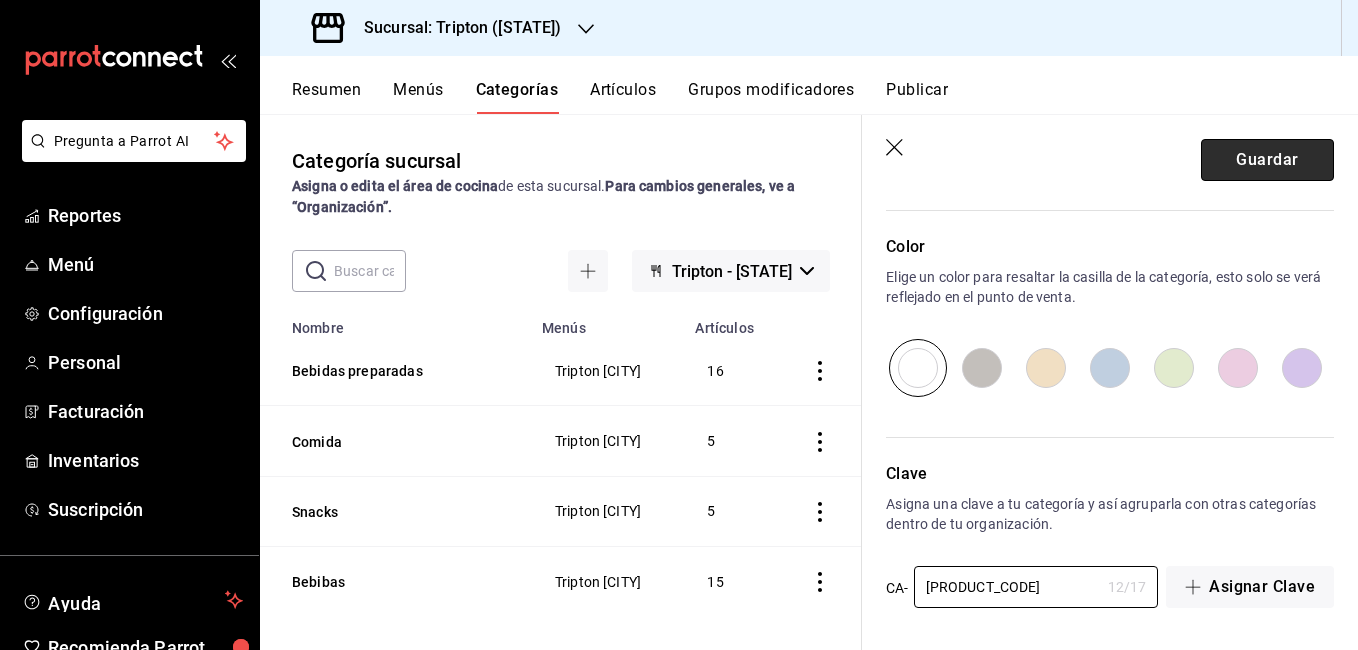 click on "Guardar" at bounding box center [1267, 160] 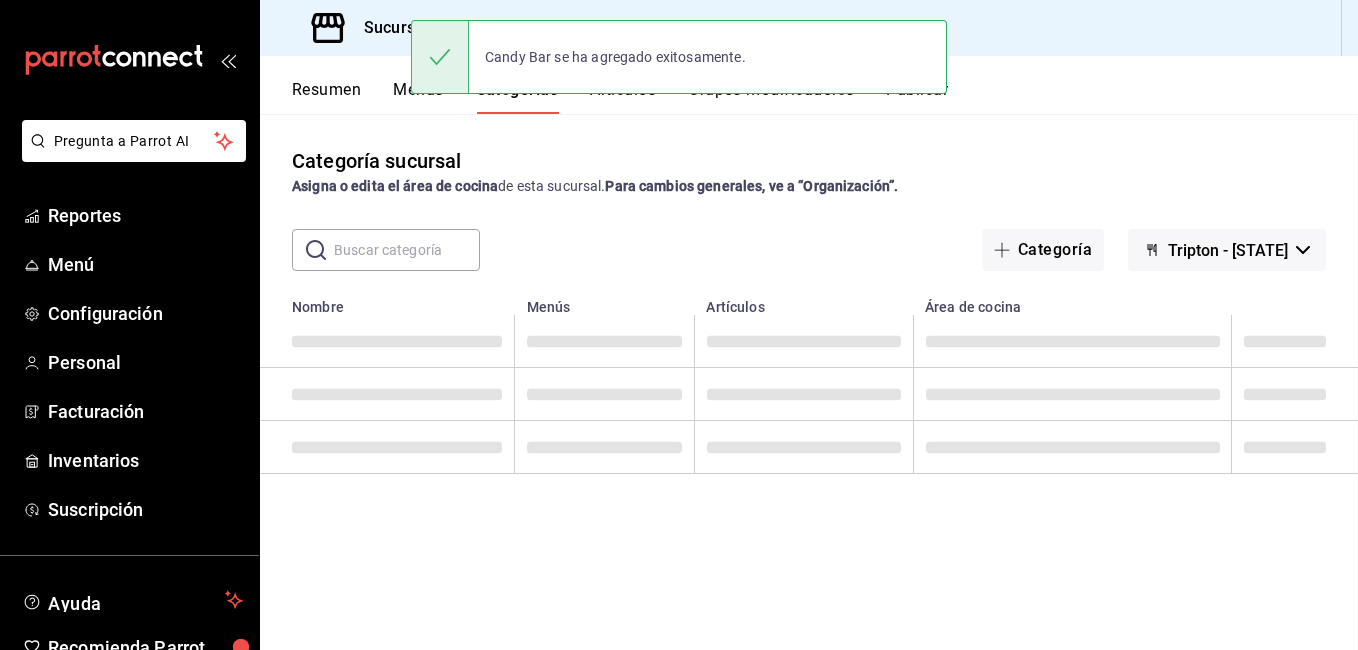 scroll, scrollTop: 0, scrollLeft: 0, axis: both 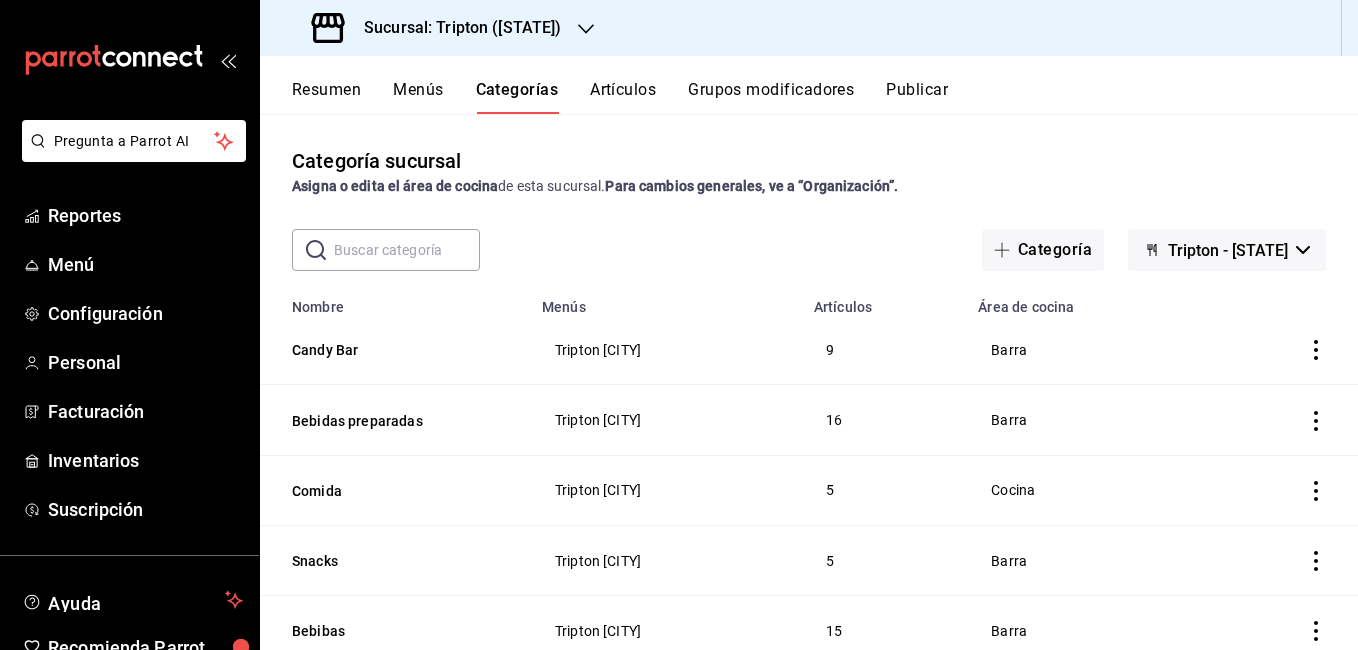 click on "Menús" at bounding box center [418, 97] 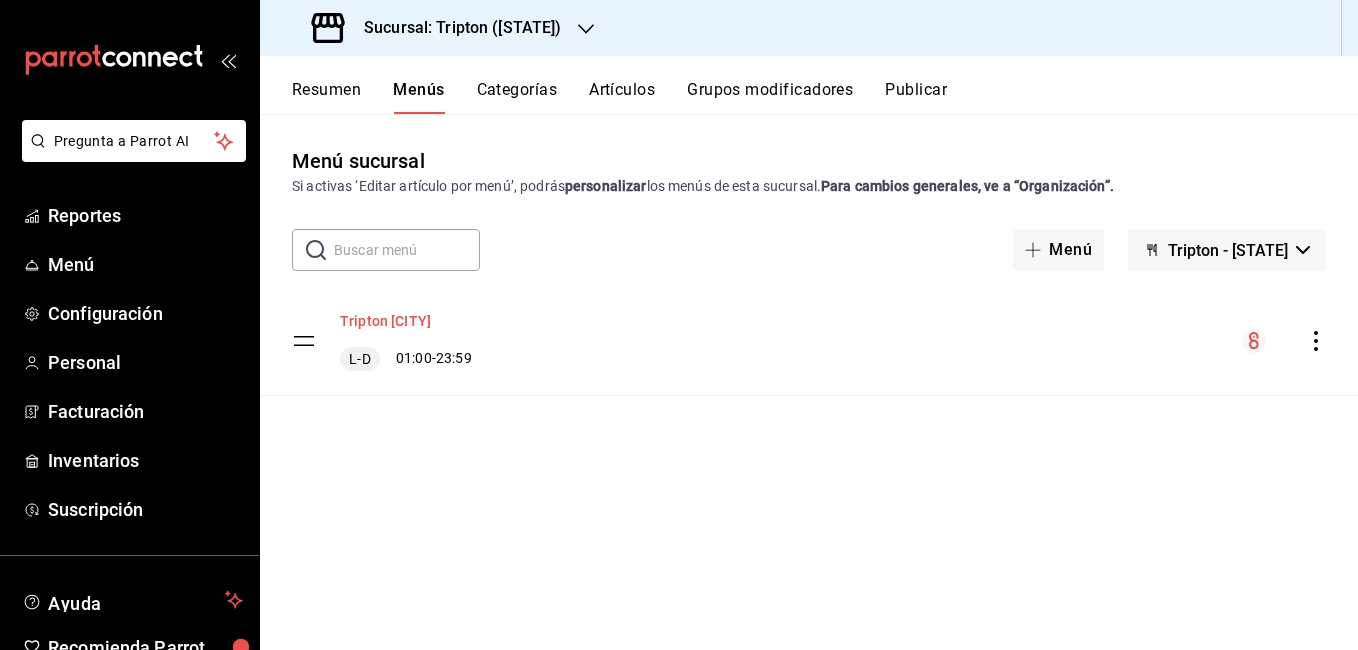 click on "Tripton Mazatlán" at bounding box center (385, 321) 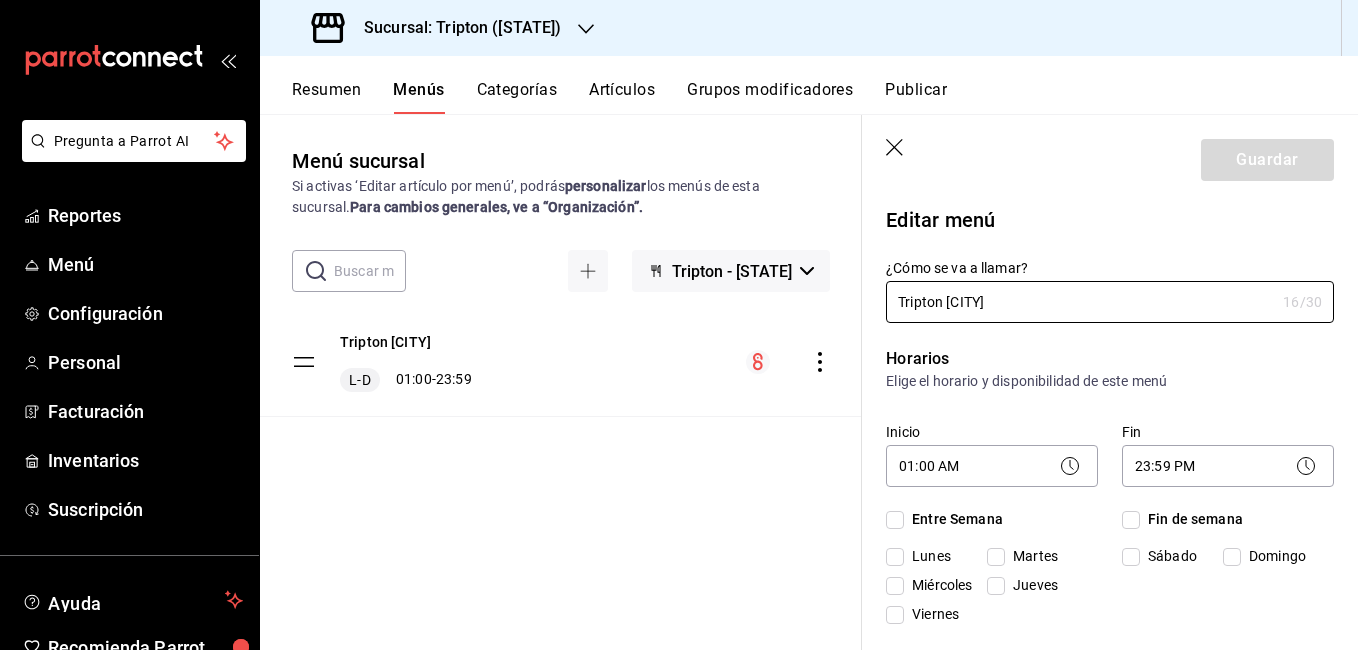 checkbox on "true" 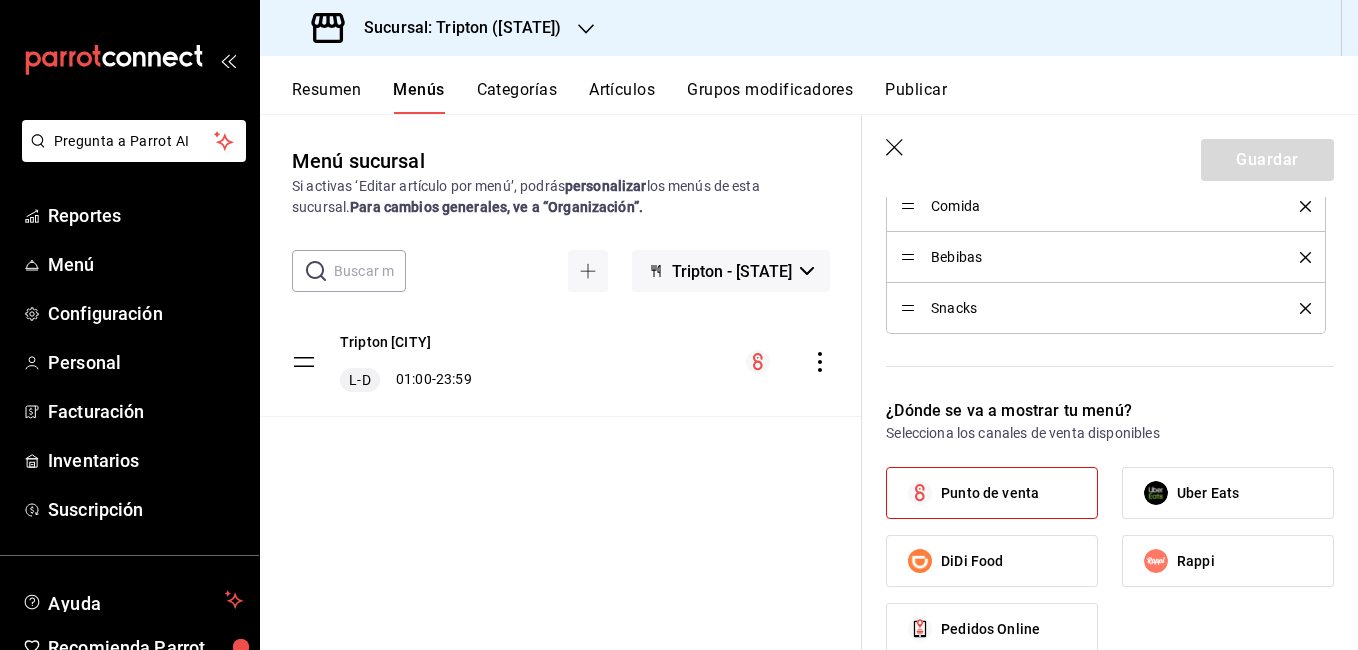scroll, scrollTop: 788, scrollLeft: 0, axis: vertical 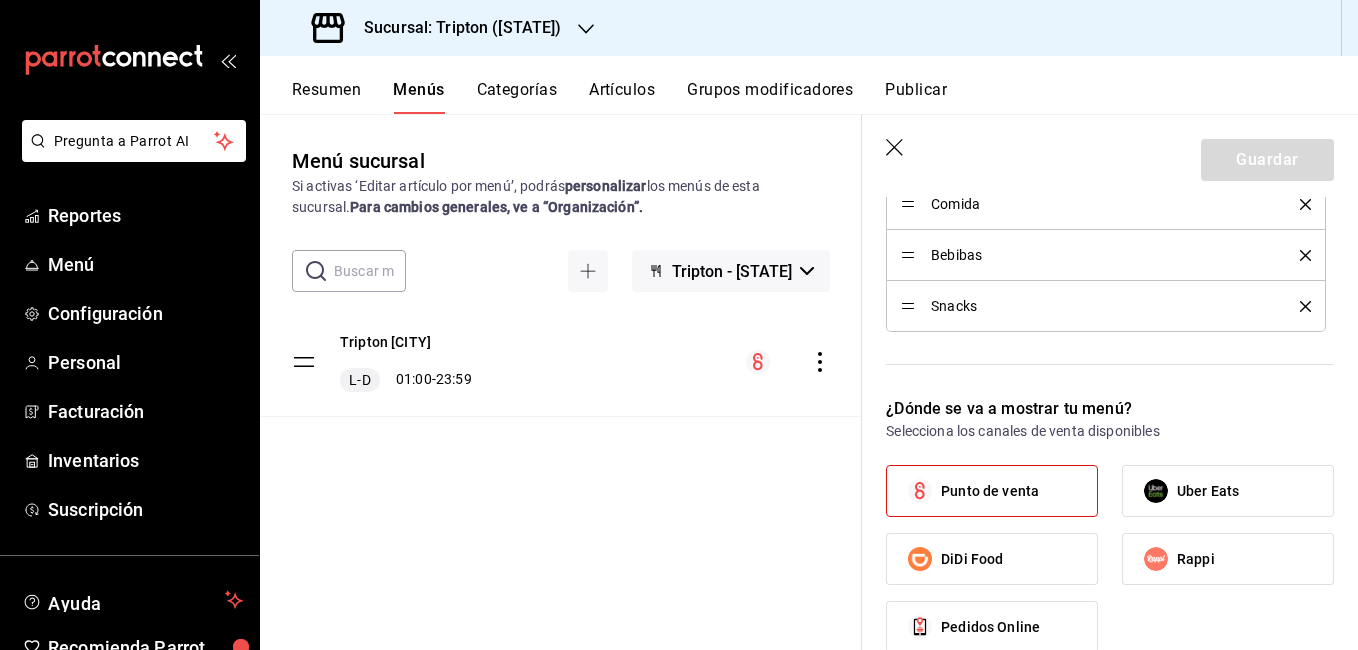 click on "Artículos" at bounding box center [622, 97] 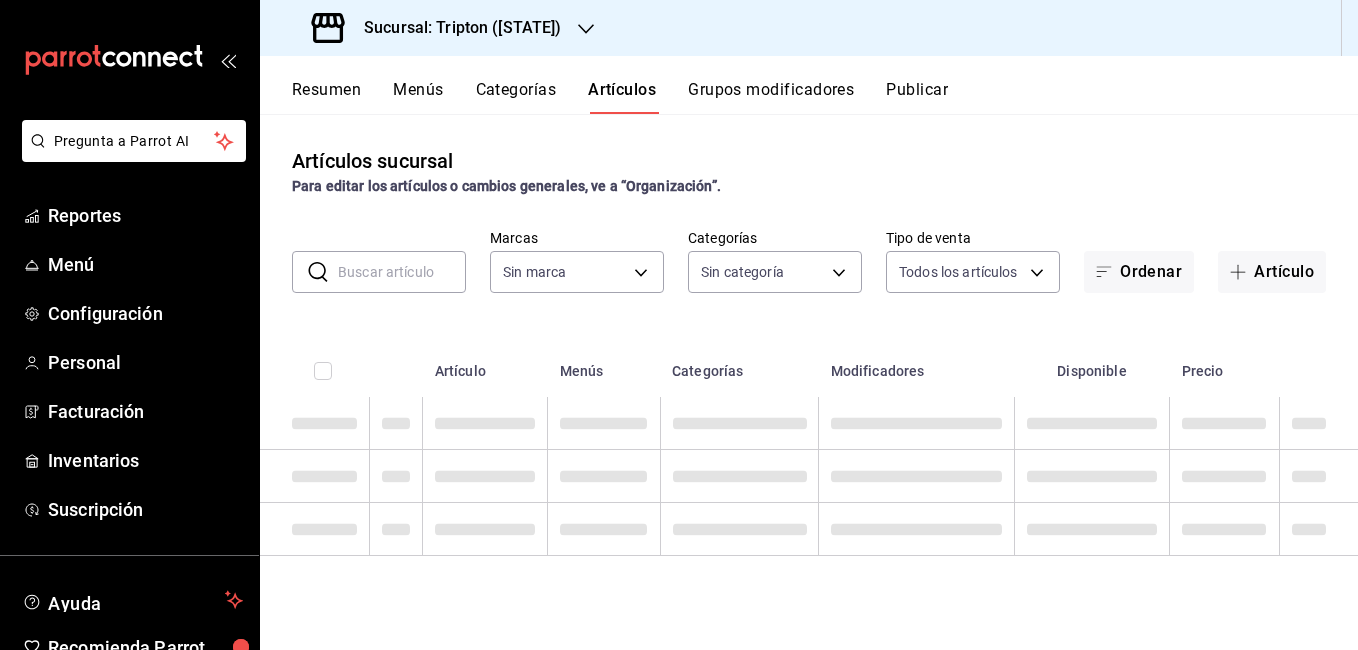 type on "4705f690-9f6f-46f7-a8e8-6e4ff3d27634,a57c887a-e4e4-4d3f-8022-91e4c2fe315c" 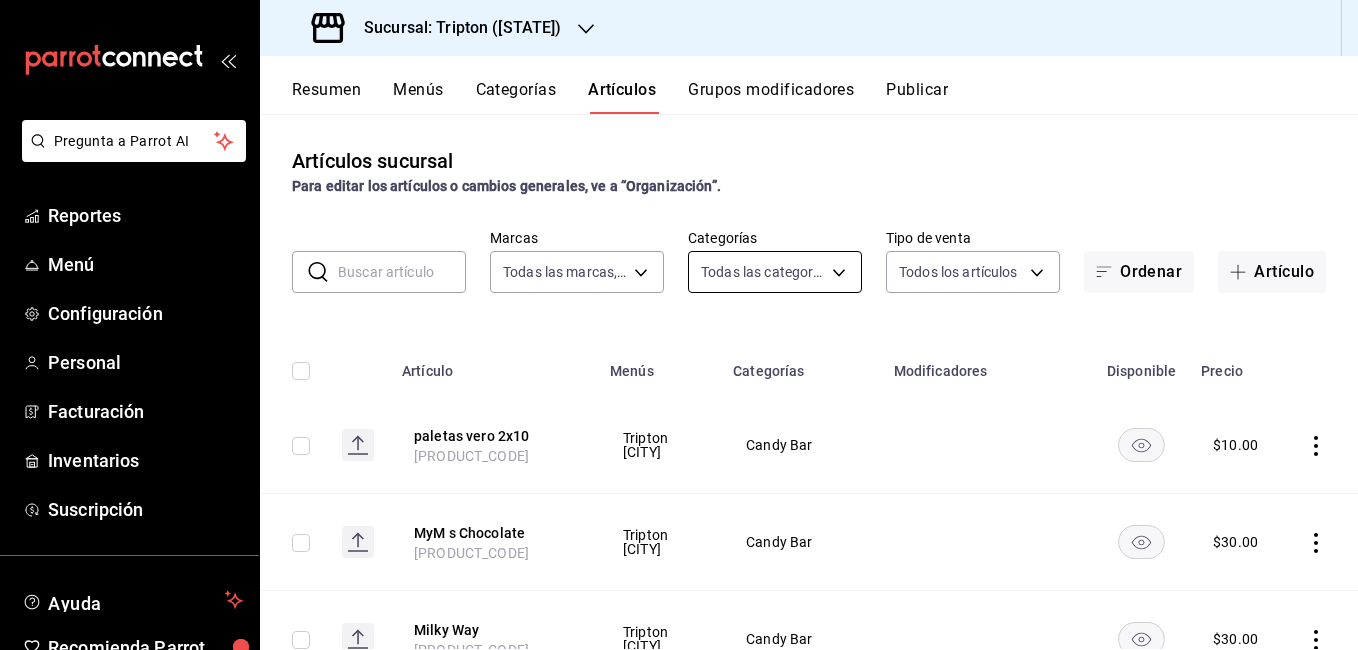type on "1d68b409-d75d-48e7-8b07-db266b3b7aac,5c9ec2a8-1ed5-4d34-87de-8d3f8c1f1228,ca5f2f35-f344-4273-86e1-737d287c3f2b,dd869c80-a682-4f9a-86c9-98dcd6c17997,147219d7-7a50-448a-beef-75133b6fe842" 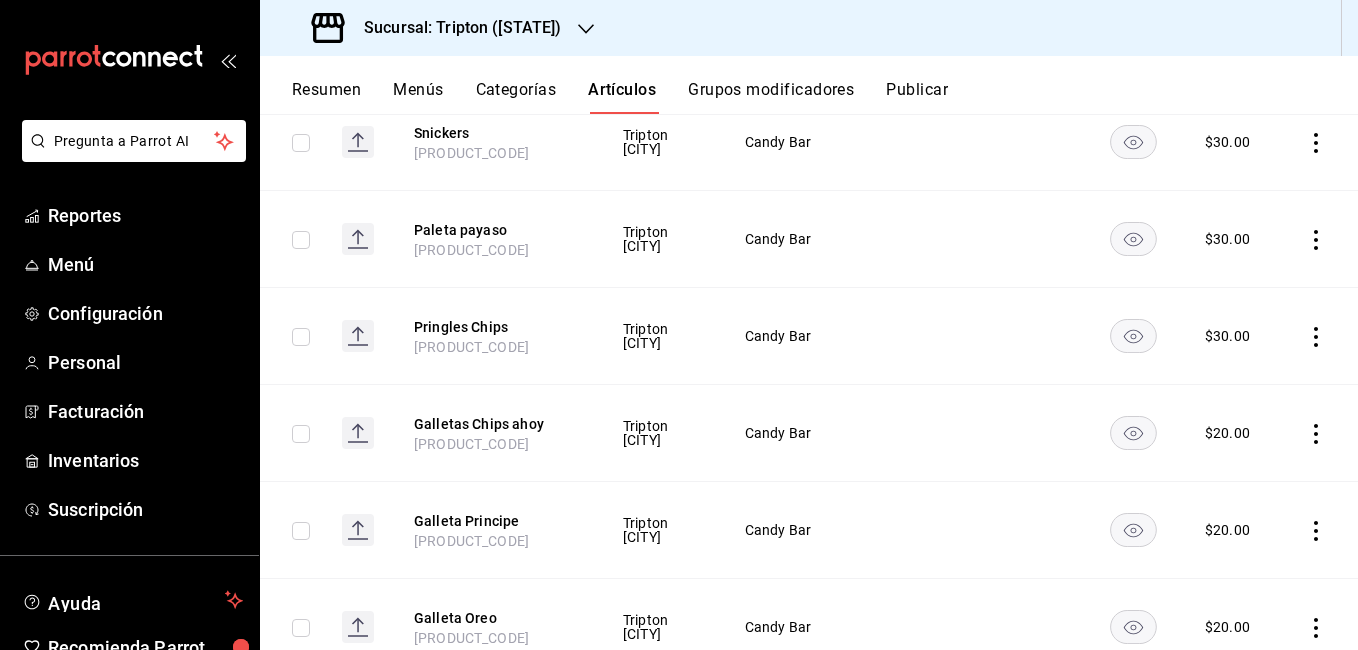 scroll, scrollTop: 0, scrollLeft: 0, axis: both 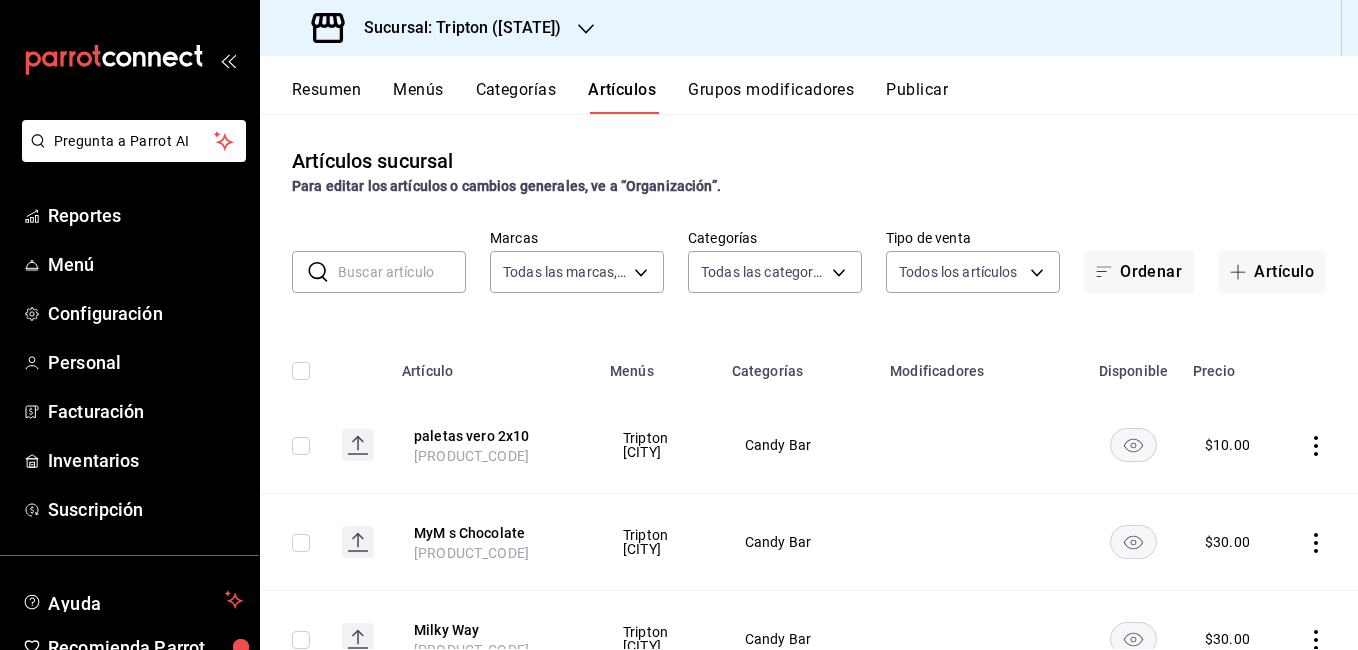 click on "Resumen" at bounding box center (326, 97) 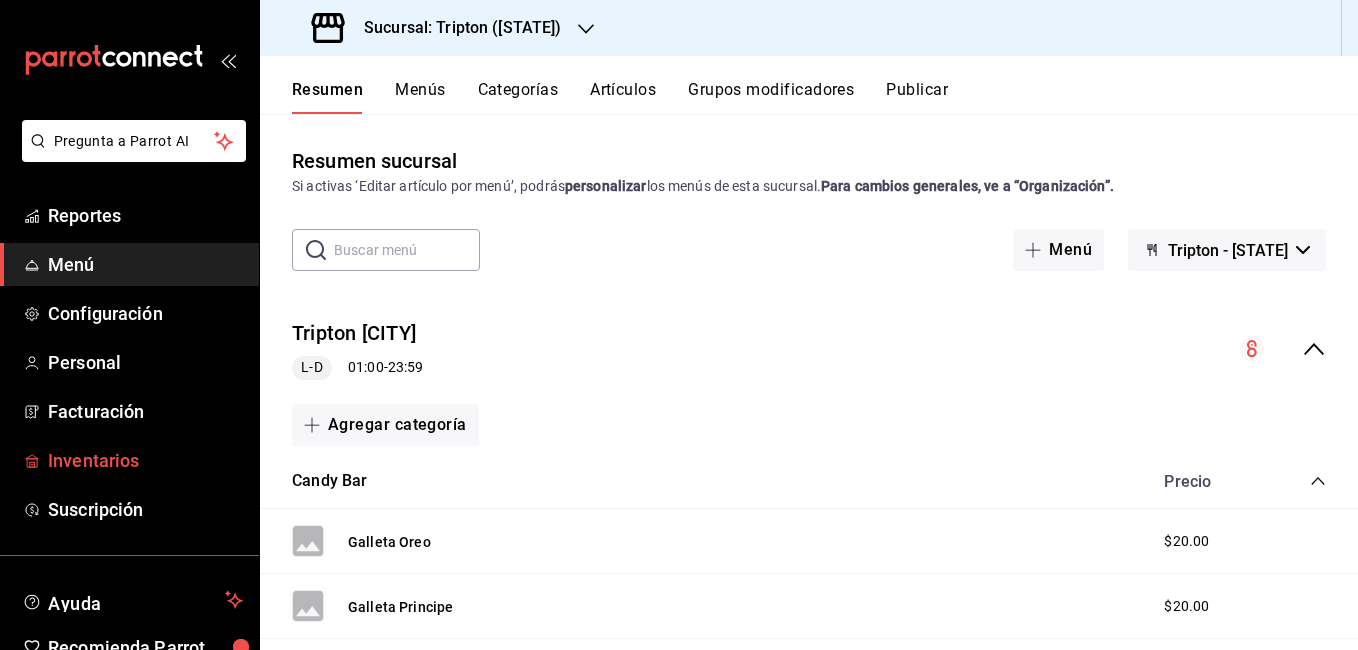 click on "Inventarios" at bounding box center (145, 460) 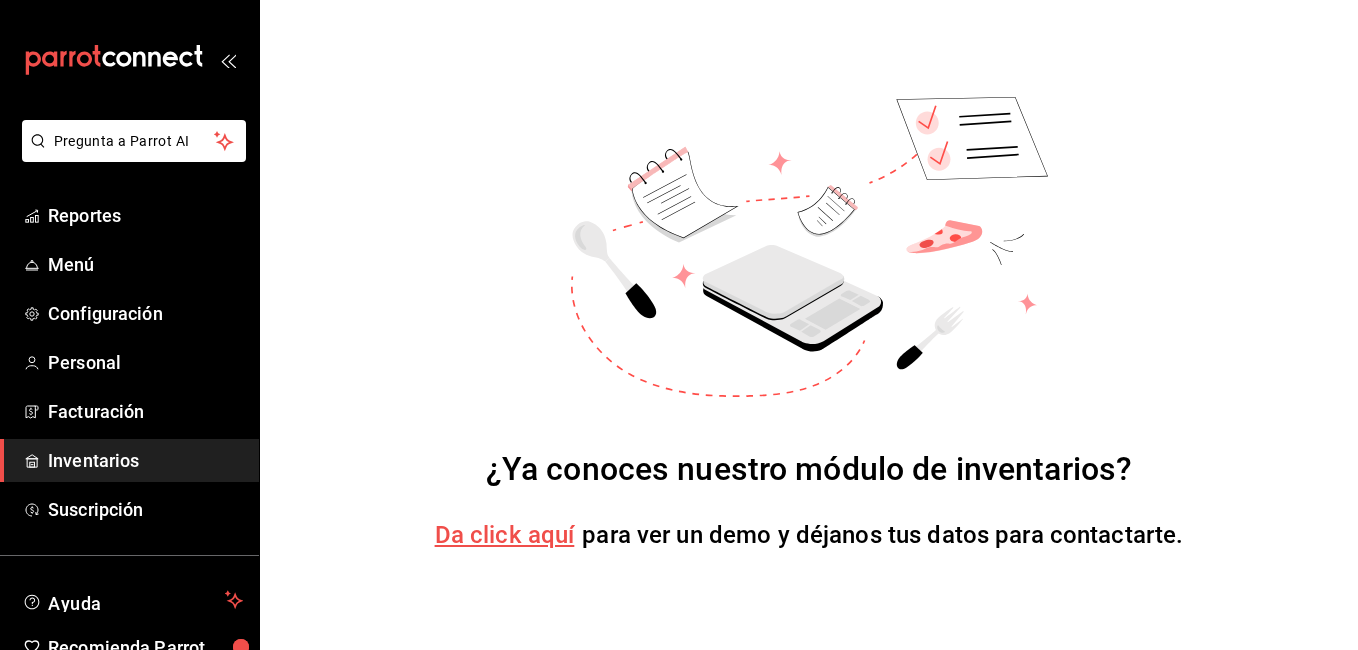 click on "Da click aquí" at bounding box center [505, 535] 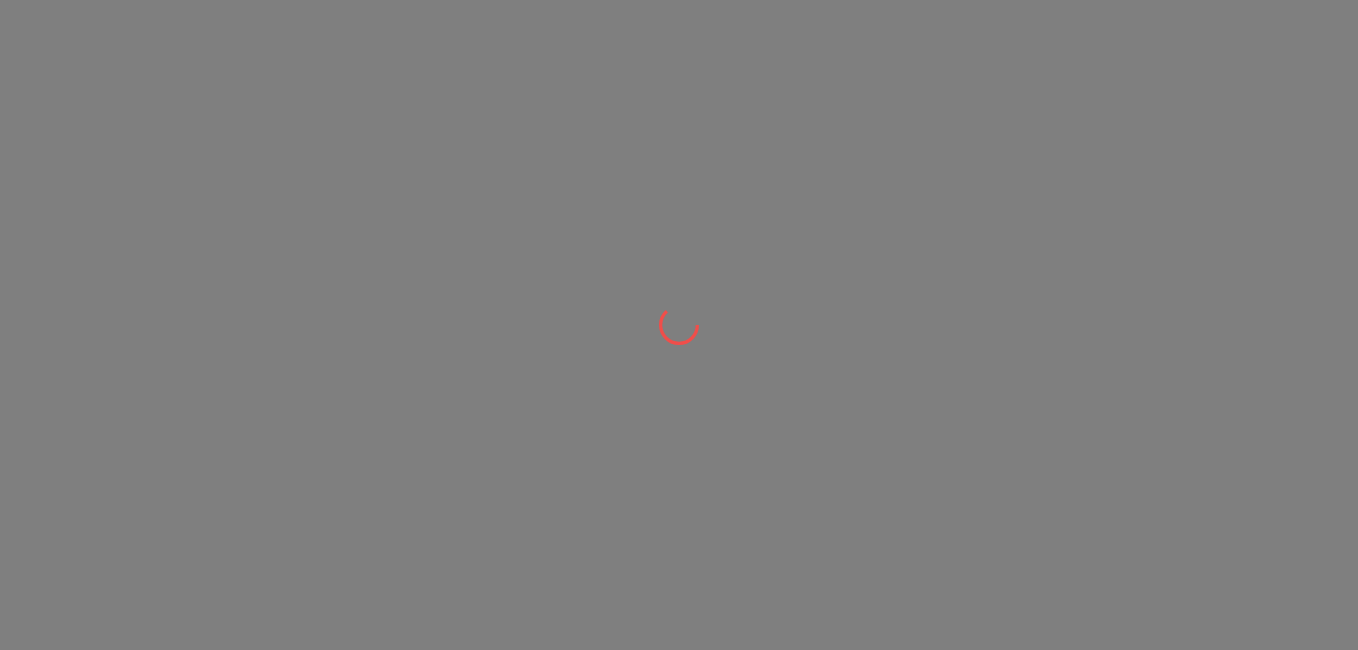 scroll, scrollTop: 0, scrollLeft: 0, axis: both 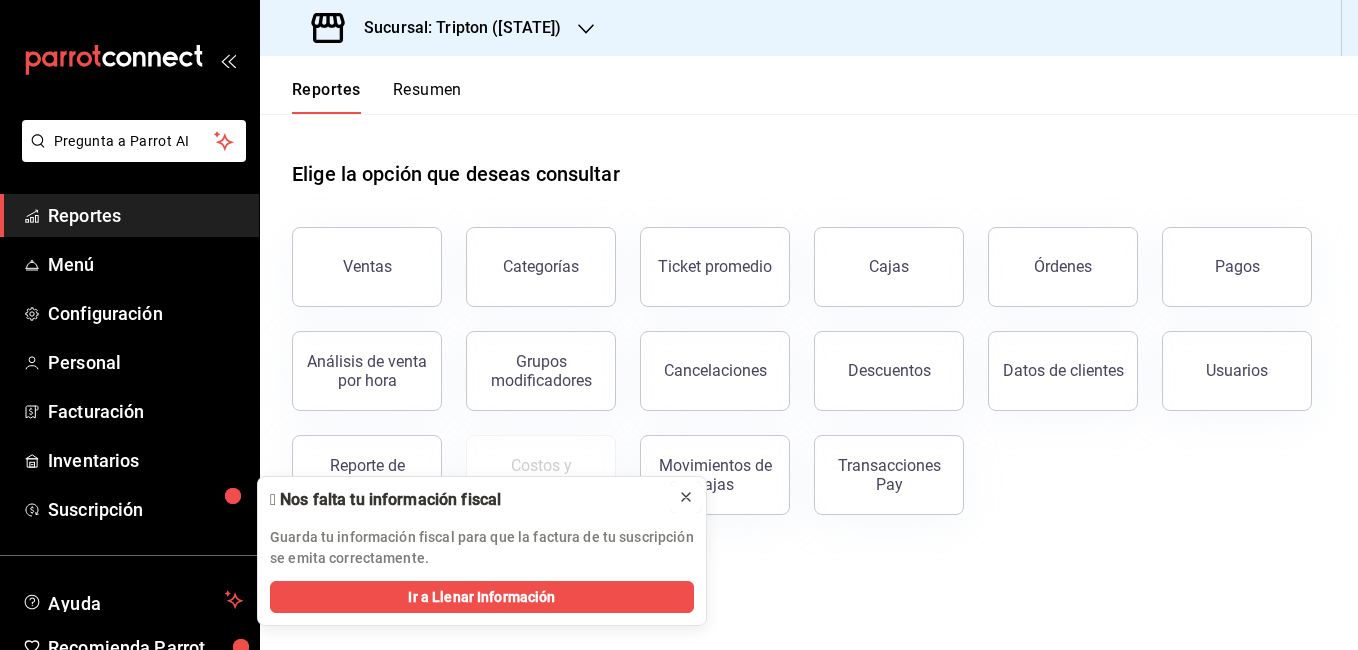 click 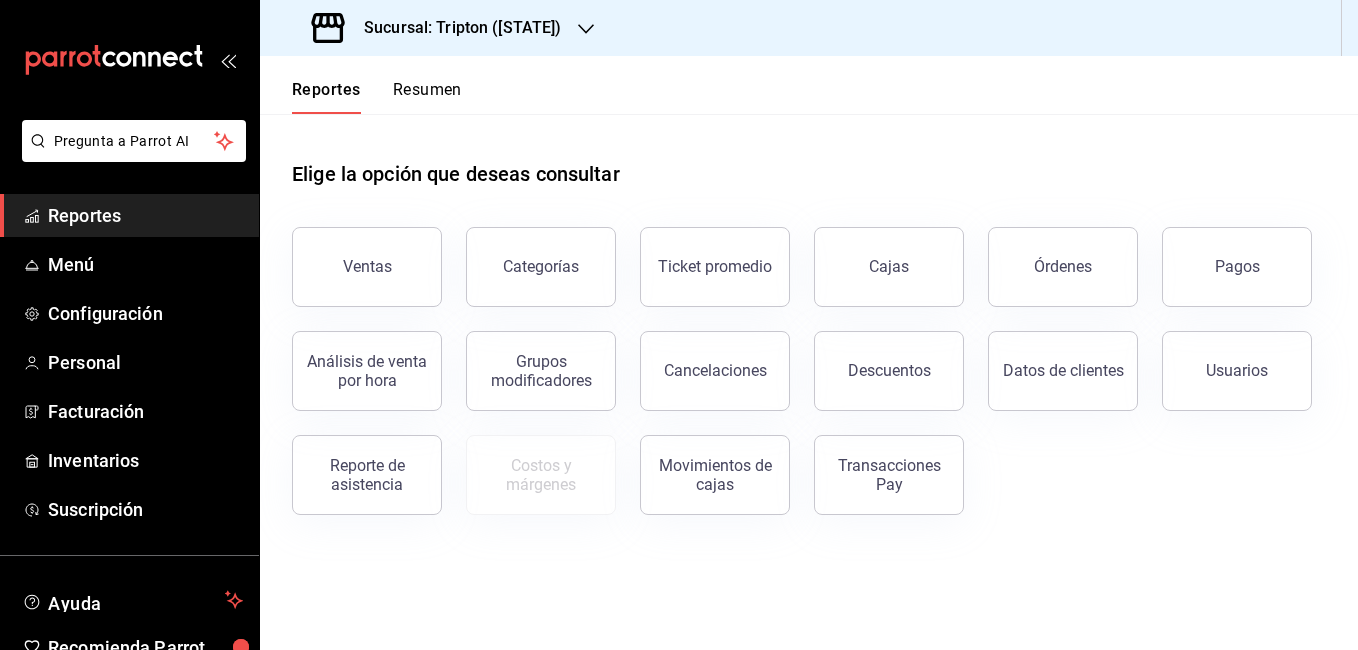 click on "Reportes" at bounding box center (145, 215) 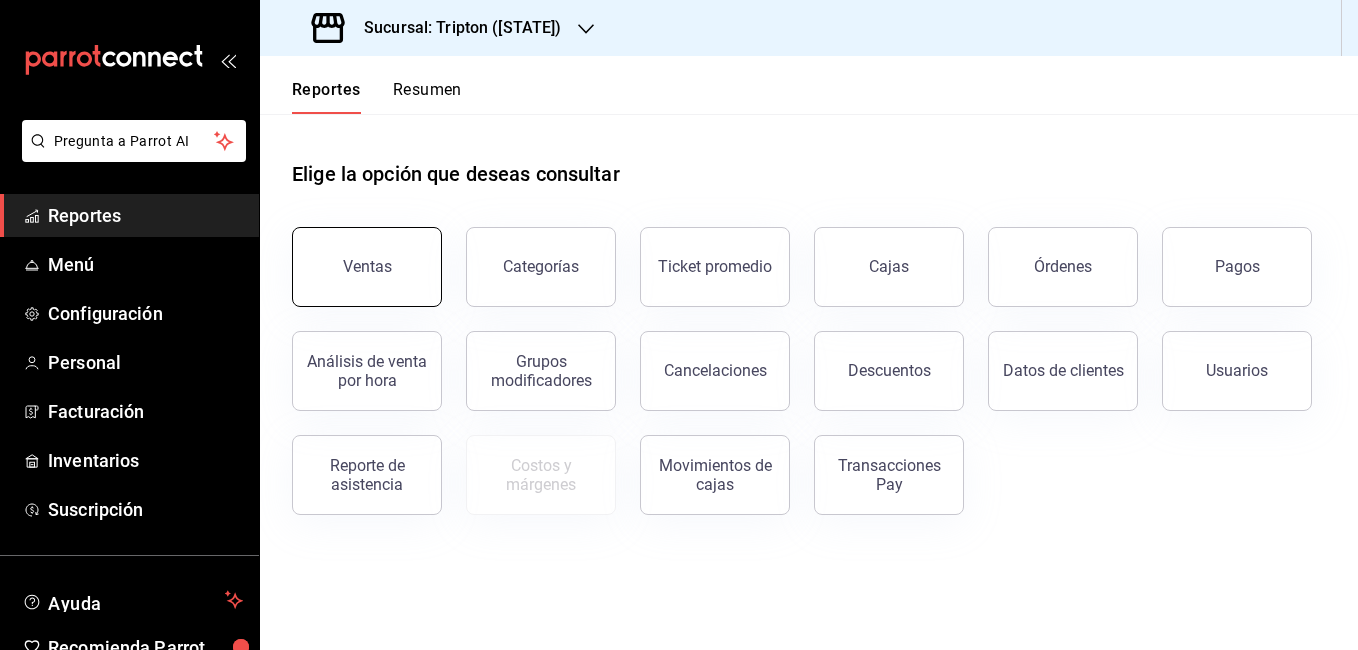 click on "Ventas" at bounding box center (367, 267) 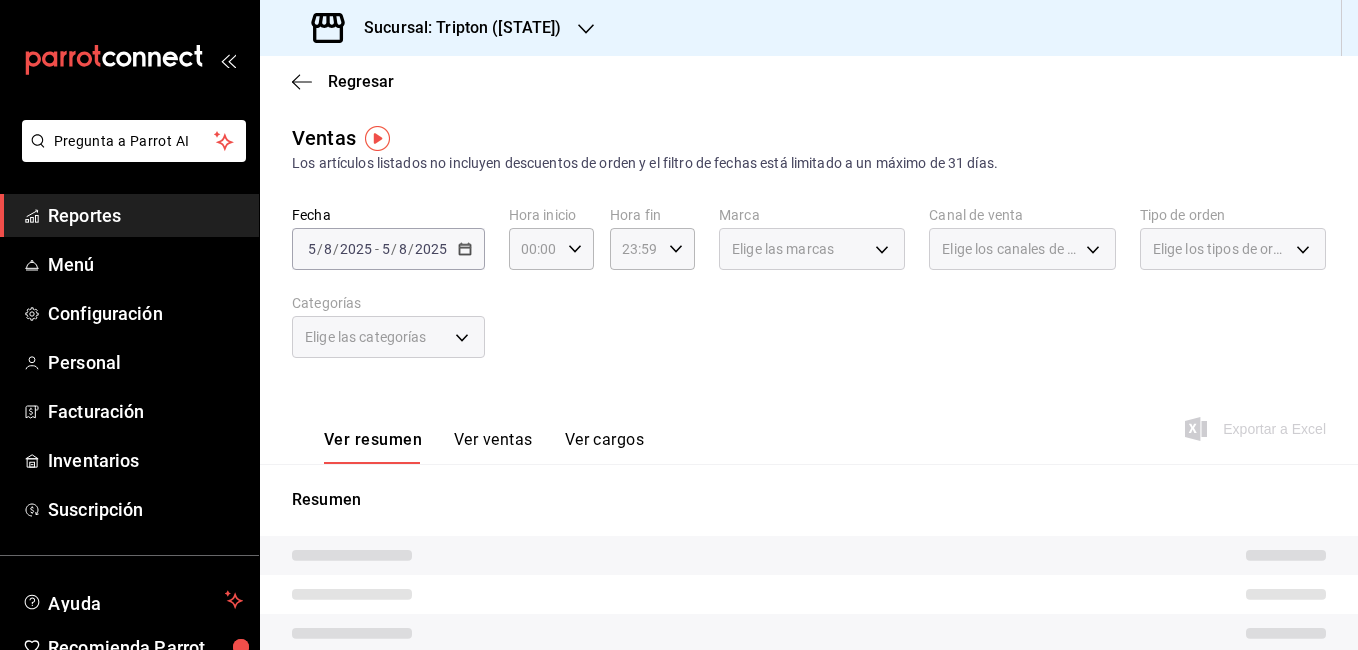click on "2025-08-05 5 / 8 / 2025 - 2025-08-05 5 / 8 / 2025" at bounding box center (388, 249) 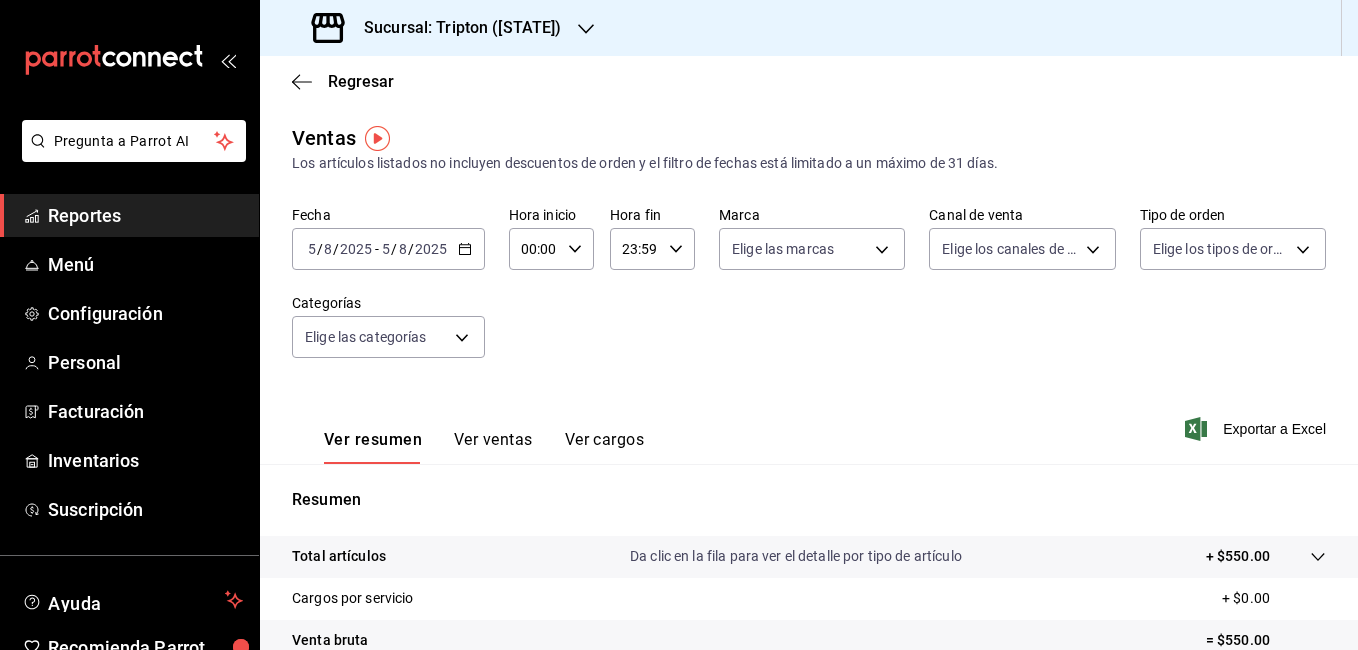 click 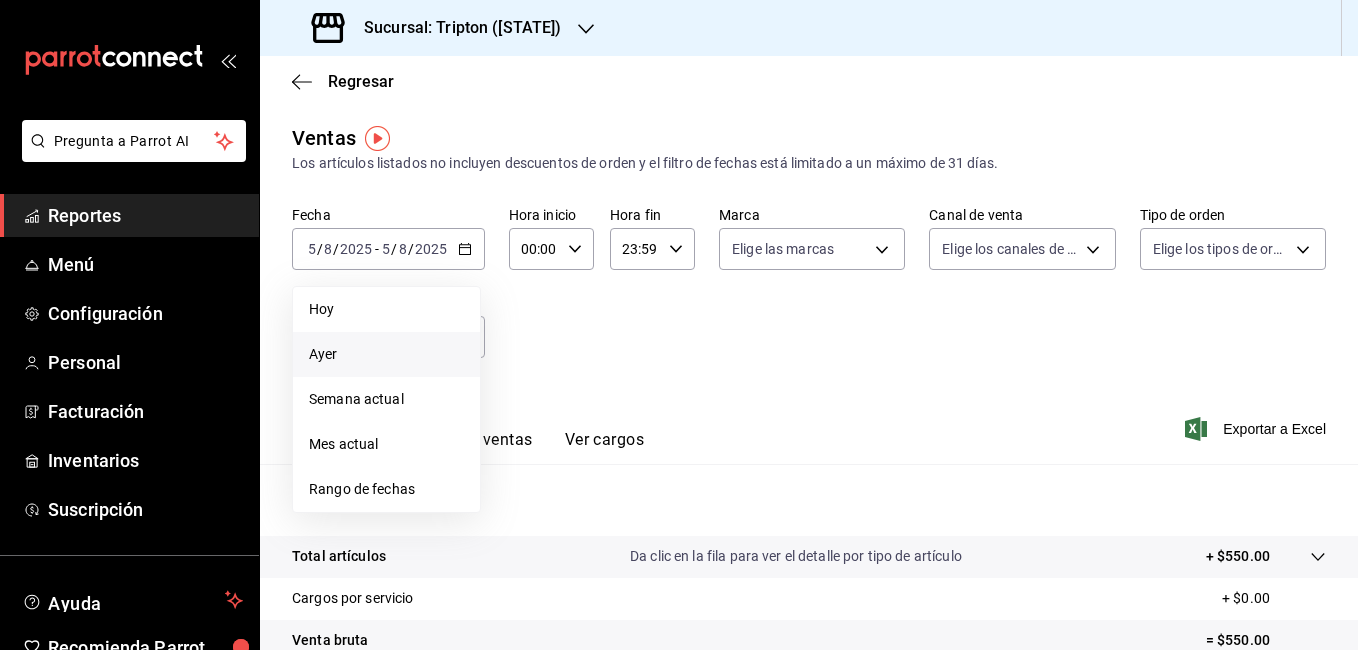 click on "Ayer" at bounding box center (386, 354) 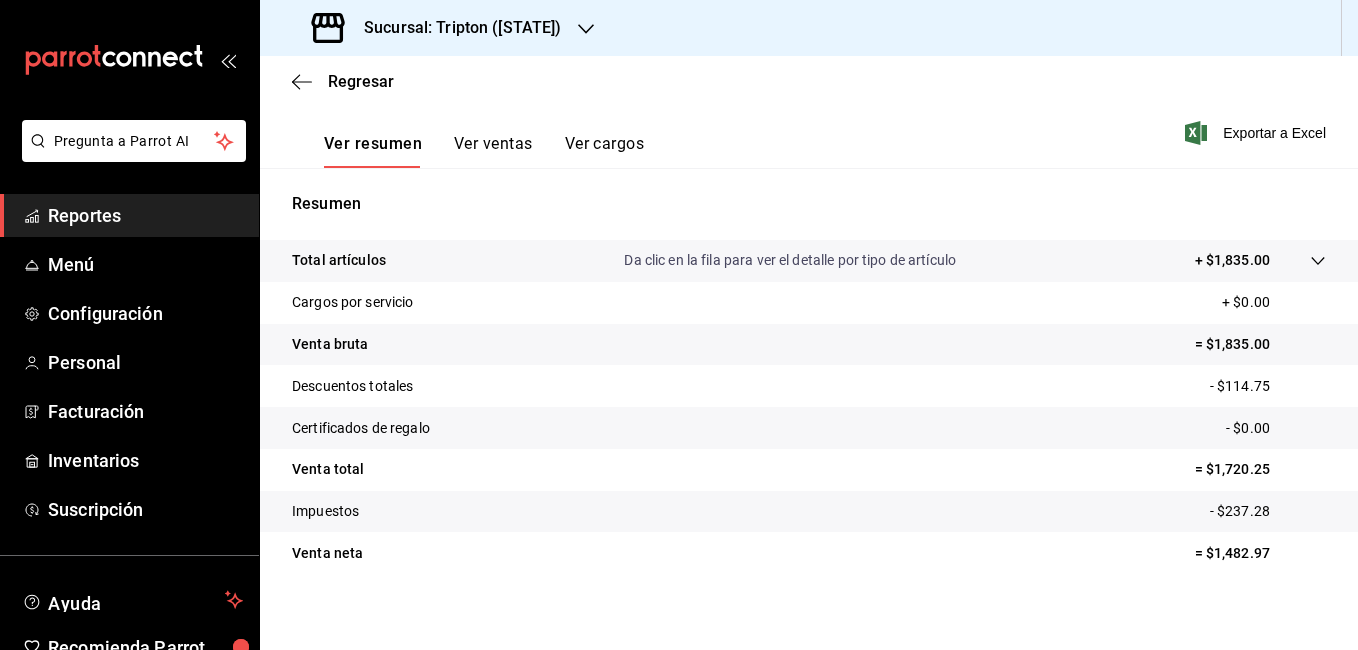 scroll, scrollTop: 297, scrollLeft: 0, axis: vertical 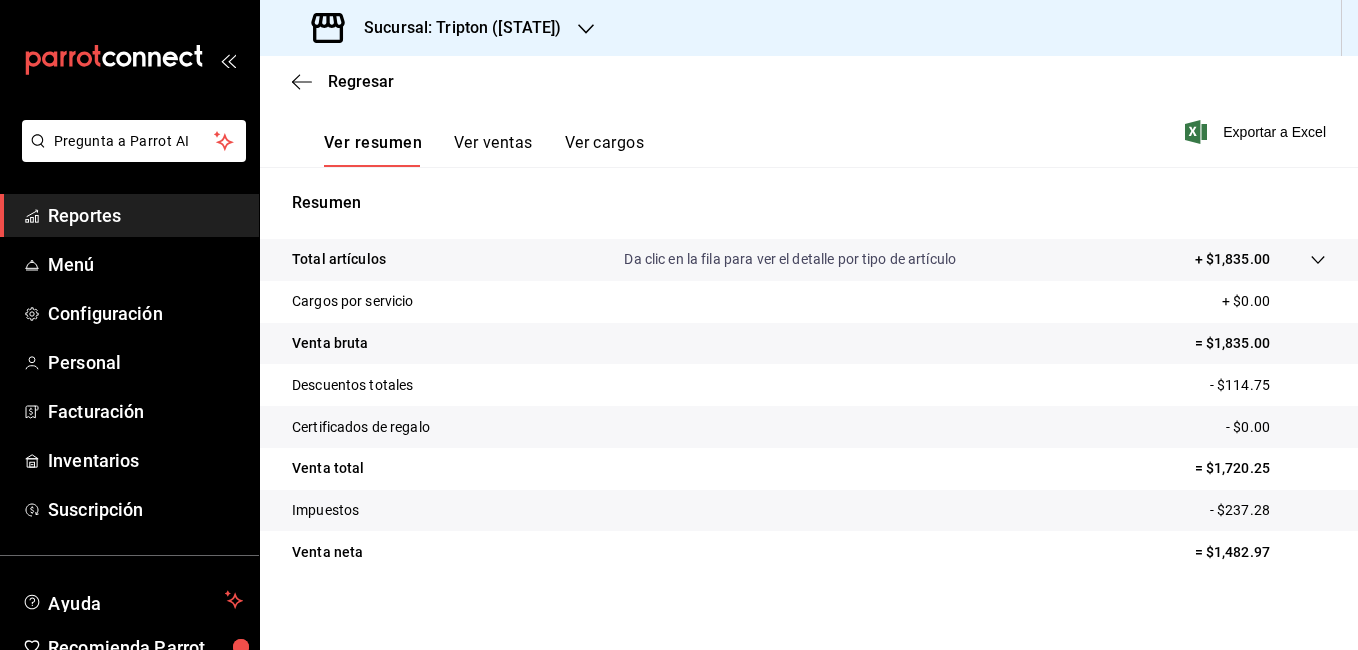 click on "Ver ventas" at bounding box center [493, 150] 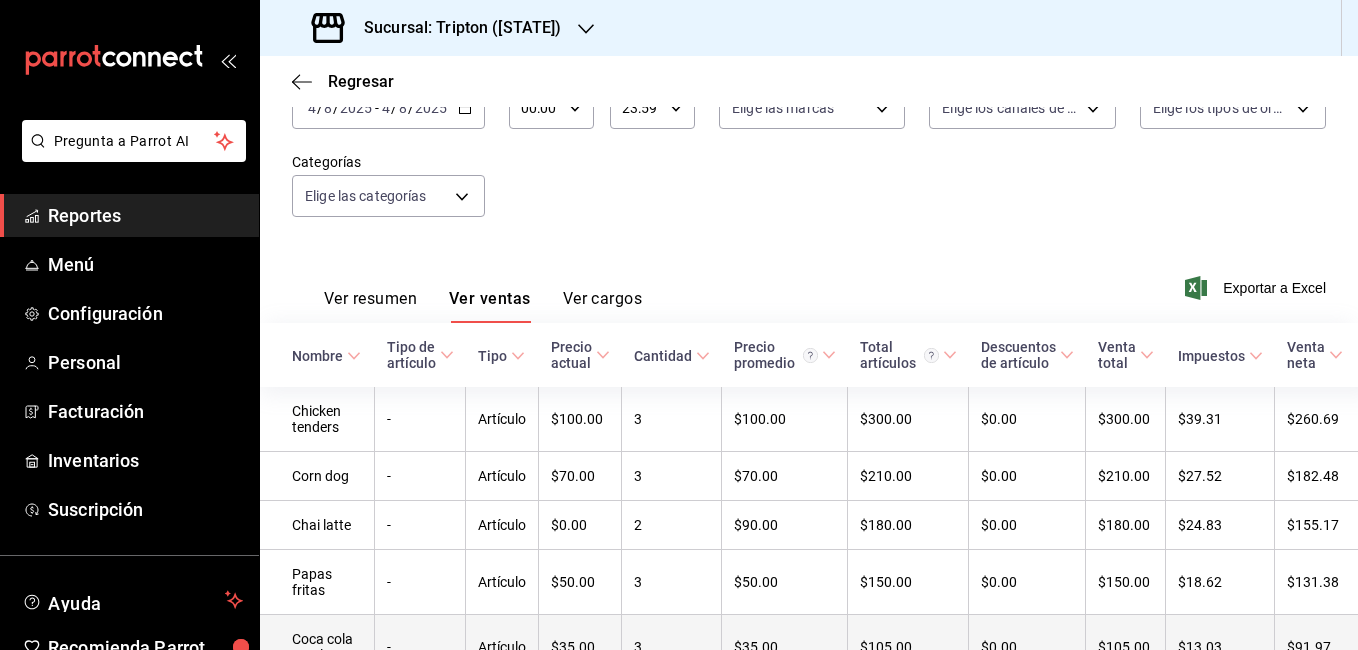 scroll, scrollTop: 28, scrollLeft: 0, axis: vertical 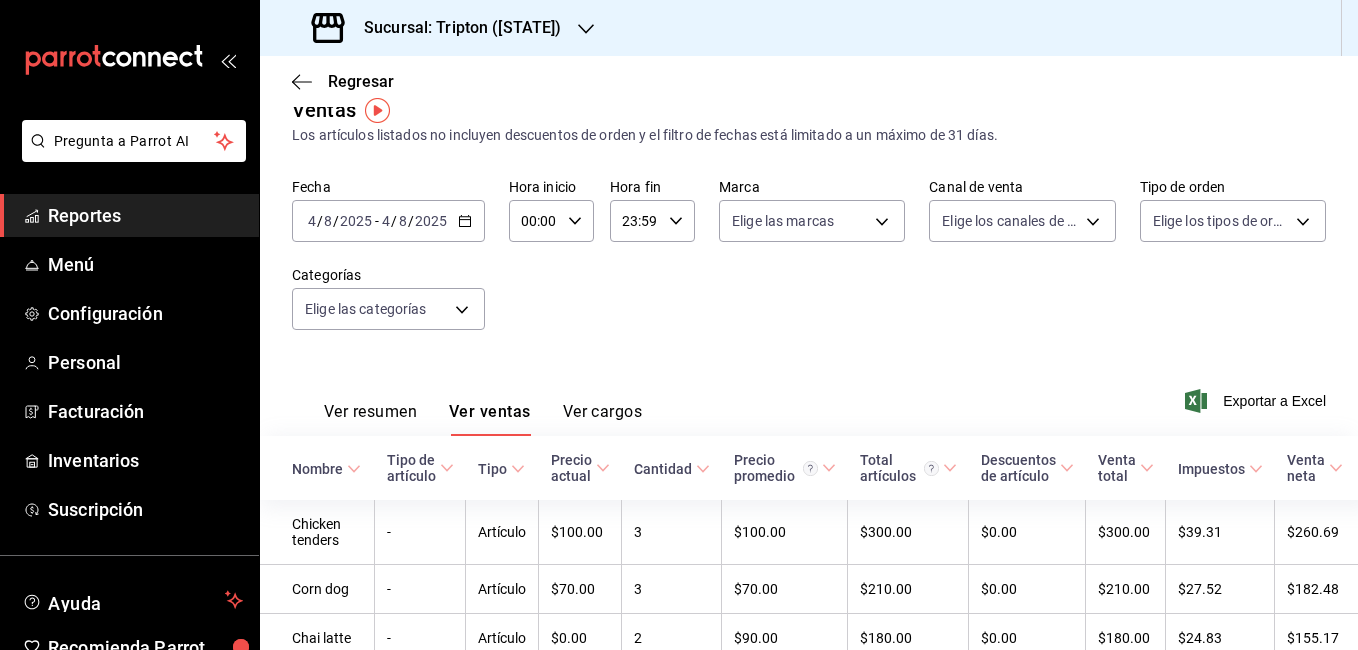 click on "Ver resumen" at bounding box center (370, 419) 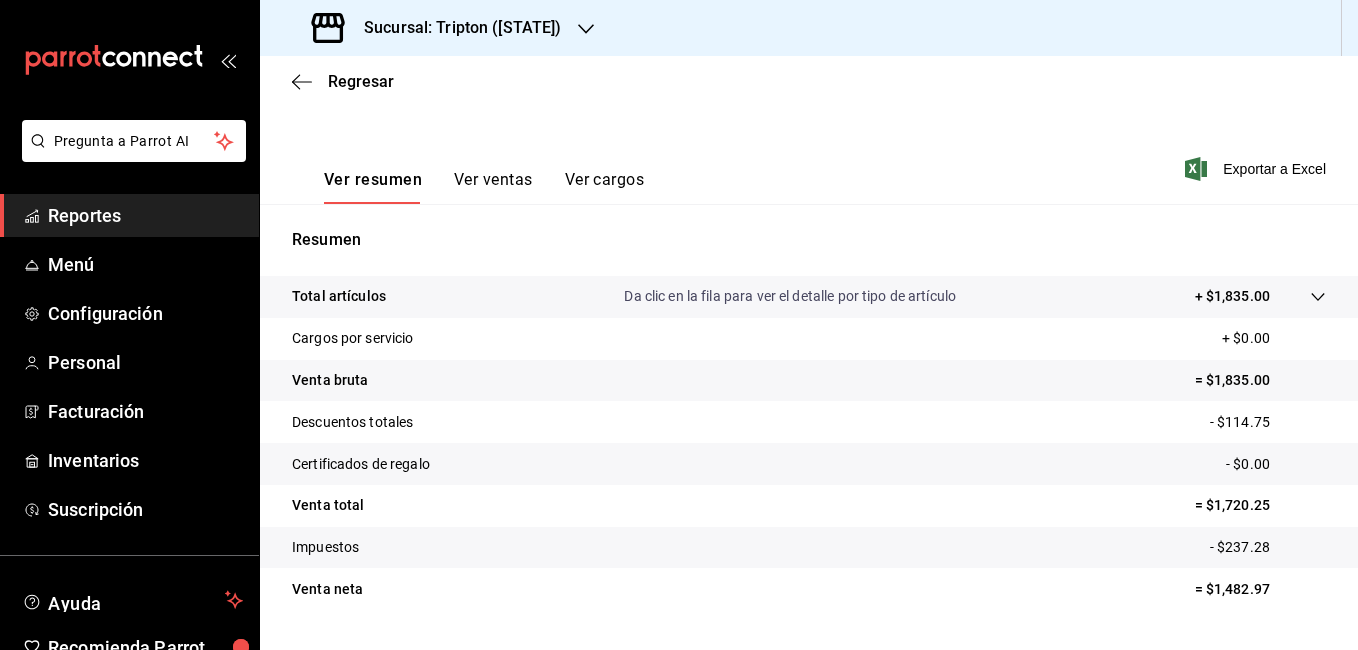 scroll, scrollTop: 308, scrollLeft: 0, axis: vertical 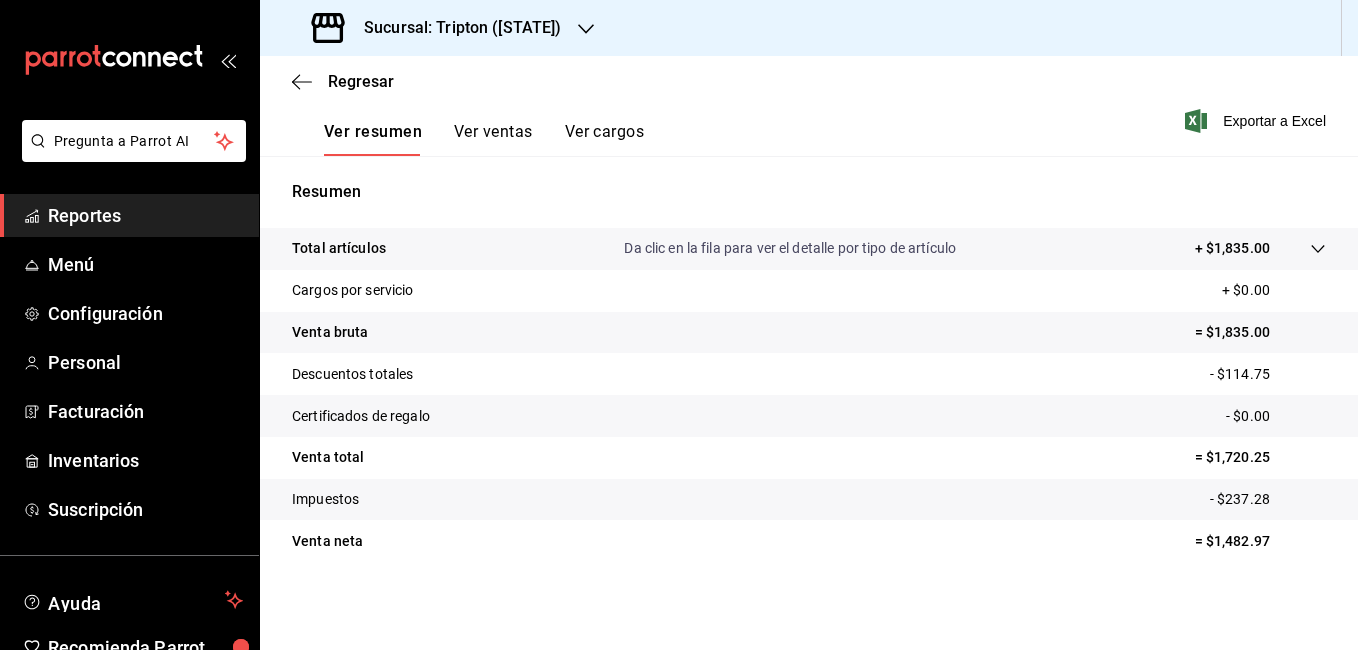 click on "Ver cargos" at bounding box center (605, 139) 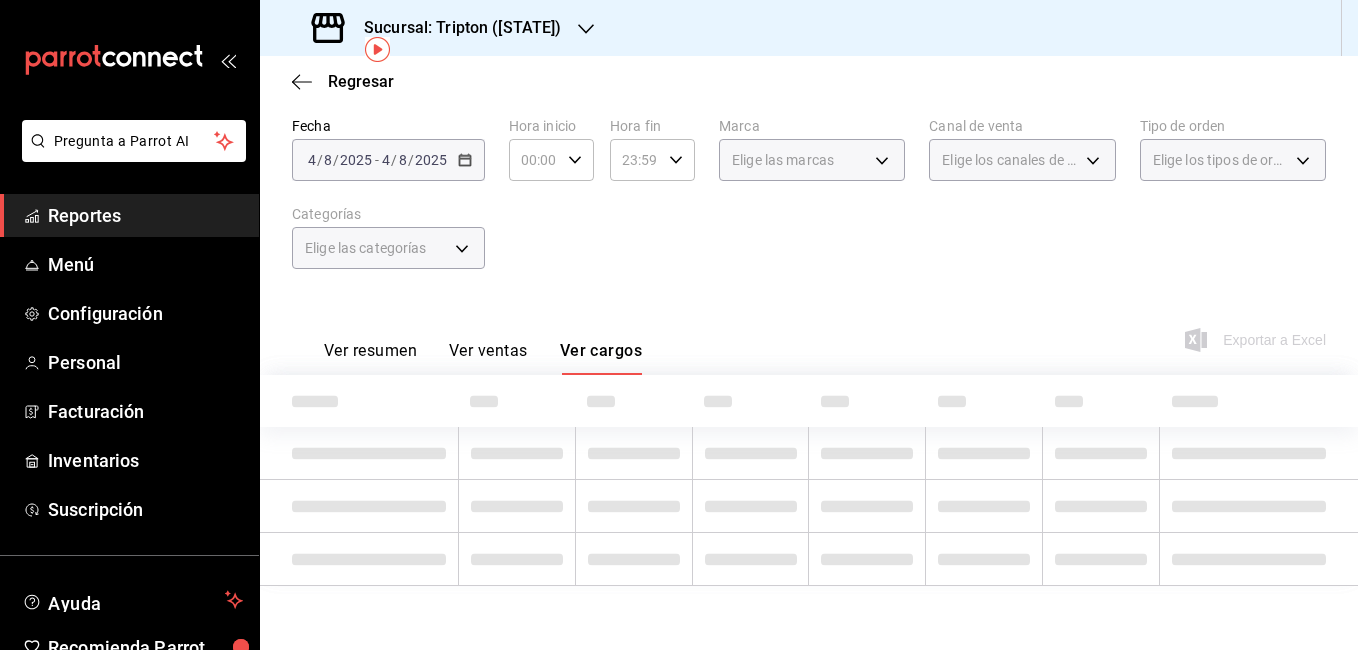scroll, scrollTop: 172, scrollLeft: 0, axis: vertical 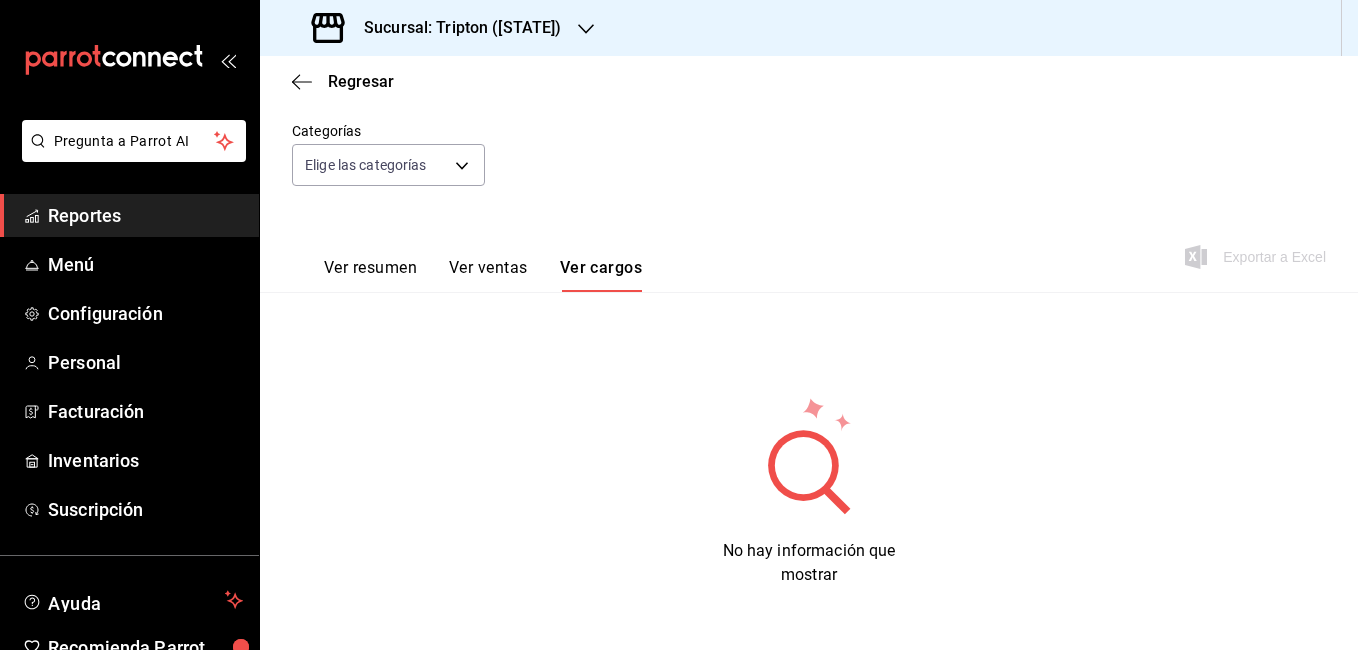 click on "Ver resumen" at bounding box center [370, 275] 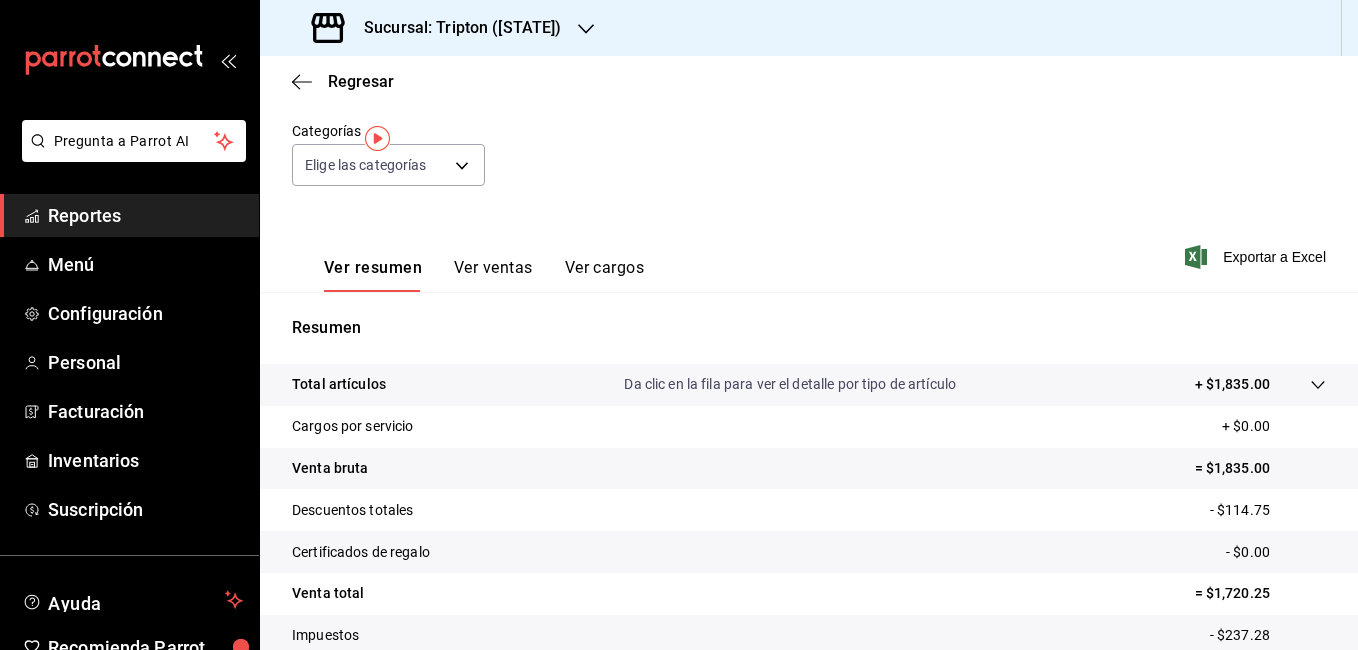 scroll, scrollTop: 0, scrollLeft: 0, axis: both 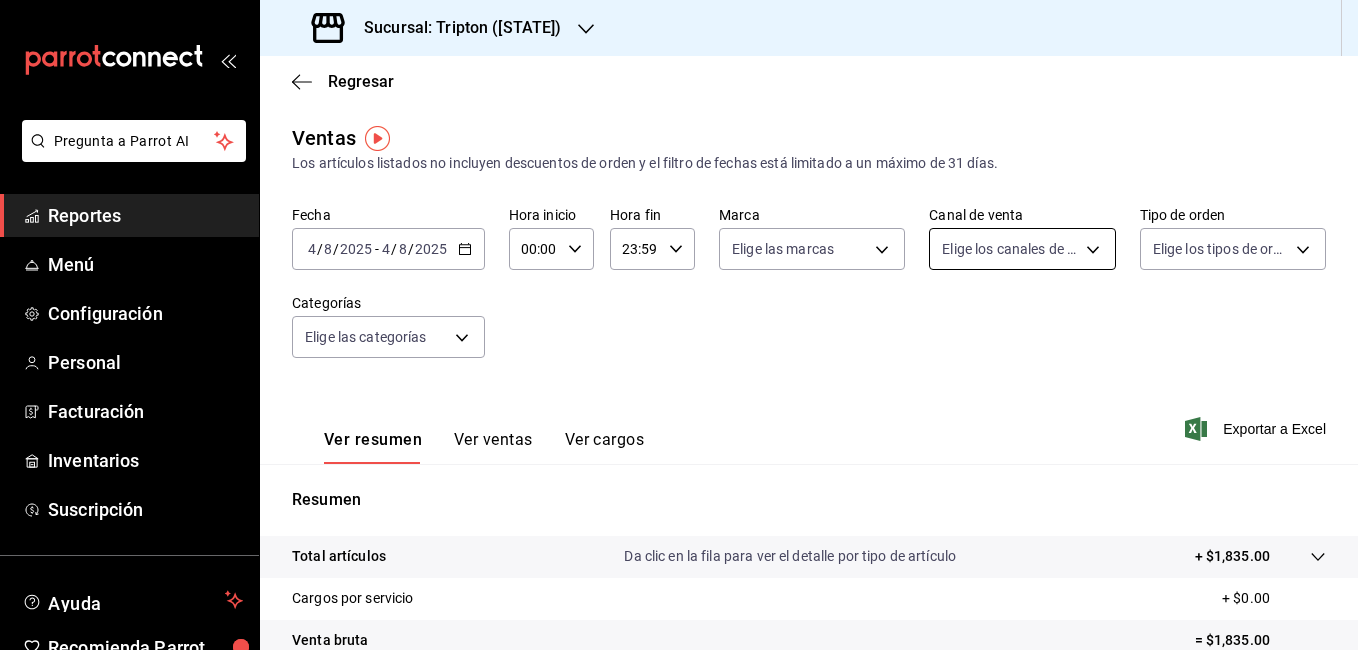 click on "Pregunta a Parrot AI Reportes   Menú   Configuración   Personal   Facturación   Inventarios   Suscripción   Ayuda Recomienda Parrot   [FIRST] [LAST]   Sugerir nueva función   Sucursal: Tripton ([STATE]) Regresar Ventas Los artículos listados no incluyen descuentos de orden y el filtro de fechas está limitado a un máximo de 31 días. Fecha 2025-08-04 4 / 8 / 2025 - 2025-08-04 4 / 8 / 2025 Hora inicio 00:00 Hora inicio Hora fin 23:59 Hora fin Marca Elige las marcas Canal de venta Elige los canales de venta Tipo de orden Elige los tipos de orden Categorías Elige las categorías Ver resumen Ver ventas Ver cargos Exportar a Excel Resumen Total artículos Da clic en la fila para ver el detalle por tipo de artículo + $1,835.00 Cargos por servicio + $0.00 Venta bruta = $1,835.00 Descuentos totales - $114.75 Certificados de regalo - $0.00 Venta total = $1,720.25 Impuestos - $237.28 Venta neta = $1,482.97 Pregunta a Parrot AI Reportes   Menú   Configuración   Personal   Facturación   Inventarios     Ayuda" at bounding box center [679, 325] 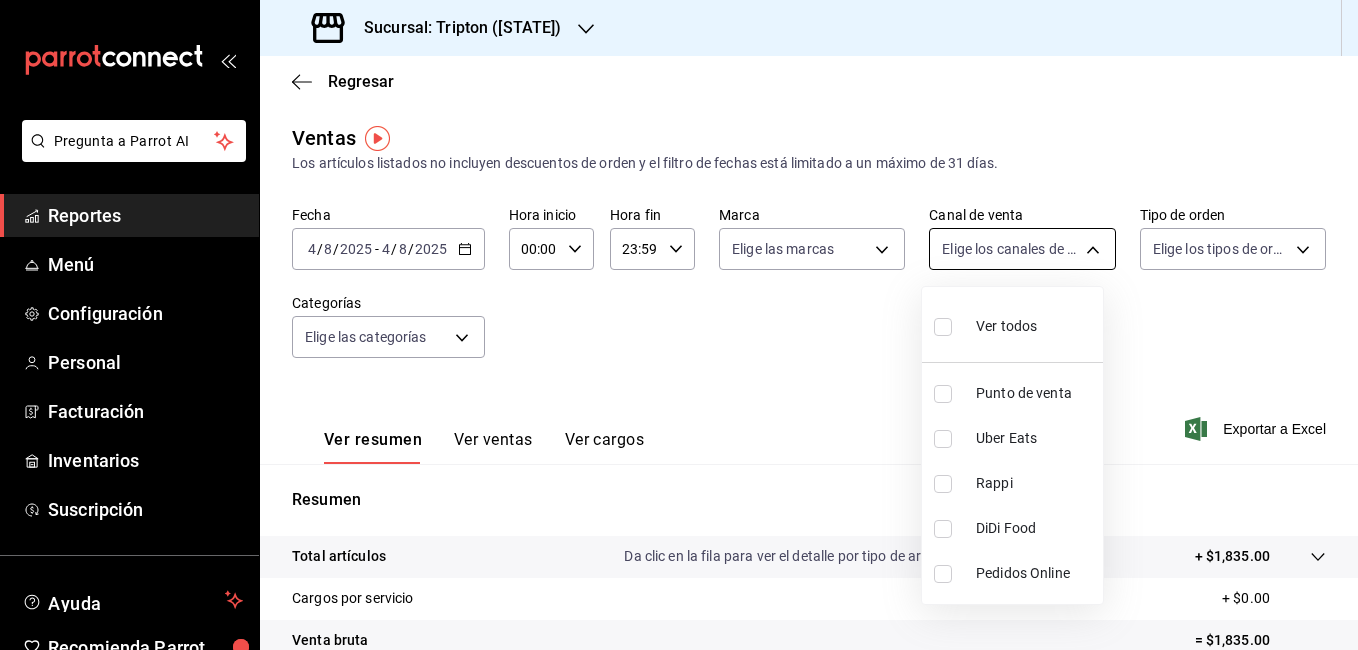 click at bounding box center [679, 325] 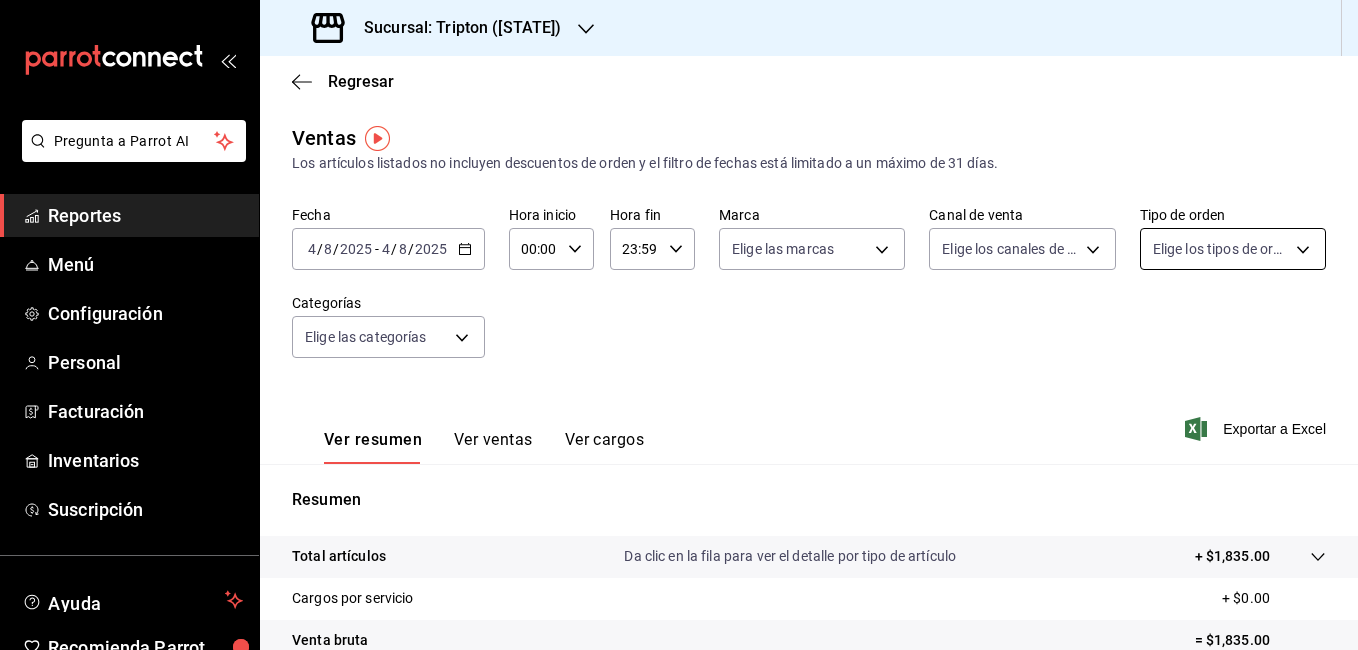 click on "Pregunta a Parrot AI Reportes   Menú   Configuración   Personal   Facturación   Inventarios   Suscripción   Ayuda Recomienda Parrot   [FIRST] [LAST]   Sugerir nueva función   Sucursal: Tripton ([STATE]) Regresar Ventas Los artículos listados no incluyen descuentos de orden y el filtro de fechas está limitado a un máximo de 31 días. Fecha 2025-08-04 4 / 8 / 2025 - 2025-08-04 4 / 8 / 2025 Hora inicio 00:00 Hora inicio Hora fin 23:59 Hora fin Marca Elige las marcas Canal de venta Elige los canales de venta Tipo de orden Elige los tipos de orden Categorías Elige las categorías Ver resumen Ver ventas Ver cargos Exportar a Excel Resumen Total artículos Da clic en la fila para ver el detalle por tipo de artículo + $1,835.00 Cargos por servicio + $0.00 Venta bruta = $1,835.00 Descuentos totales - $114.75 Certificados de regalo - $0.00 Venta total = $1,720.25 Impuestos - $237.28 Venta neta = $1,482.97 Pregunta a Parrot AI Reportes   Menú   Configuración   Personal   Facturación   Inventarios     Ayuda" at bounding box center (679, 325) 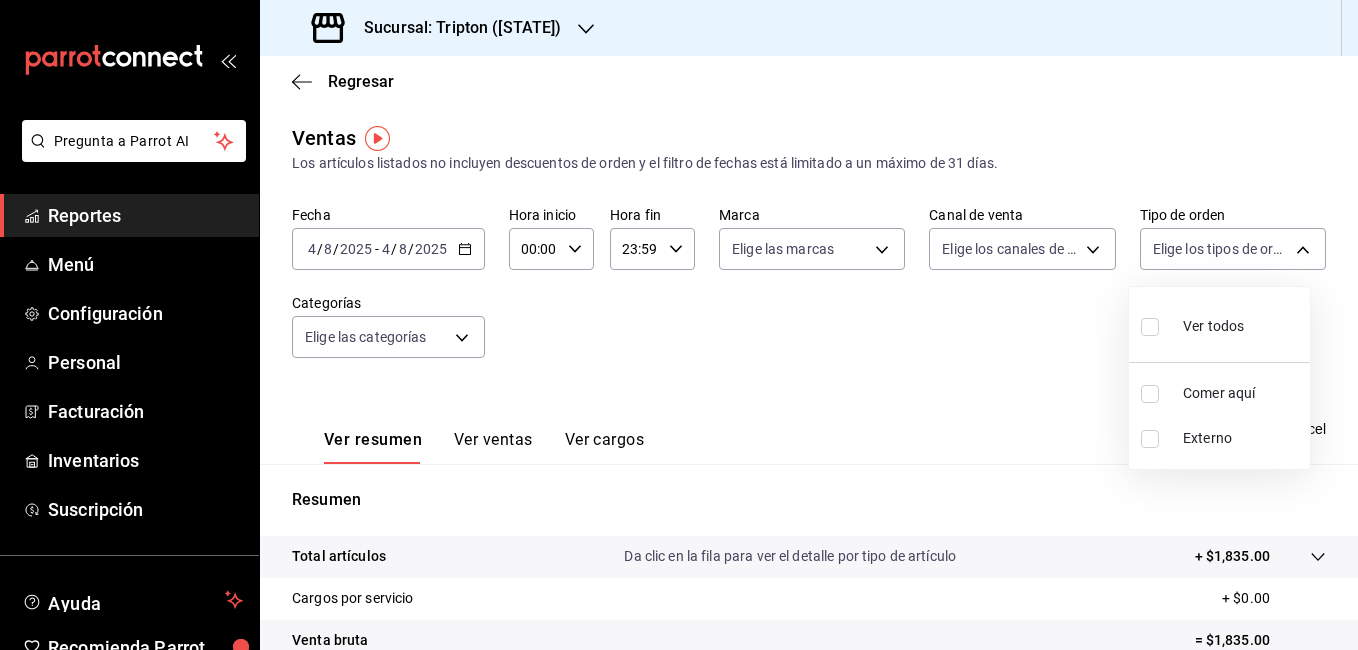 click at bounding box center [679, 325] 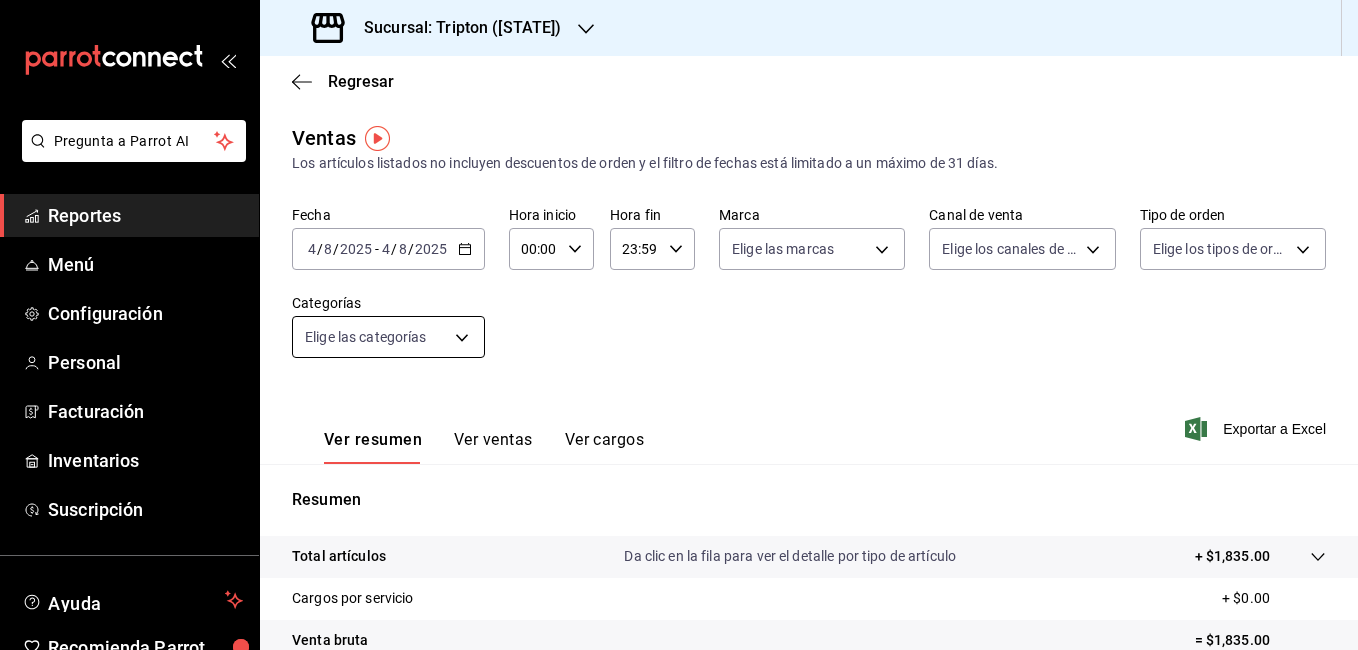click on "Pregunta a Parrot AI Reportes   Menú   Configuración   Personal   Facturación   Inventarios   Suscripción   Ayuda Recomienda Parrot   [FIRST] [LAST]   Sugerir nueva función   Sucursal: Tripton ([STATE]) Regresar Ventas Los artículos listados no incluyen descuentos de orden y el filtro de fechas está limitado a un máximo de 31 días. Fecha 2025-08-04 4 / 8 / 2025 - 2025-08-04 4 / 8 / 2025 Hora inicio 00:00 Hora inicio Hora fin 23:59 Hora fin Marca Elige las marcas Canal de venta Elige los canales de venta Tipo de orden Elige los tipos de orden Categorías Elige las categorías Ver resumen Ver ventas Ver cargos Exportar a Excel Resumen Total artículos Da clic en la fila para ver el detalle por tipo de artículo + $1,835.00 Cargos por servicio + $0.00 Venta bruta = $1,835.00 Descuentos totales - $114.75 Certificados de regalo - $0.00 Venta total = $1,720.25 Impuestos - $237.28 Venta neta = $1,482.97 Pregunta a Parrot AI Reportes   Menú   Configuración   Personal   Facturación   Inventarios     Ayuda" at bounding box center [679, 325] 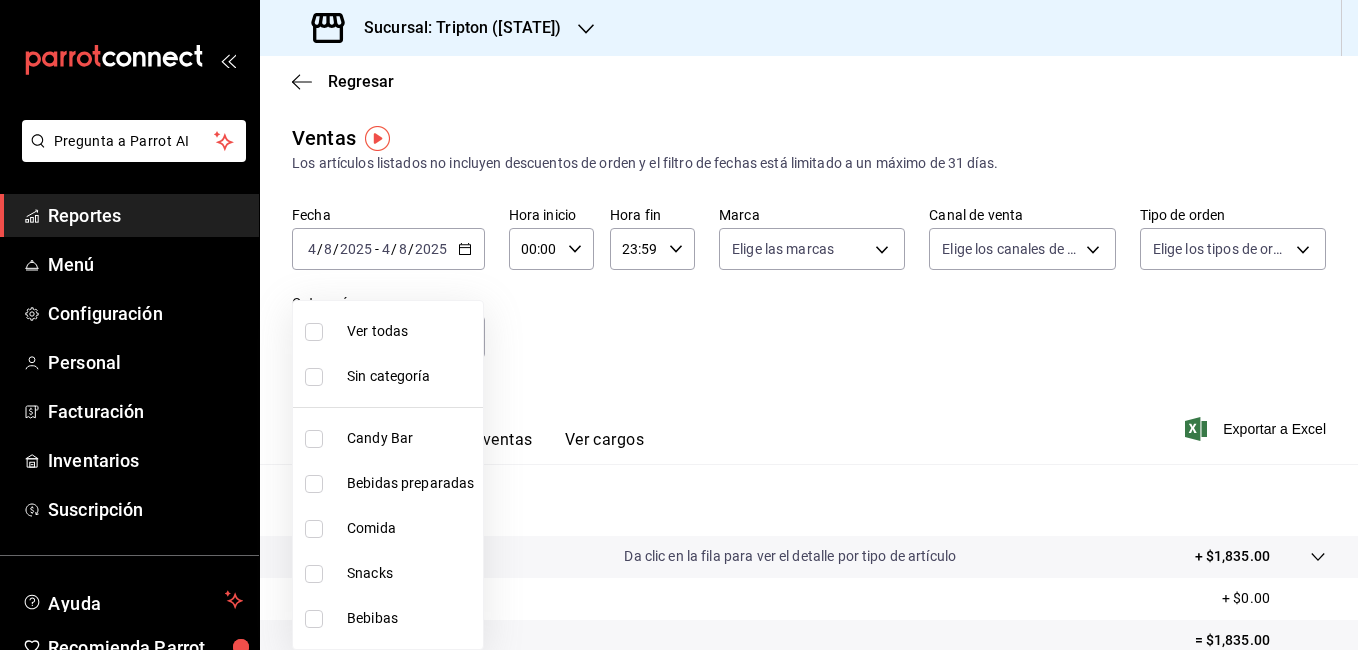 click at bounding box center [679, 325] 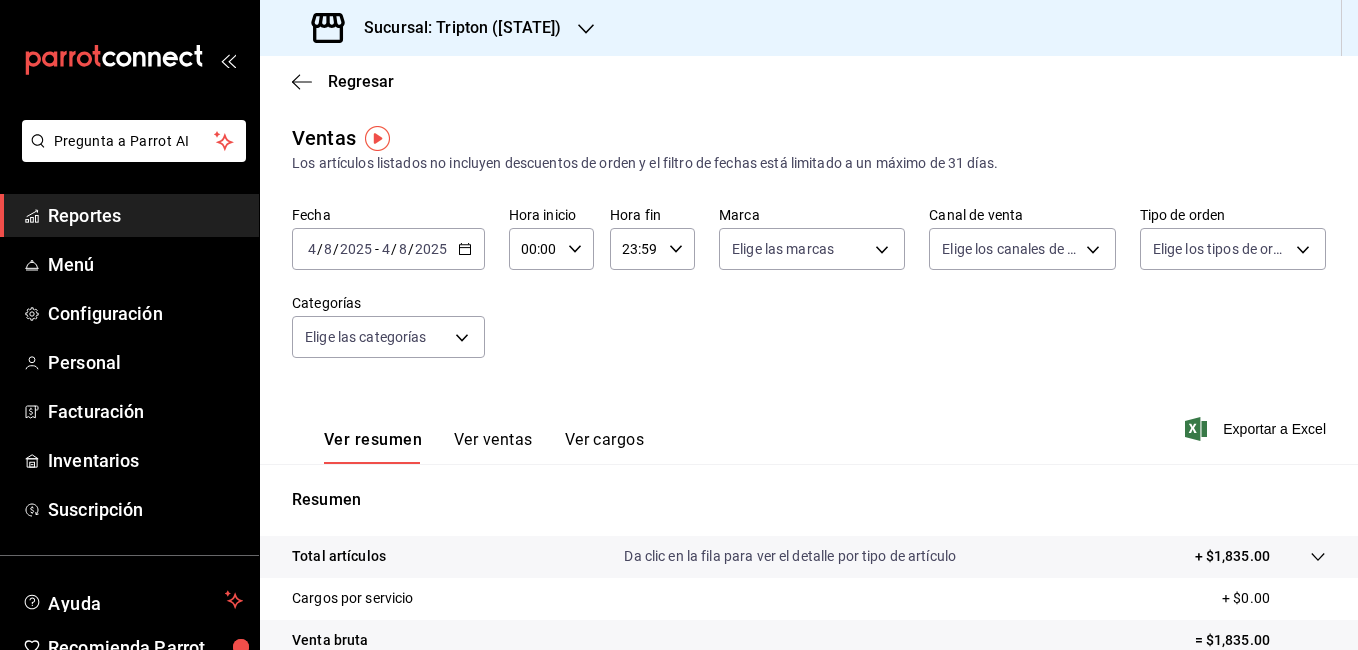 click on "Ver ventas" at bounding box center (493, 447) 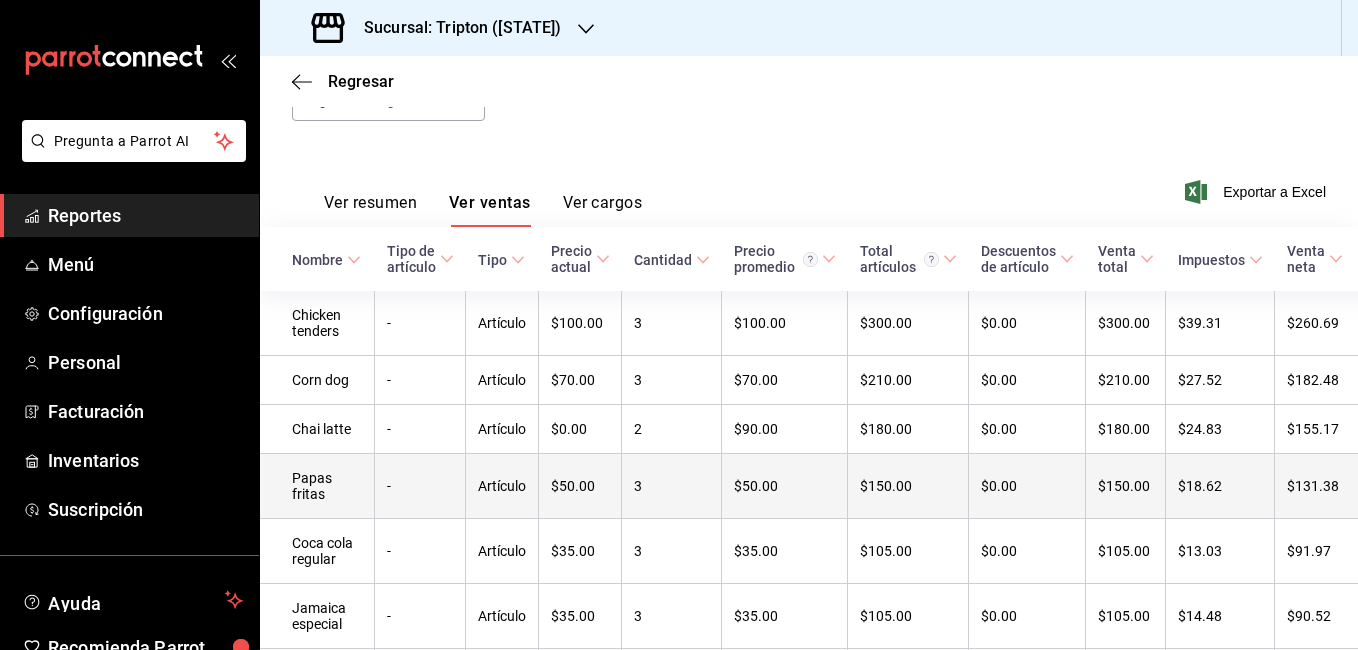 scroll, scrollTop: 236, scrollLeft: 0, axis: vertical 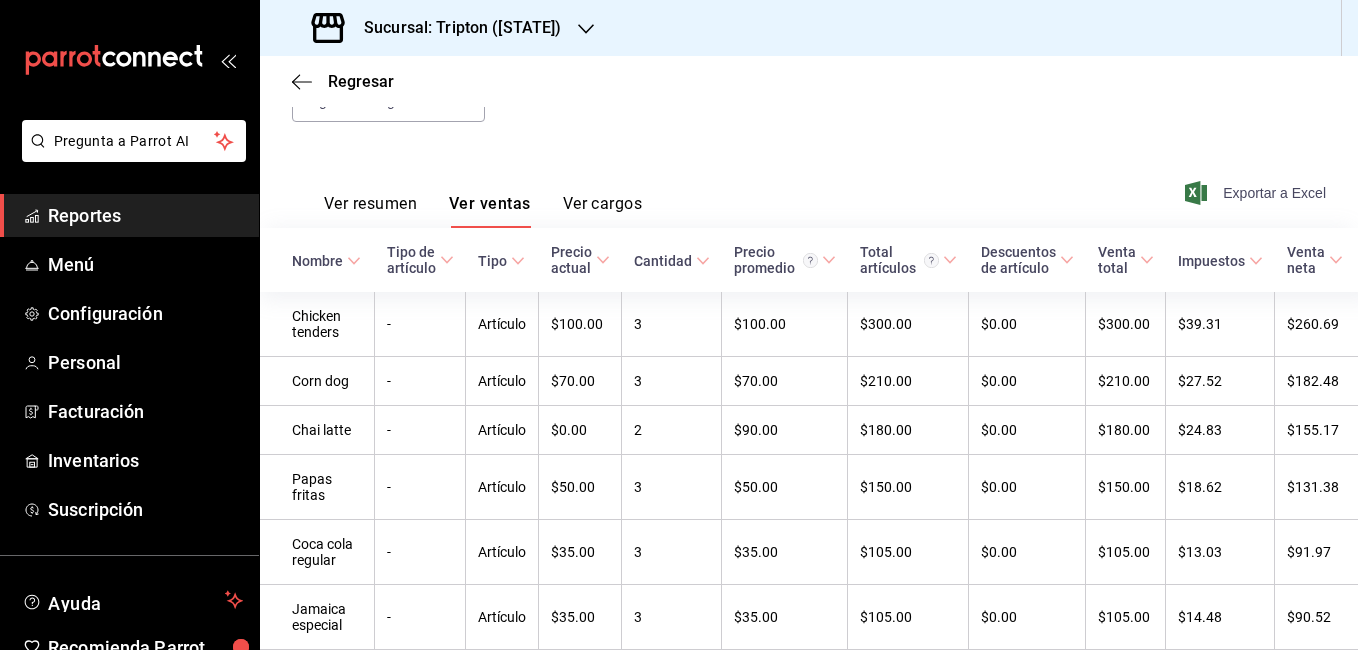 click on "Exportar a Excel" at bounding box center (1257, 193) 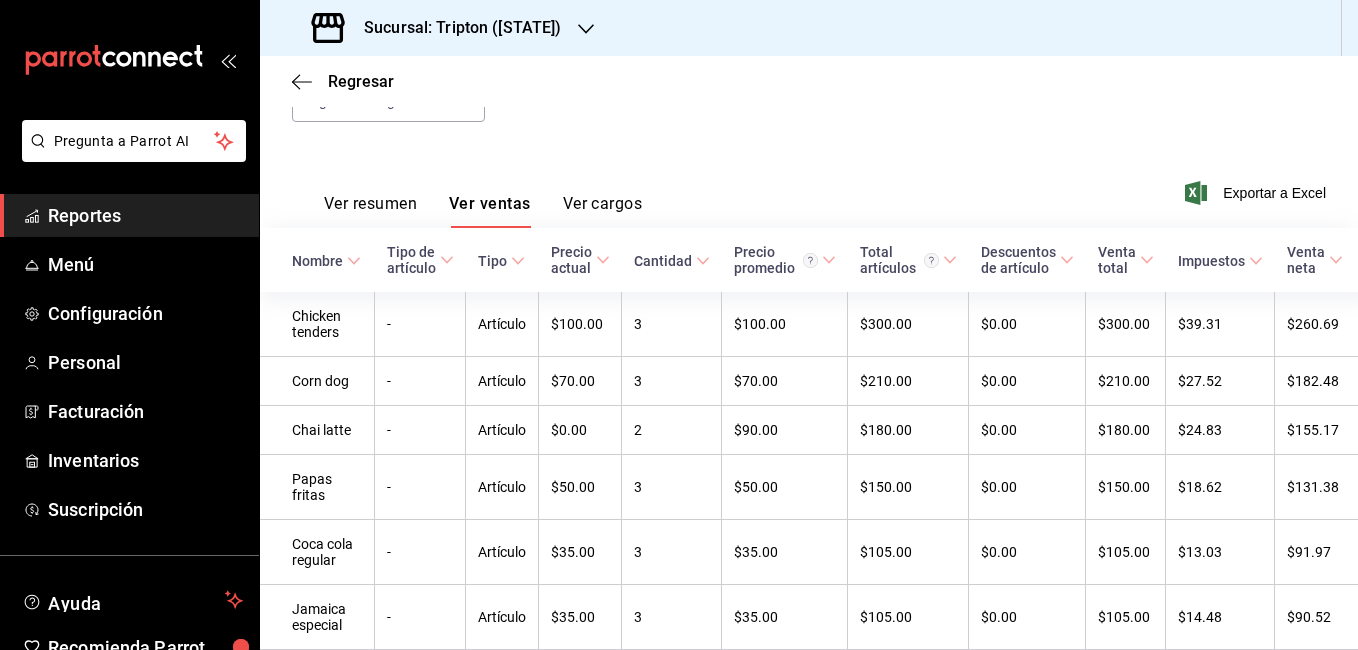 click on "Reportes" at bounding box center [145, 215] 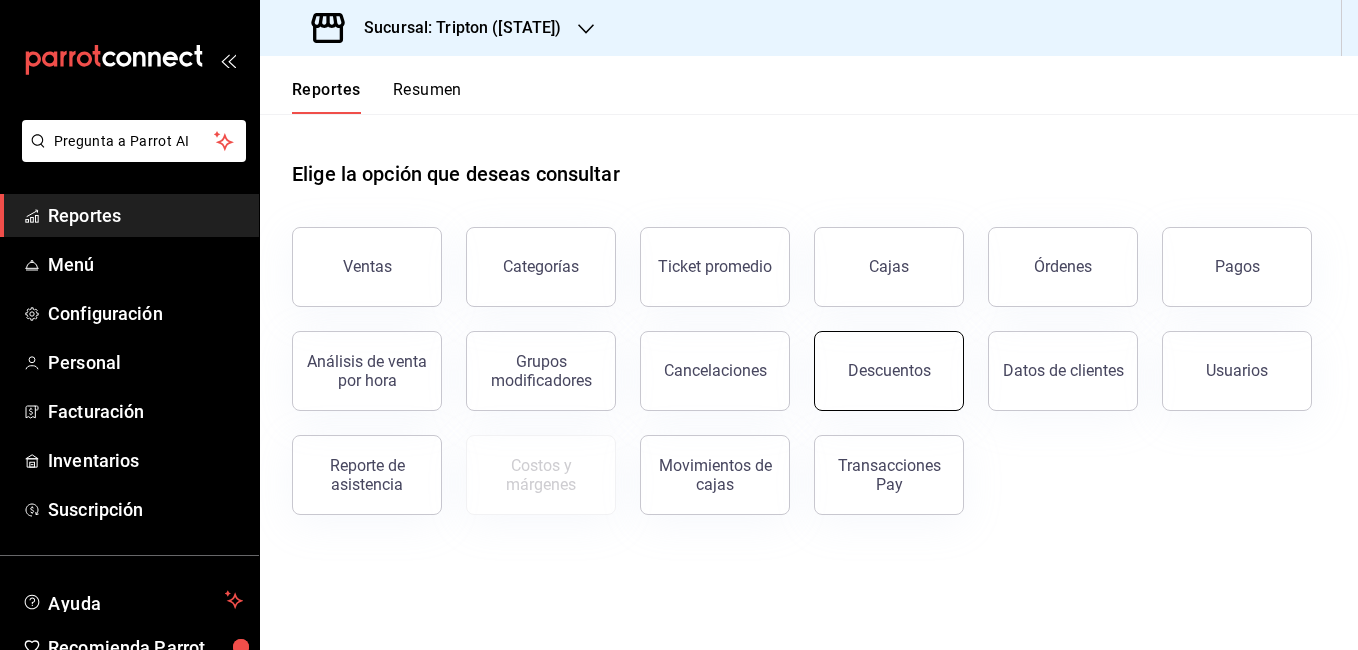 click on "Descuentos" at bounding box center (889, 371) 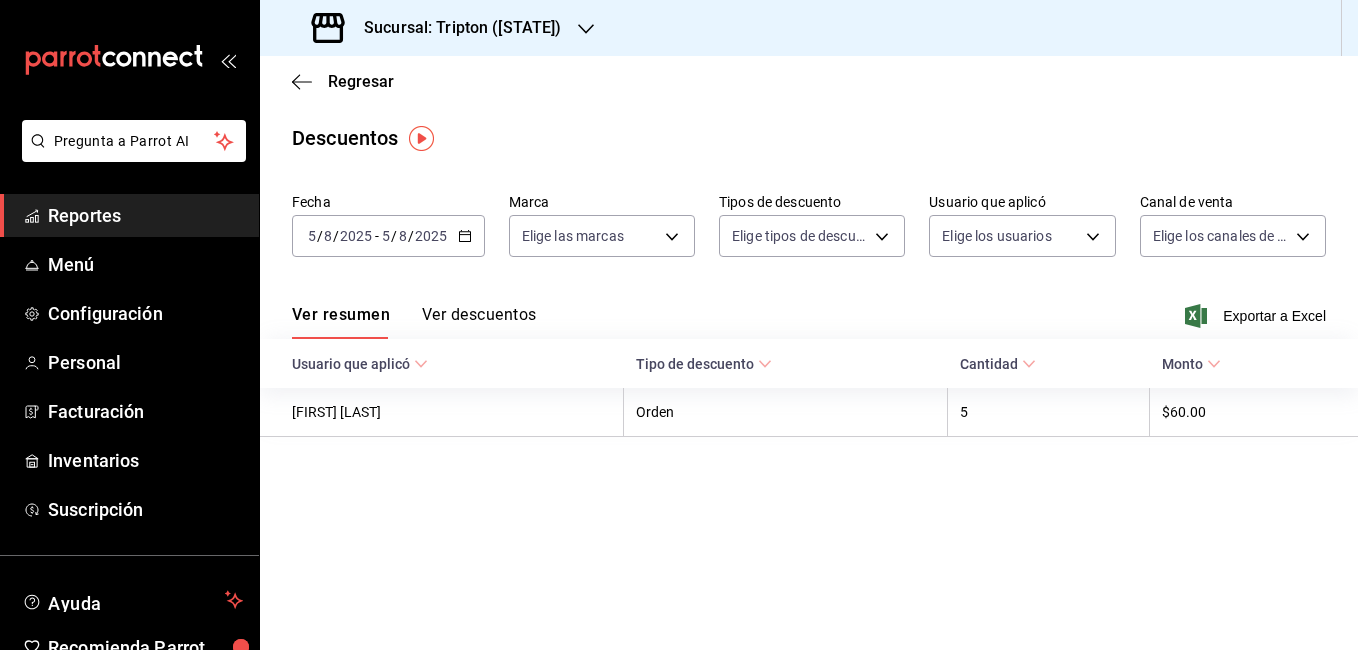 click 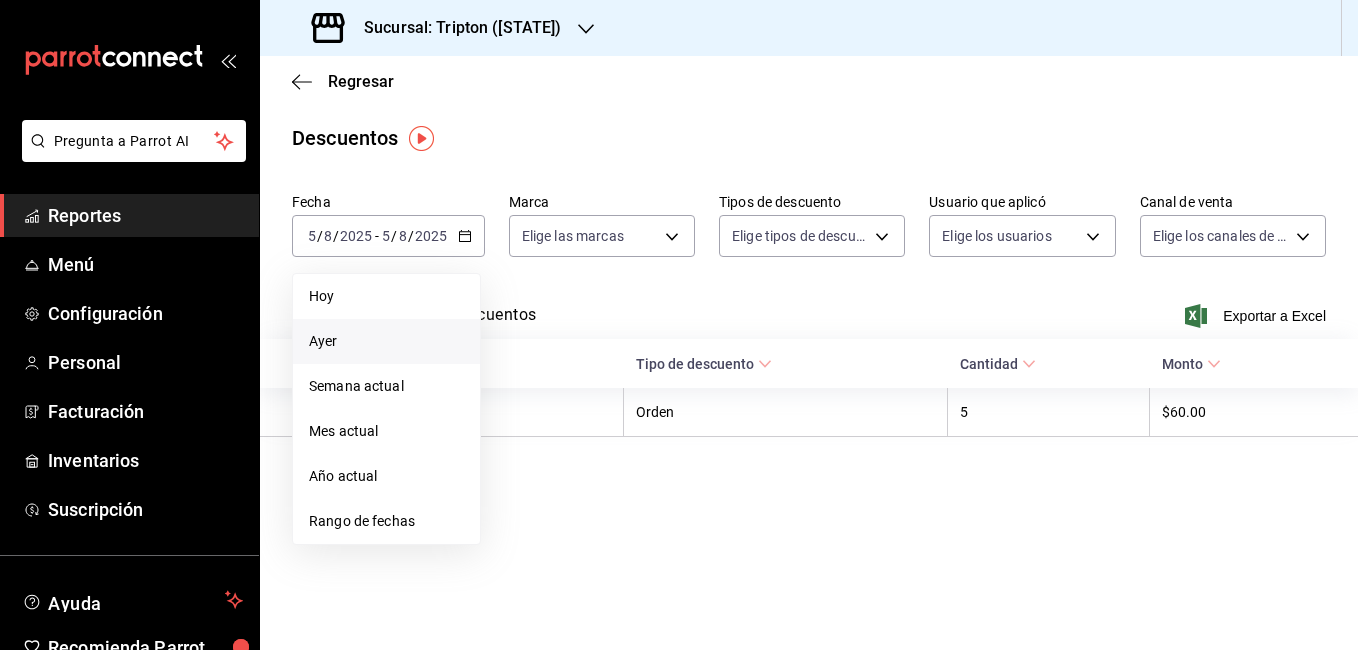 click on "Ayer" at bounding box center (386, 341) 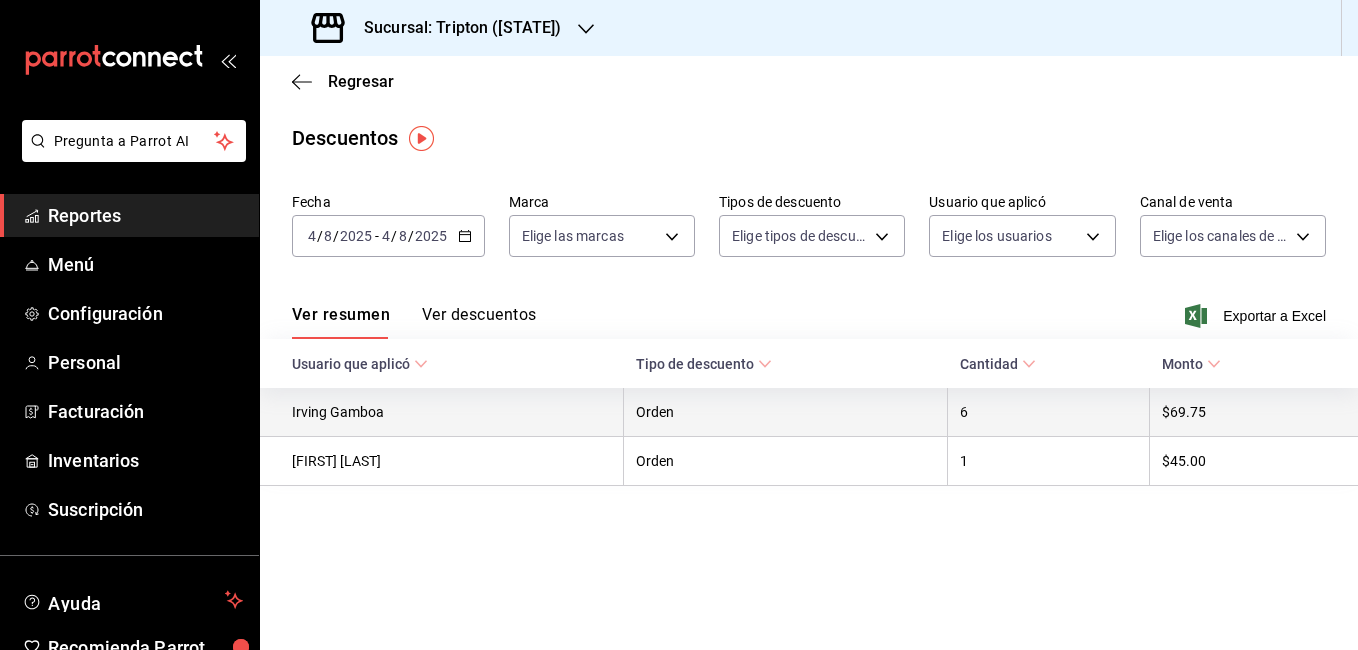 click on "$69.75" at bounding box center [1254, 412] 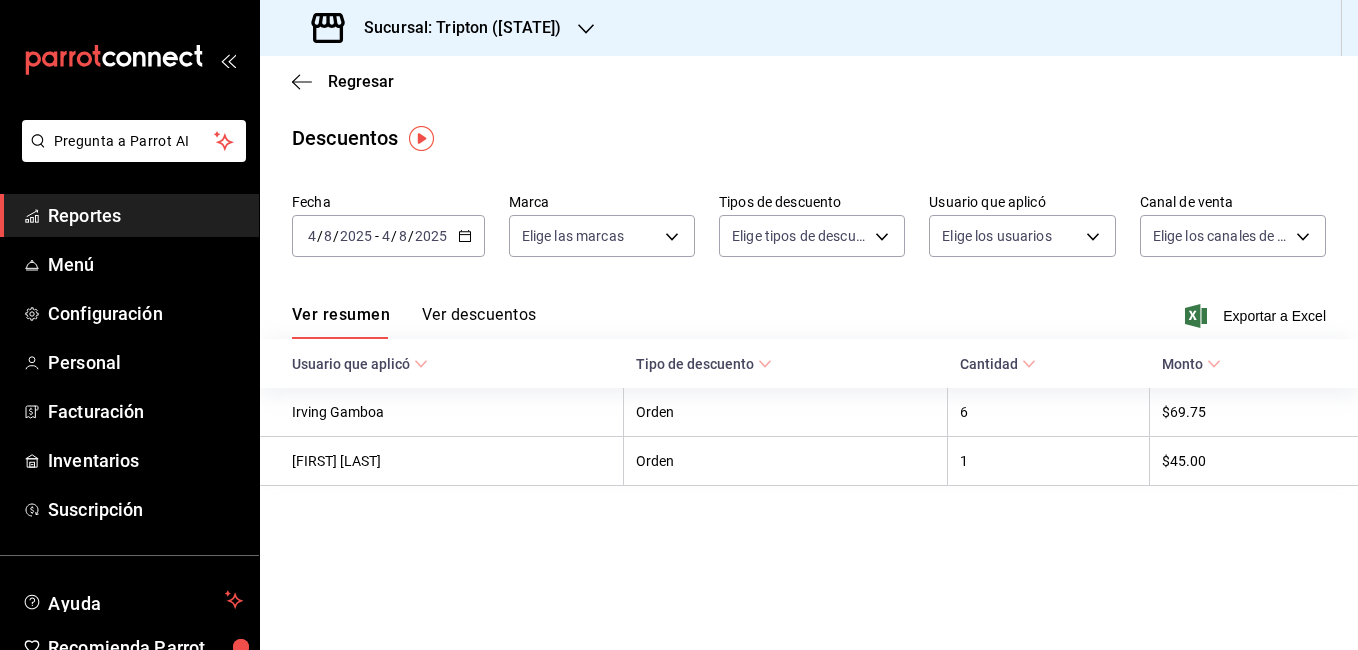 click on "Ver descuentos" at bounding box center (479, 322) 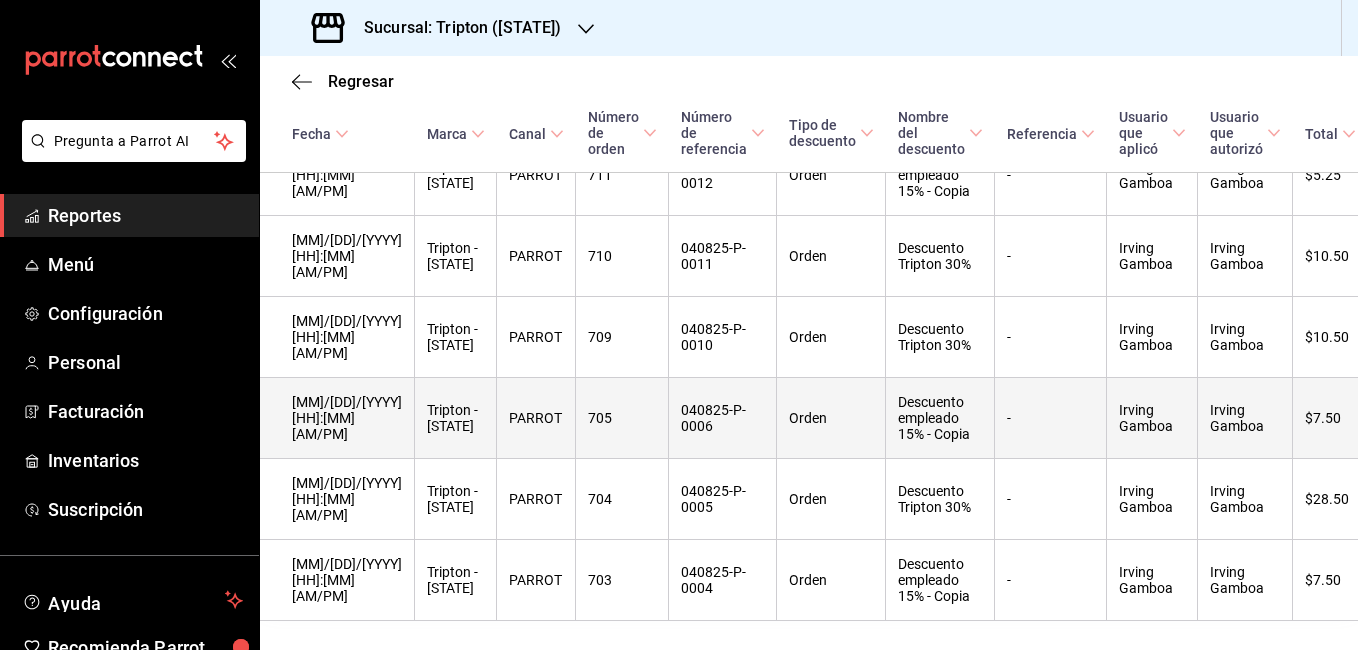 scroll, scrollTop: 404, scrollLeft: 0, axis: vertical 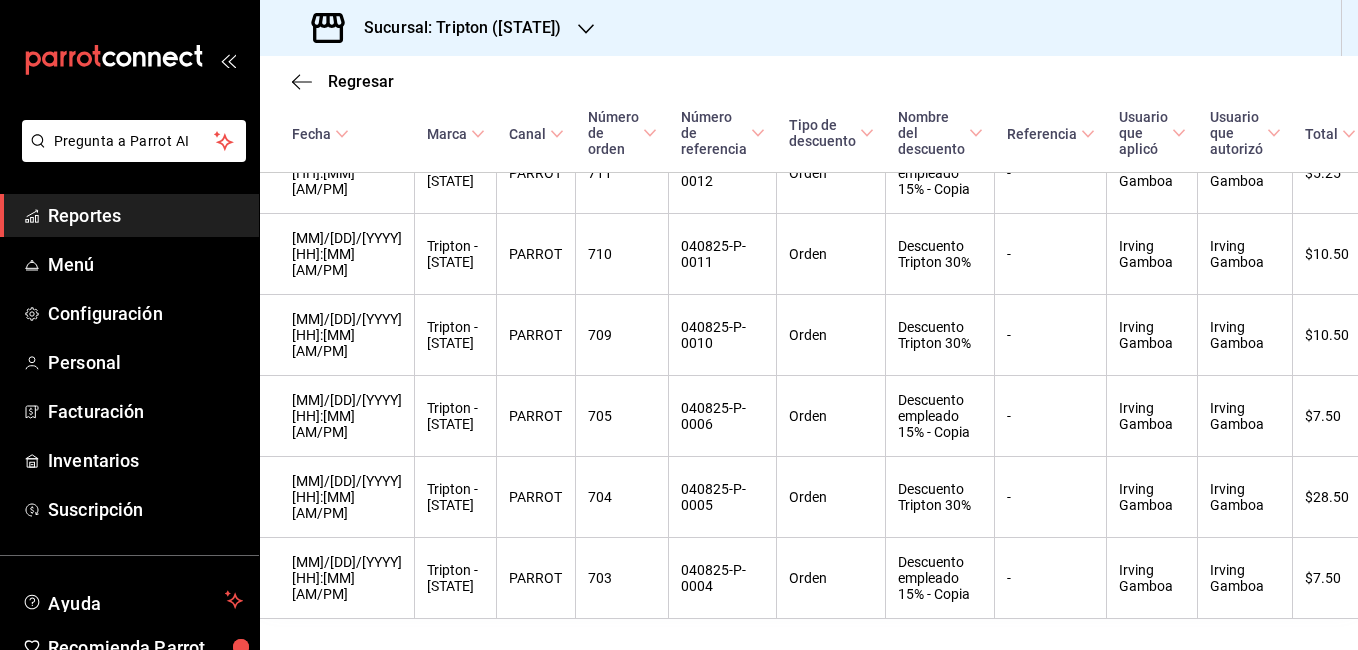 click on "Reportes" at bounding box center (145, 215) 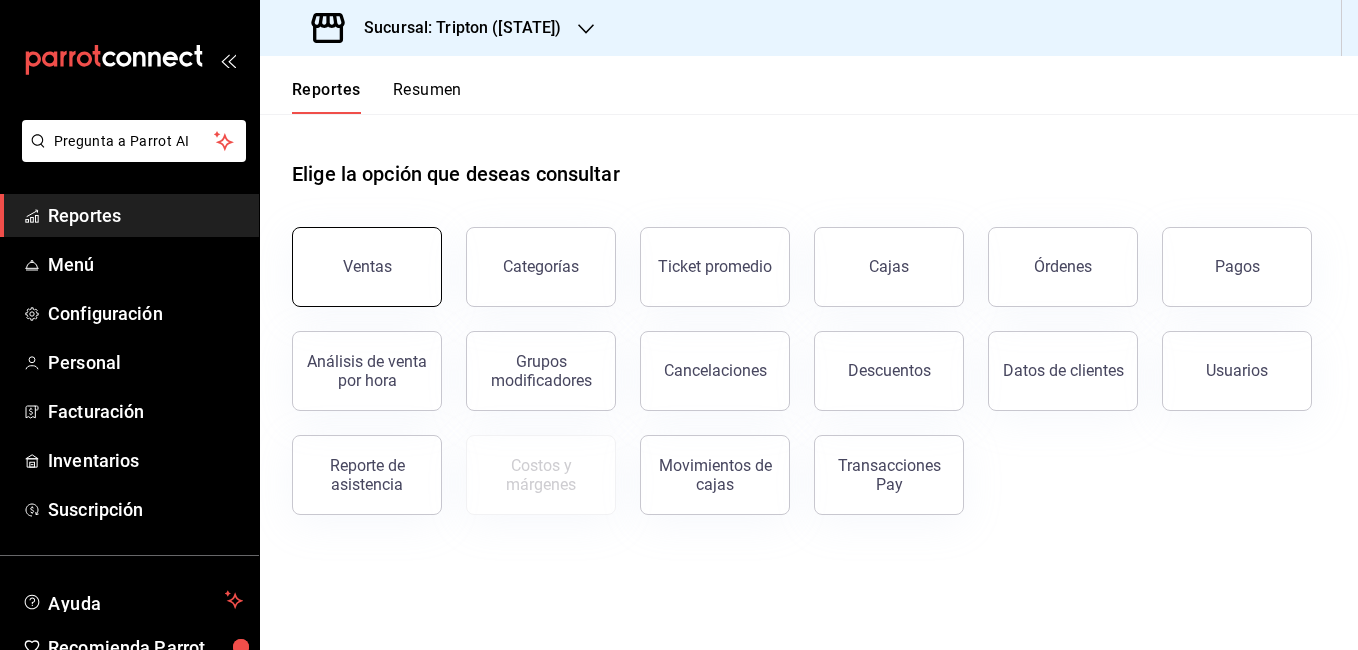 click on "Ventas" at bounding box center (367, 266) 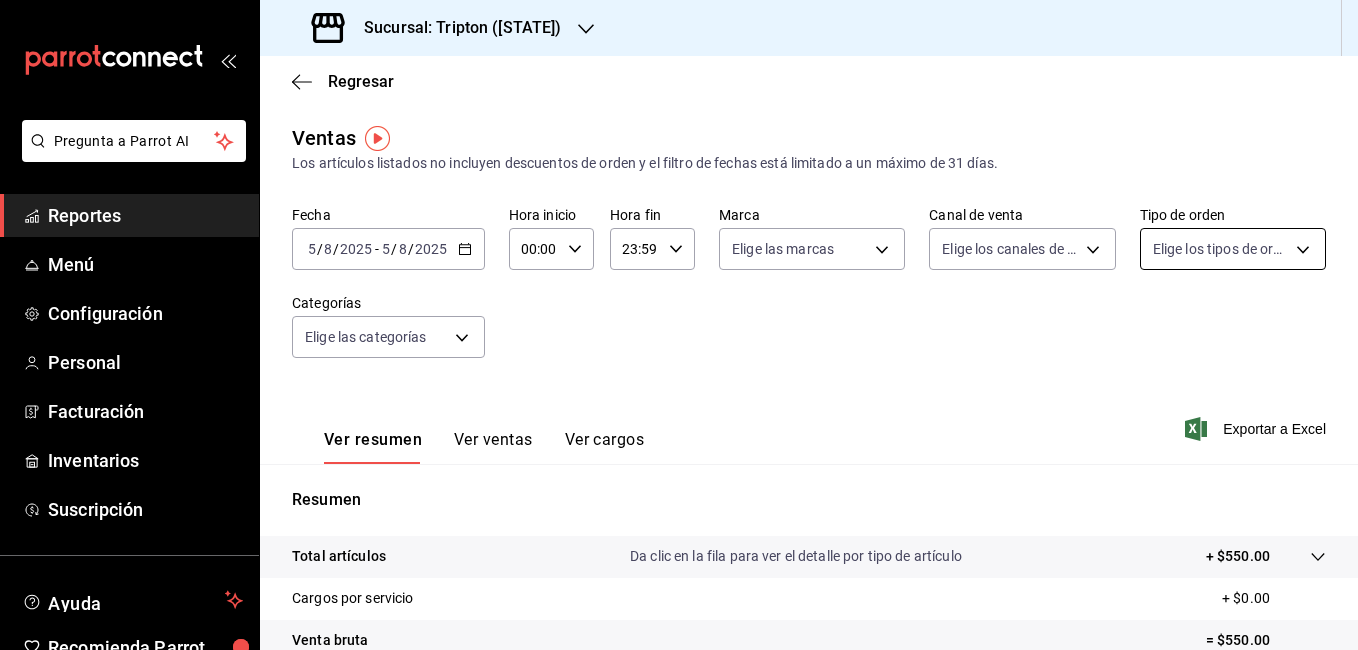click on "Pregunta a Parrot AI Reportes   Menú   Configuración   Personal   Facturación   Inventarios   Suscripción   Ayuda Recomienda Parrot   [FIRST] [LAST]   Sugerir nueva función   Sucursal: Tripton ([STATE]) Regresar Ventas Los artículos listados no incluyen descuentos de orden y el filtro de fechas está limitado a un máximo de 31 días. Fecha 2025-08-05 5 / 8 / 2025 - 2025-08-05 5 / 8 / 2025 Hora inicio 00:00 Hora inicio Hora fin 23:59 Hora fin Marca Elige las marcas Canal de venta Elige los canales de venta Tipo de orden Elige los tipos de orden Categorías Elige las categorías Ver resumen Ver ventas Ver cargos Exportar a Excel Resumen Total artículos Da clic en la fila para ver el detalle por tipo de artículo + $550.00 Cargos por servicio + $0.00 Venta bruta = $550.00 Descuentos totales - $60.00 Certificados de regalo - $0.00 Venta total = $490.00 Impuestos - $67.59 Venta neta = $422.41 Pregunta a Parrot AI Reportes   Menú   Configuración   Personal   Facturación   Inventarios   Suscripción   Ayuda" at bounding box center (679, 325) 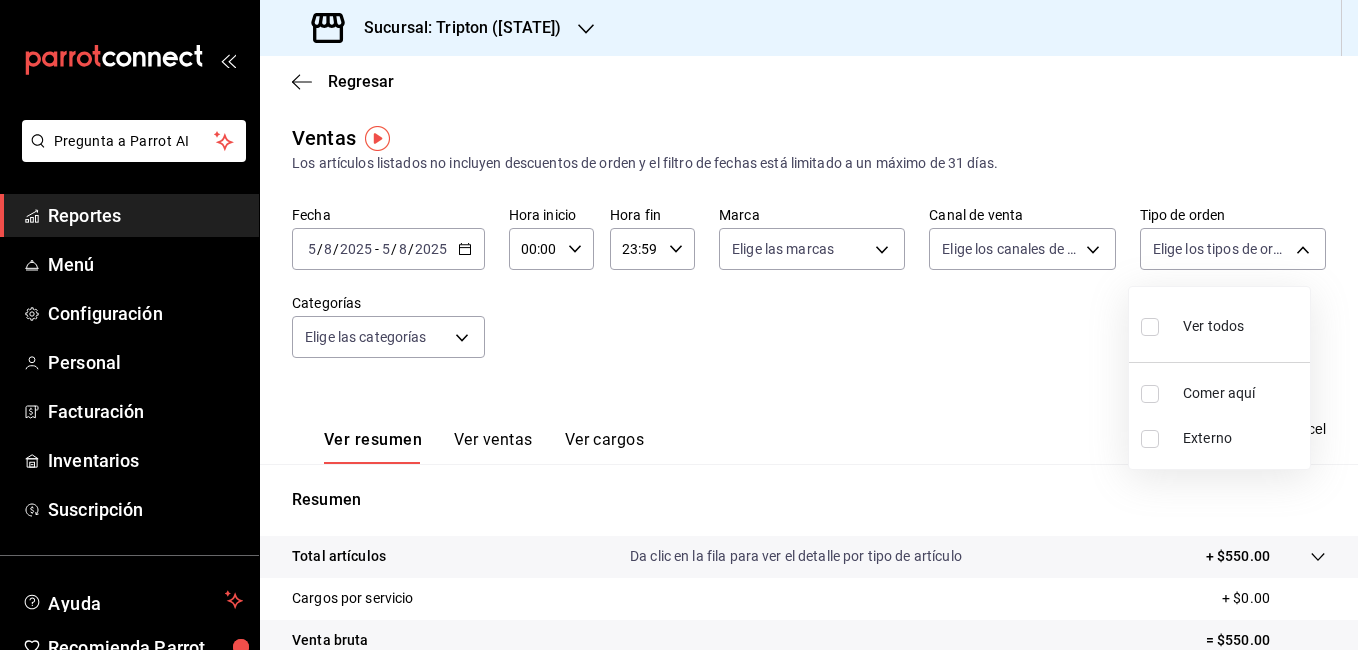 click at bounding box center (679, 325) 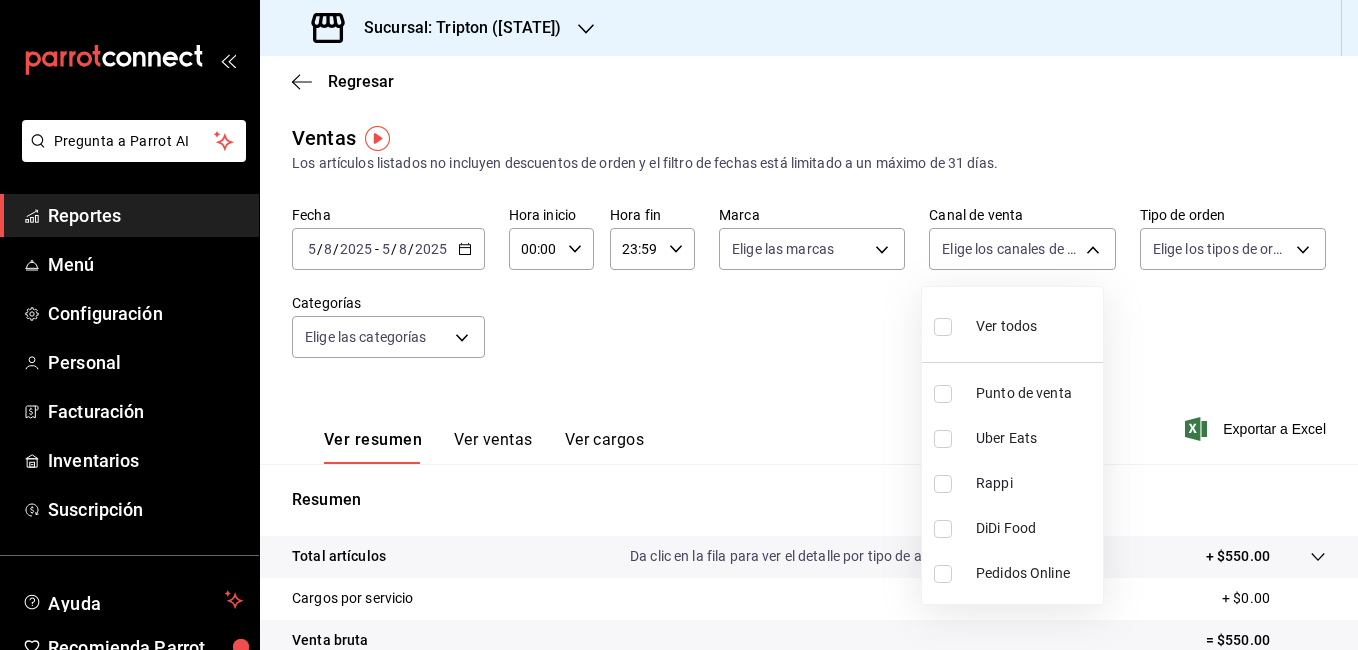 click on "Pregunta a Parrot AI Reportes   Menú   Configuración   Personal   Facturación   Inventarios   Suscripción   Ayuda Recomienda Parrot   [FIRST] [LAST]   Sugerir nueva función   Sucursal: Tripton ([STATE]) Regresar Ventas Los artículos listados no incluyen descuentos de orden y el filtro de fechas está limitado a un máximo de 31 días. Fecha 2025-08-05 5 / 8 / 2025 - 2025-08-05 5 / 8 / 2025 Hora inicio 00:00 Hora inicio Hora fin 23:59 Hora fin Marca Elige las marcas Canal de venta Elige los canales de venta Tipo de orden Elige los tipos de orden Categorías Elige las categorías Ver resumen Ver ventas Ver cargos Exportar a Excel Resumen Total artículos Da clic en la fila para ver el detalle por tipo de artículo + $550.00 Cargos por servicio + $0.00 Venta bruta = $550.00 Descuentos totales - $60.00 Certificados de regalo - $0.00 Venta total = $490.00 Impuestos - $67.59 Venta neta = $422.41 Pregunta a Parrot AI Reportes   Menú   Configuración   Personal   Facturación   Inventarios   Suscripción   Ayuda" at bounding box center (679, 325) 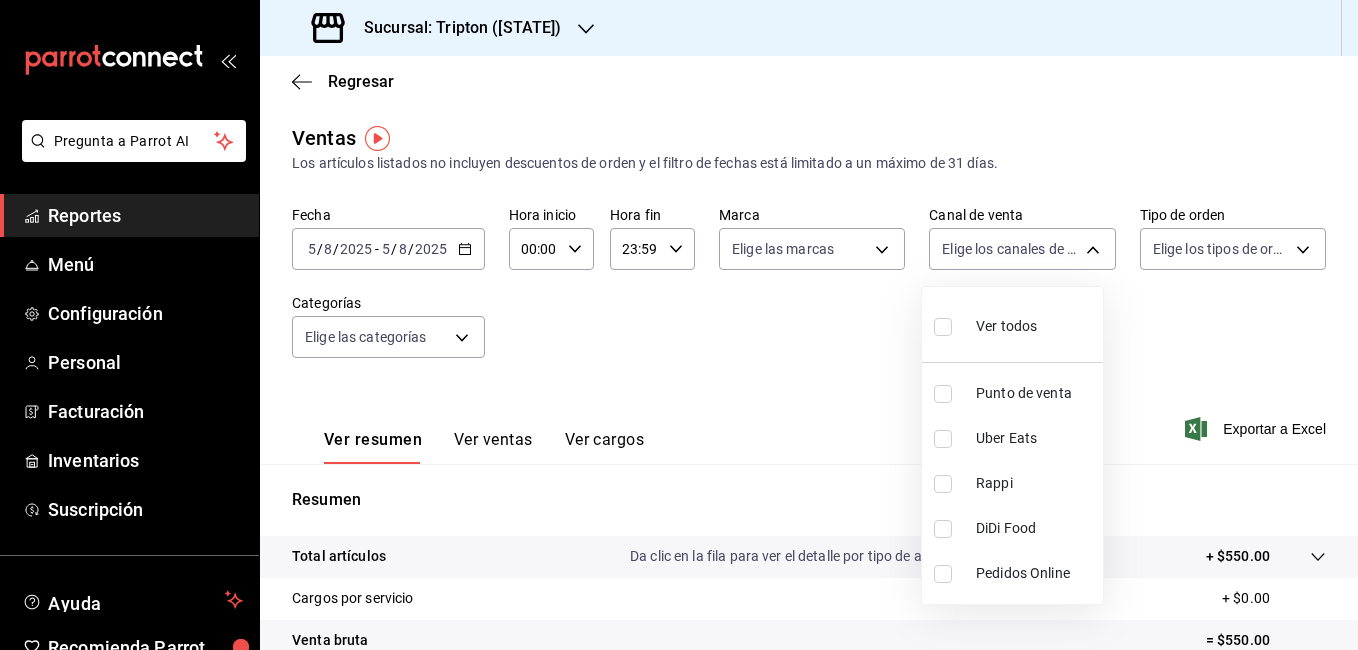 click at bounding box center (679, 325) 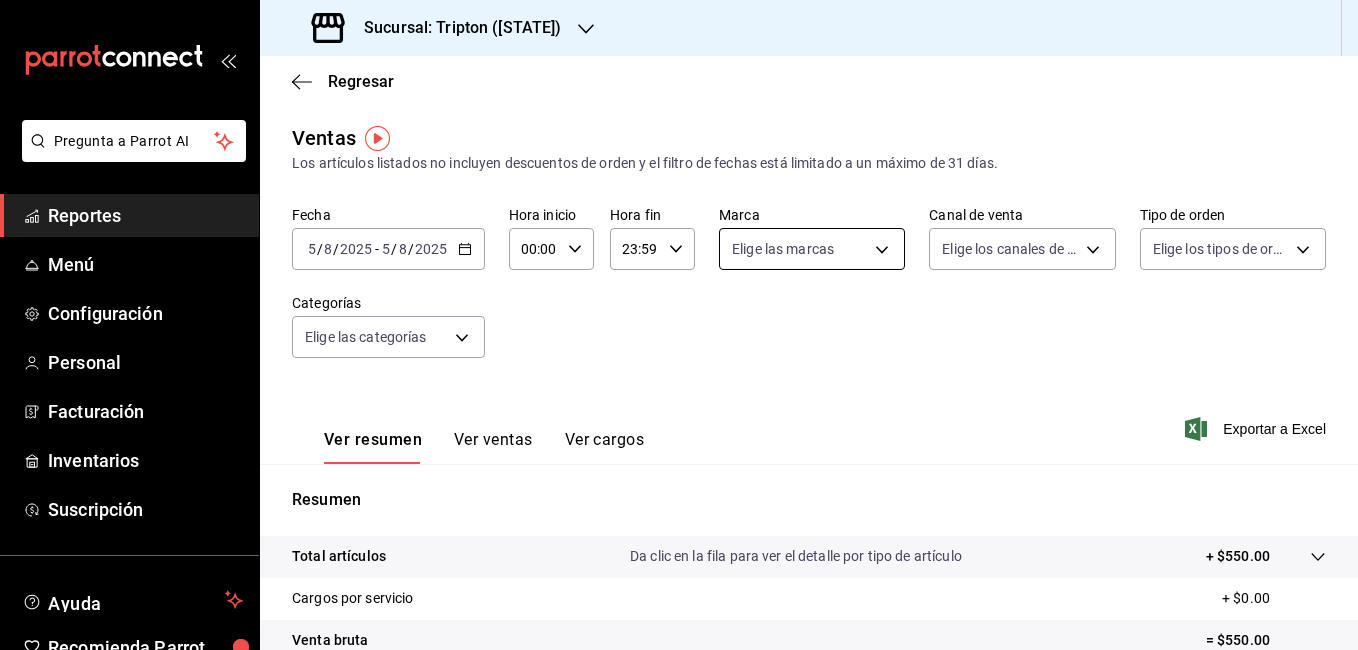 click on "Pregunta a Parrot AI Reportes   Menú   Configuración   Personal   Facturación   Inventarios   Suscripción   Ayuda Recomienda Parrot   [FIRST] [LAST]   Sugerir nueva función   Sucursal: Tripton ([STATE]) Regresar Ventas Los artículos listados no incluyen descuentos de orden y el filtro de fechas está limitado a un máximo de 31 días. Fecha 2025-08-05 5 / 8 / 2025 - 2025-08-05 5 / 8 / 2025 Hora inicio 00:00 Hora inicio Hora fin 23:59 Hora fin Marca Elige las marcas Canal de venta Elige los canales de venta Tipo de orden Elige los tipos de orden Categorías Elige las categorías Ver resumen Ver ventas Ver cargos Exportar a Excel Resumen Total artículos Da clic en la fila para ver el detalle por tipo de artículo + $550.00 Cargos por servicio + $0.00 Venta bruta = $550.00 Descuentos totales - $60.00 Certificados de regalo - $0.00 Venta total = $490.00 Impuestos - $67.59 Venta neta = $422.41 Pregunta a Parrot AI Reportes   Menú   Configuración   Personal   Facturación   Inventarios   Suscripción   Ayuda" at bounding box center (679, 325) 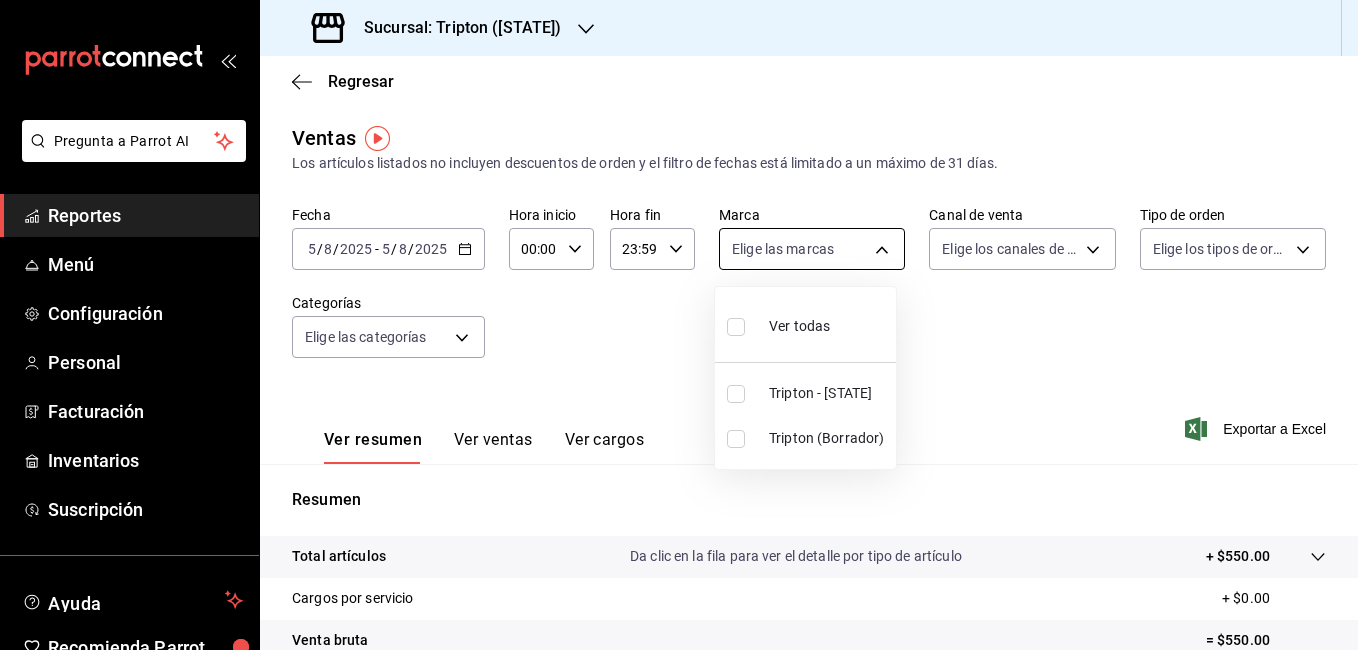 click at bounding box center [679, 325] 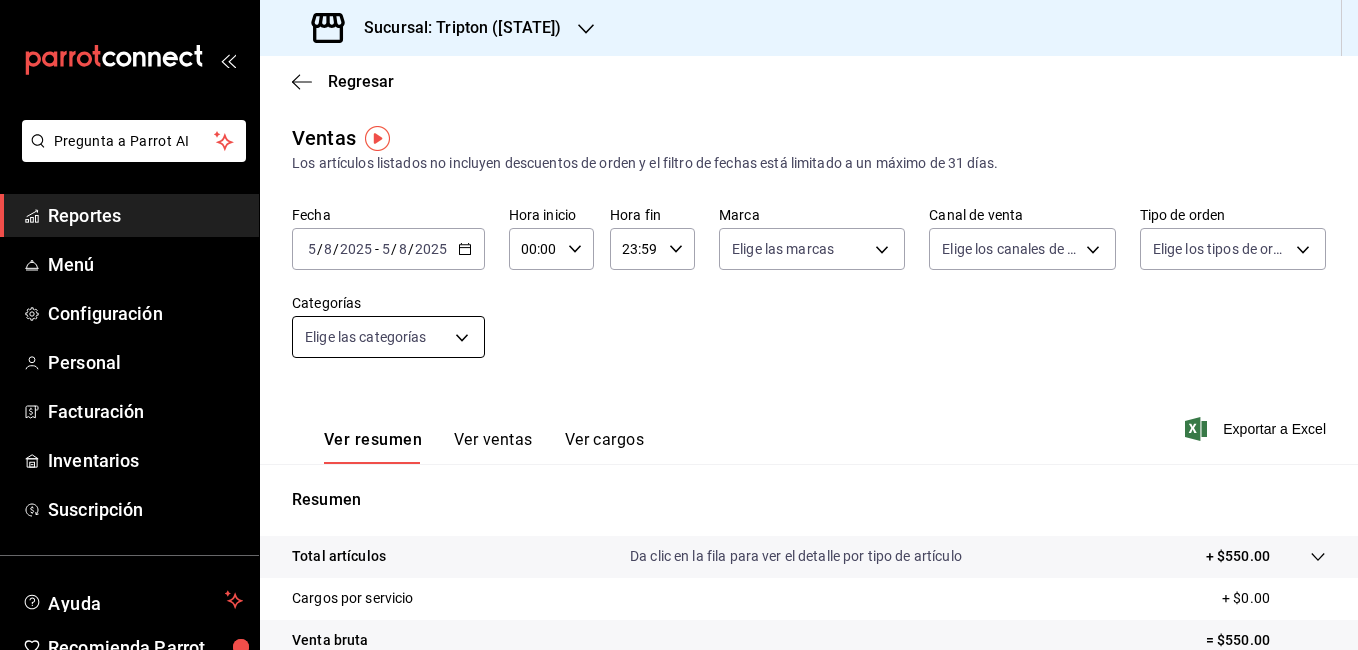 click on "Pregunta a Parrot AI Reportes   Menú   Configuración   Personal   Facturación   Inventarios   Suscripción   Ayuda Recomienda Parrot   [FIRST] [LAST]   Sugerir nueva función   Sucursal: Tripton ([STATE]) Regresar Ventas Los artículos listados no incluyen descuentos de orden y el filtro de fechas está limitado a un máximo de 31 días. Fecha 2025-08-05 5 / 8 / 2025 - 2025-08-05 5 / 8 / 2025 Hora inicio 00:00 Hora inicio Hora fin 23:59 Hora fin Marca Elige las marcas Canal de venta Elige los canales de venta Tipo de orden Elige los tipos de orden Categorías Elige las categorías Ver resumen Ver ventas Ver cargos Exportar a Excel Resumen Total artículos Da clic en la fila para ver el detalle por tipo de artículo + $550.00 Cargos por servicio + $0.00 Venta bruta = $550.00 Descuentos totales - $60.00 Certificados de regalo - $0.00 Venta total = $490.00 Impuestos - $67.59 Venta neta = $422.41 Pregunta a Parrot AI Reportes   Menú   Configuración   Personal   Facturación   Inventarios   Suscripción   Ayuda" at bounding box center (679, 325) 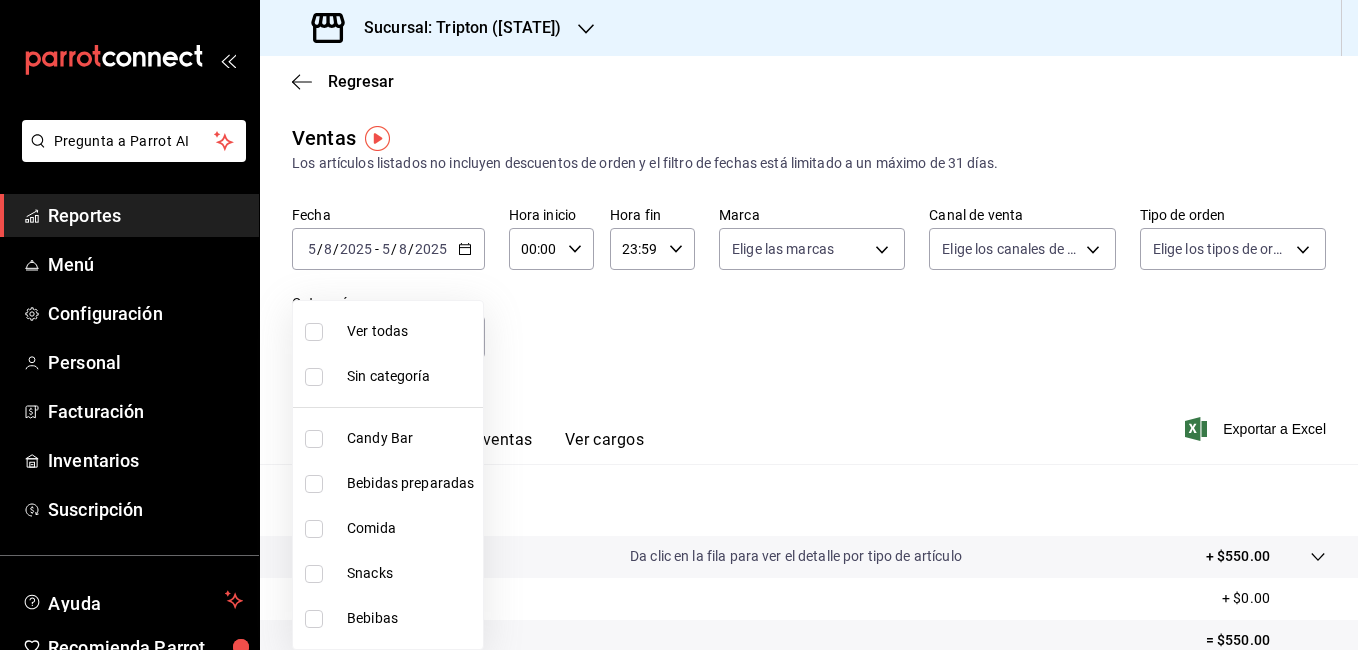 click at bounding box center (679, 325) 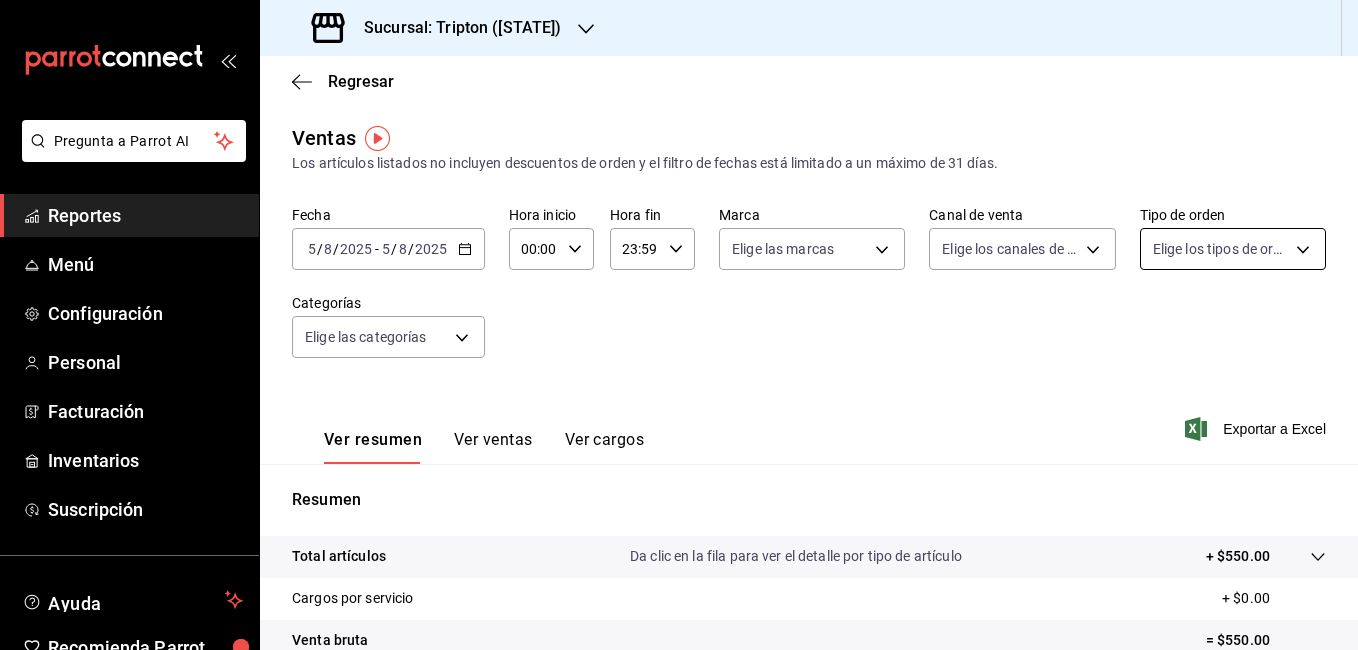 click on "Pregunta a Parrot AI Reportes   Menú   Configuración   Personal   Facturación   Inventarios   Suscripción   Ayuda Recomienda Parrot   [FIRST] [LAST]   Sugerir nueva función   Sucursal: Tripton ([STATE]) Regresar Ventas Los artículos listados no incluyen descuentos de orden y el filtro de fechas está limitado a un máximo de 31 días. Fecha 2025-08-05 5 / 8 / 2025 - 2025-08-05 5 / 8 / 2025 Hora inicio 00:00 Hora inicio Hora fin 23:59 Hora fin Marca Elige las marcas Canal de venta Elige los canales de venta Tipo de orden Elige los tipos de orden Categorías Elige las categorías Ver resumen Ver ventas Ver cargos Exportar a Excel Resumen Total artículos Da clic en la fila para ver el detalle por tipo de artículo + $550.00 Cargos por servicio + $0.00 Venta bruta = $550.00 Descuentos totales - $60.00 Certificados de regalo - $0.00 Venta total = $490.00 Impuestos - $67.59 Venta neta = $422.41 Pregunta a Parrot AI Reportes   Menú   Configuración   Personal   Facturación   Inventarios   Suscripción   Ayuda" at bounding box center [679, 325] 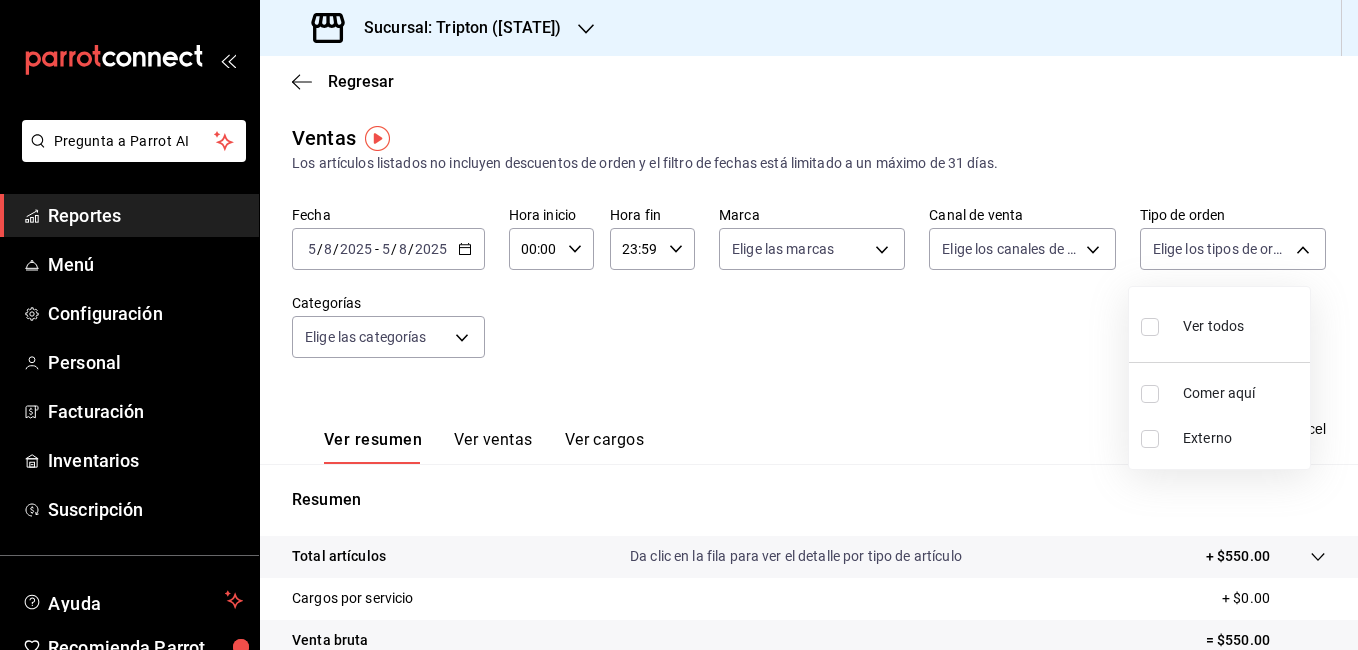 click at bounding box center (679, 325) 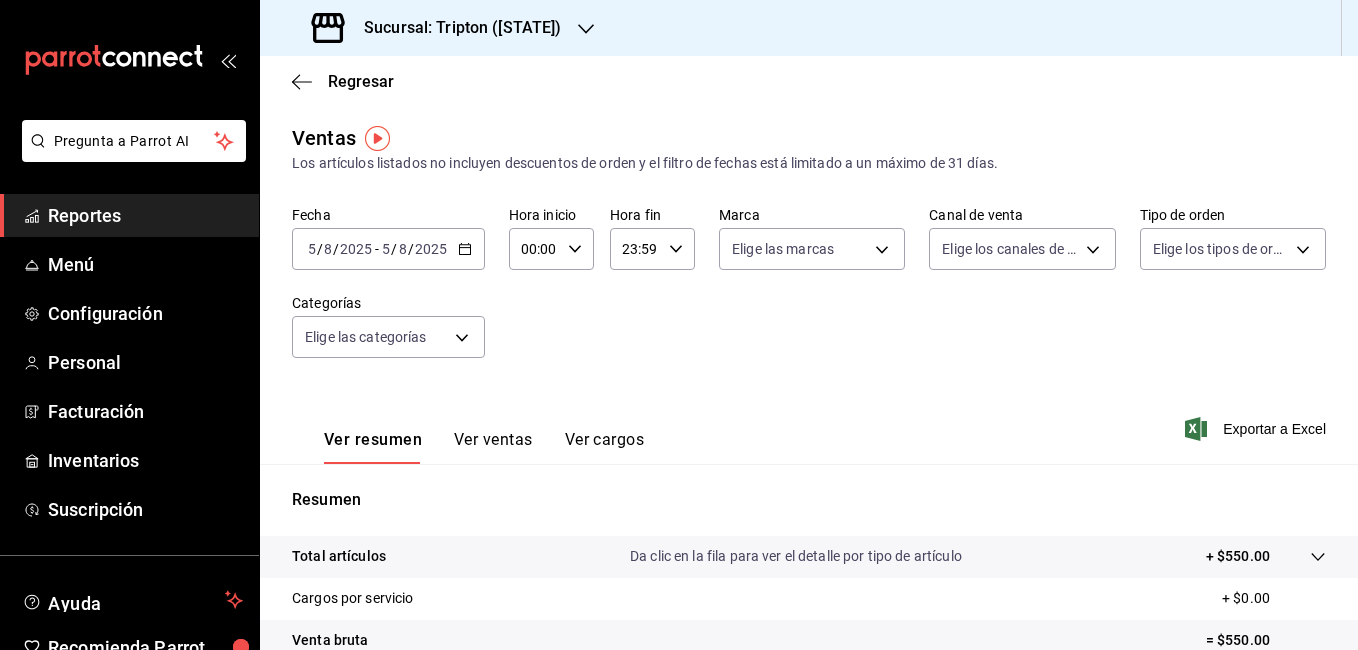 click on "Regresar" at bounding box center [809, 81] 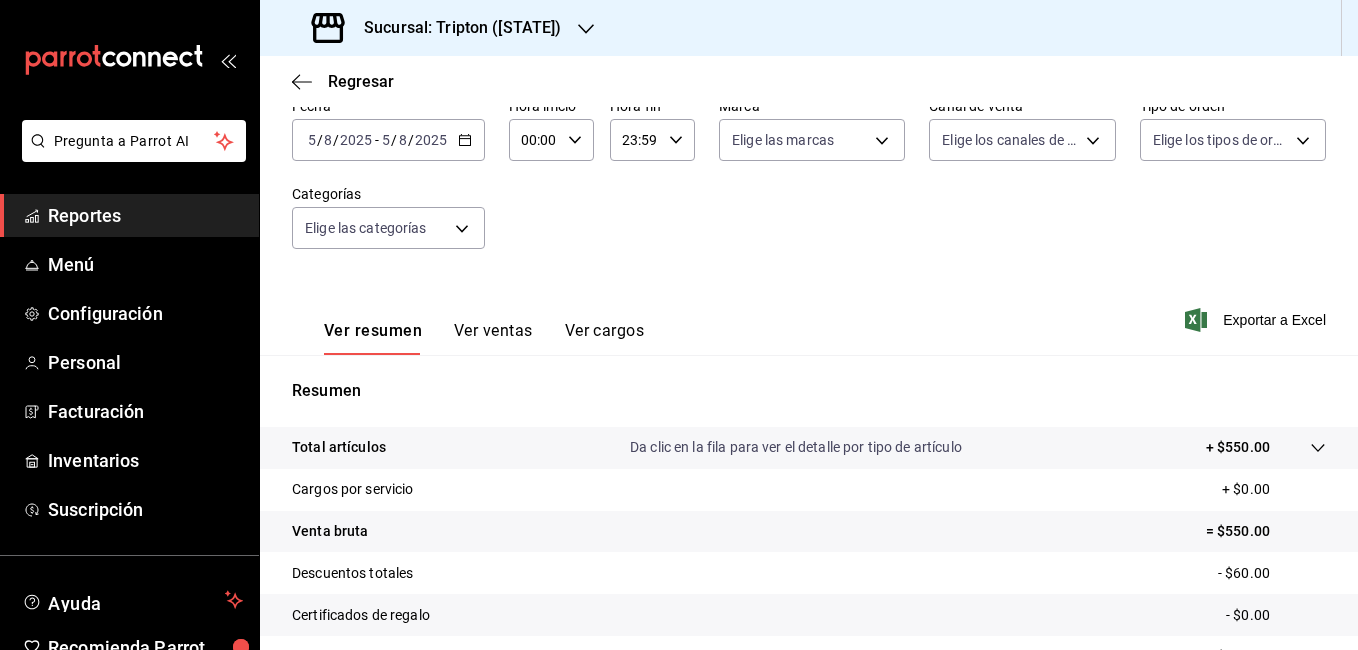 scroll, scrollTop: 109, scrollLeft: 0, axis: vertical 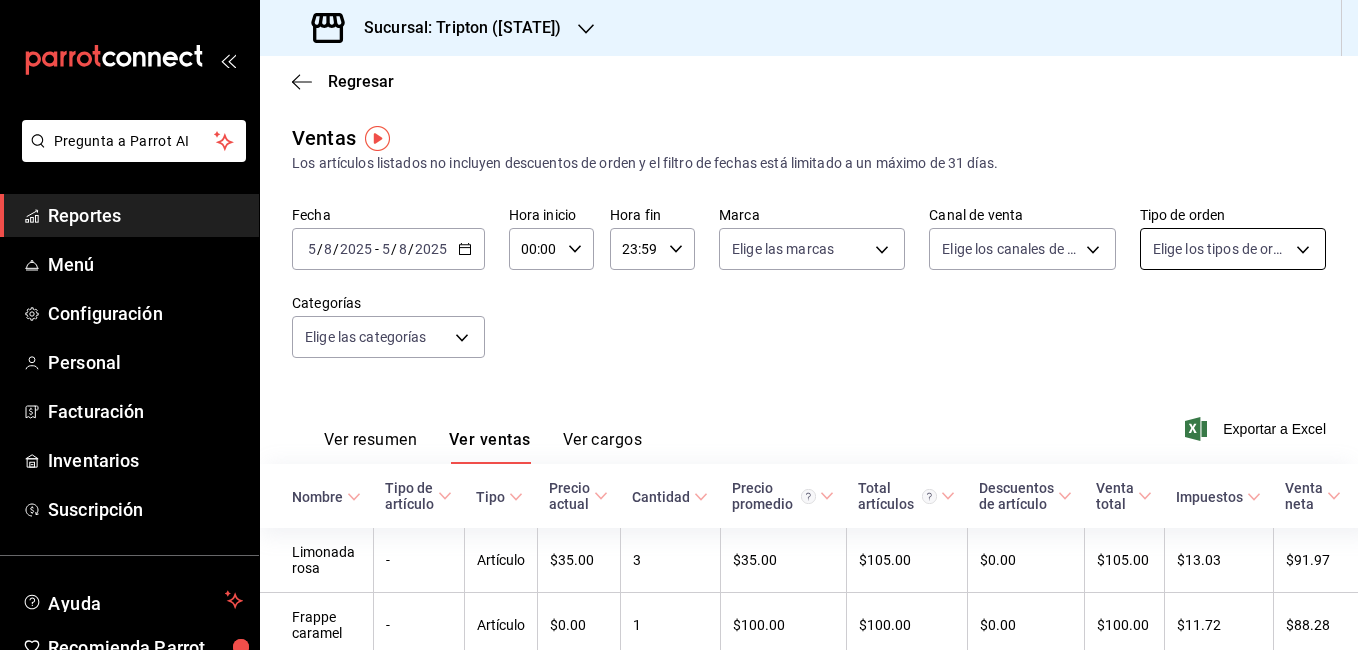 click on "Pregunta a Parrot AI Reportes   Menú   Configuración   Personal   Facturación   Inventarios   Suscripción   Ayuda Recomienda Parrot   [FIRST] [LAST]   Sugerir nueva función   Sucursal: Tripton ([STATE]) Regresar Ventas Los artículos listados no incluyen descuentos de orden y el filtro de fechas está limitado a un máximo de 31 días. Fecha 2025-08-05 5 / 8 / 2025 - 2025-08-05 5 / 8 / 2025 Hora inicio 00:00 Hora inicio Hora fin 23:59 Hora fin Marca Elige las marcas Canal de venta Elige los canales de venta Tipo de orden Elige los tipos de orden Categorías Elige las categorías Ver resumen Ver ventas Ver cargos Exportar a Excel Nombre Tipo de artículo Tipo Precio actual Cantidad Precio promedio   Total artículos   Descuentos de artículo Venta total Impuestos Venta neta Limonada rosa - Artículo $35.00 3 $35.00 $105.00 $0.00 $105.00 $13.03 $91.97 Frappe caramel - Artículo $0.00 1 $100.00 $100.00 $0.00 $100.00 $11.72 $88.28 Latte mocha - Artículo $0.00 1 $95.00 $95.00 $0.00 $95.00 $11.14 $83.86 - $0.00" at bounding box center (679, 325) 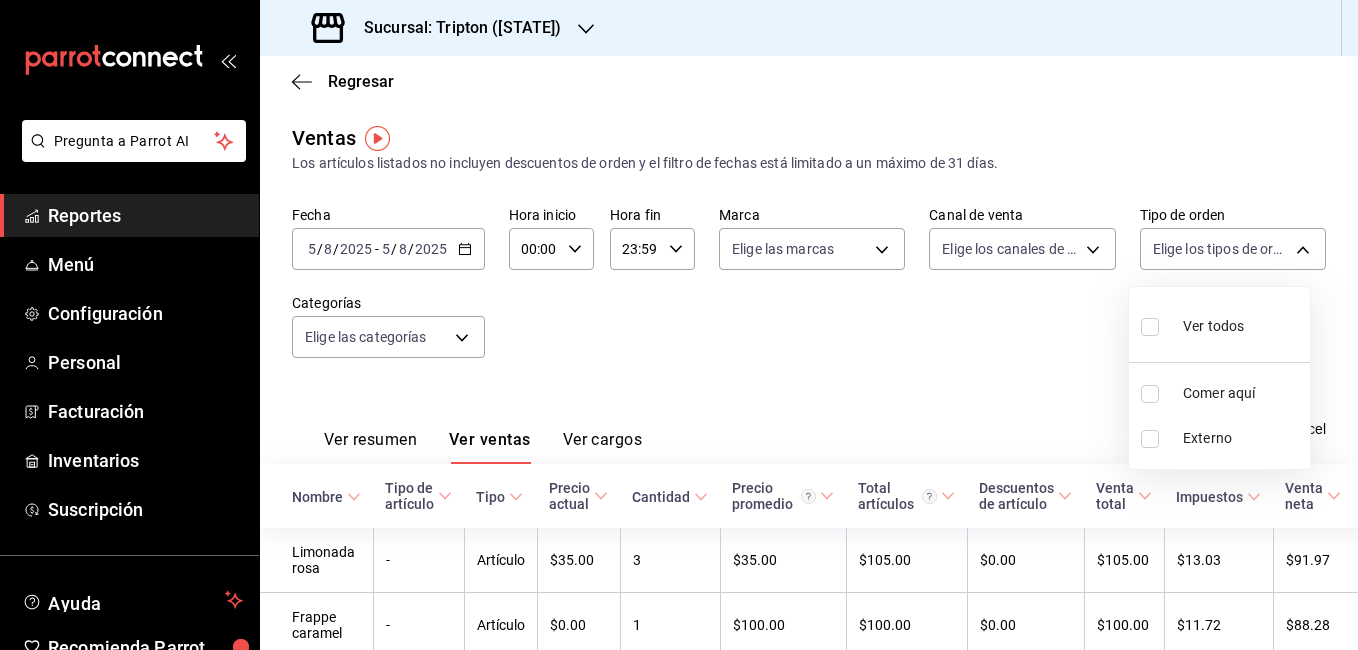 click at bounding box center (679, 325) 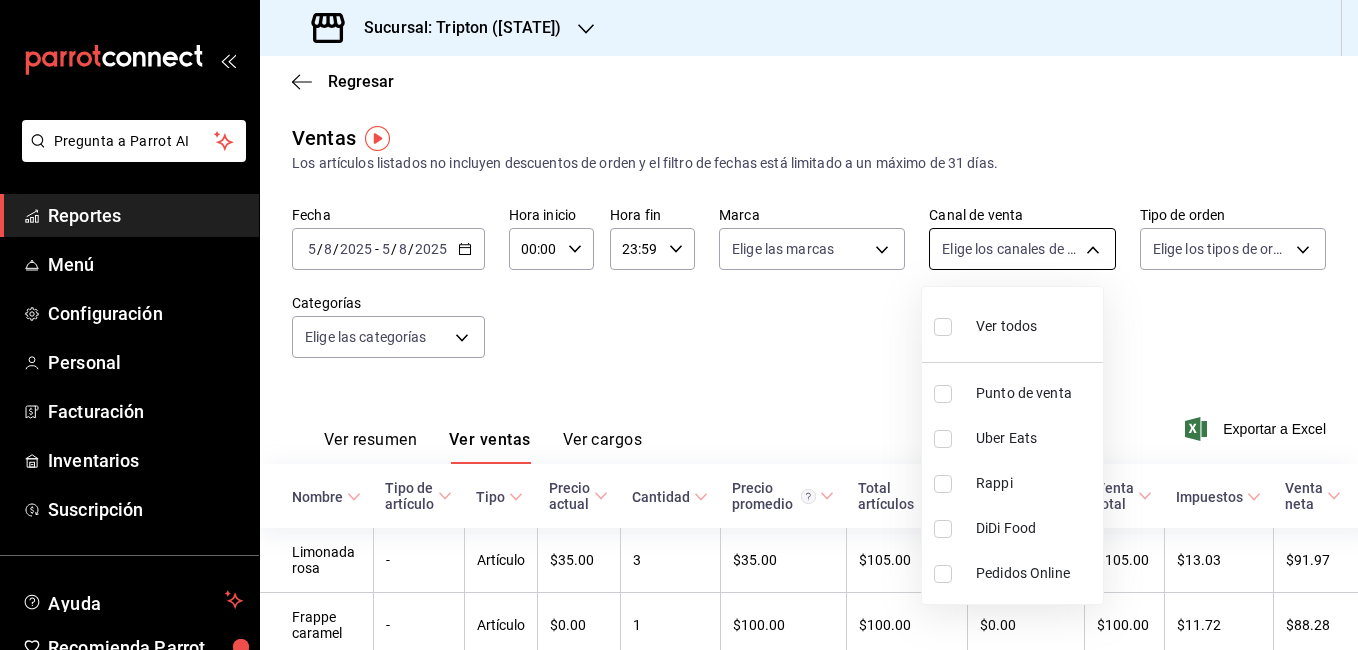 click on "Pregunta a Parrot AI Reportes   Menú   Configuración   Personal   Facturación   Inventarios   Suscripción   Ayuda Recomienda Parrot   [FIRST] [LAST]   Sugerir nueva función   Sucursal: Tripton ([STATE]) Regresar Ventas Los artículos listados no incluyen descuentos de orden y el filtro de fechas está limitado a un máximo de 31 días. Fecha 2025-08-05 5 / 8 / 2025 - 2025-08-05 5 / 8 / 2025 Hora inicio 00:00 Hora inicio Hora fin 23:59 Hora fin Marca Elige las marcas Canal de venta Elige los canales de venta Tipo de orden Elige los tipos de orden Categorías Elige las categorías Ver resumen Ver ventas Ver cargos Exportar a Excel Nombre Tipo de artículo Tipo Precio actual Cantidad Precio promedio   Total artículos   Descuentos de artículo Venta total Impuestos Venta neta Limonada rosa - Artículo $35.00 3 $35.00 $105.00 $0.00 $105.00 $13.03 $91.97 Frappe caramel - Artículo $0.00 1 $100.00 $100.00 $0.00 $100.00 $11.72 $88.28 Latte mocha - Artículo $0.00 1 $95.00 $95.00 $0.00 $95.00 $11.14 $83.86 - $0.00" at bounding box center (679, 325) 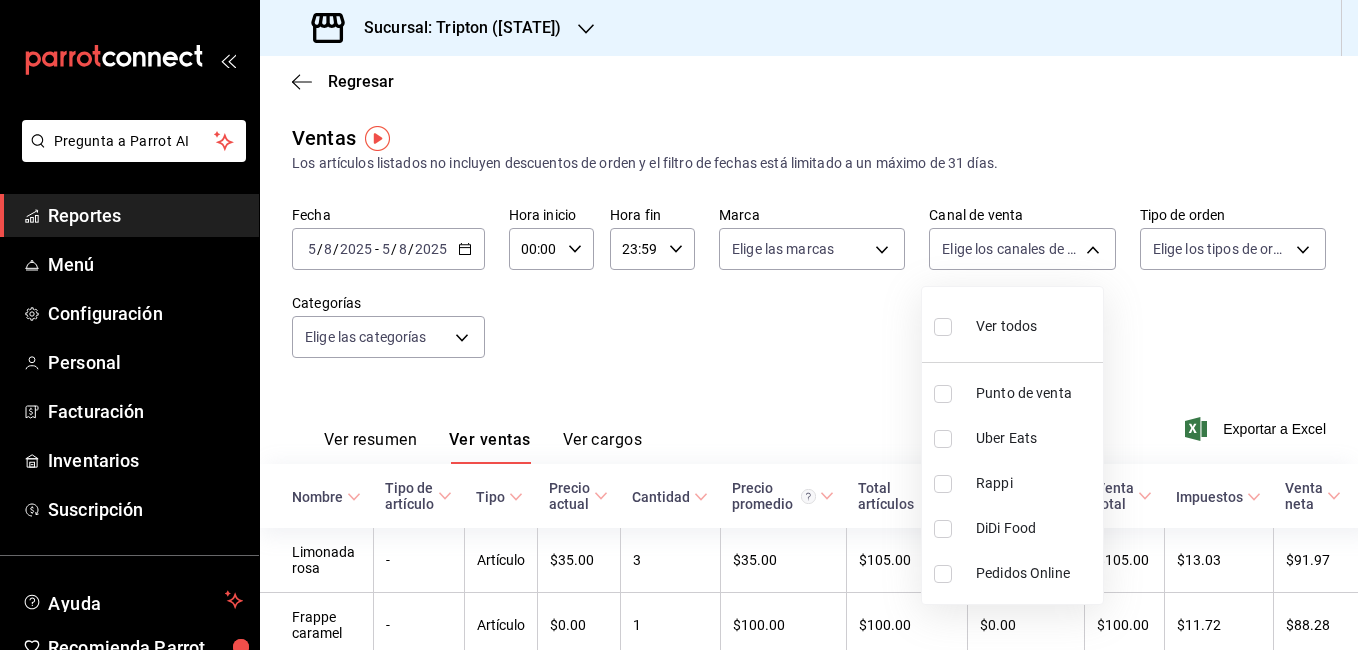 click at bounding box center (679, 325) 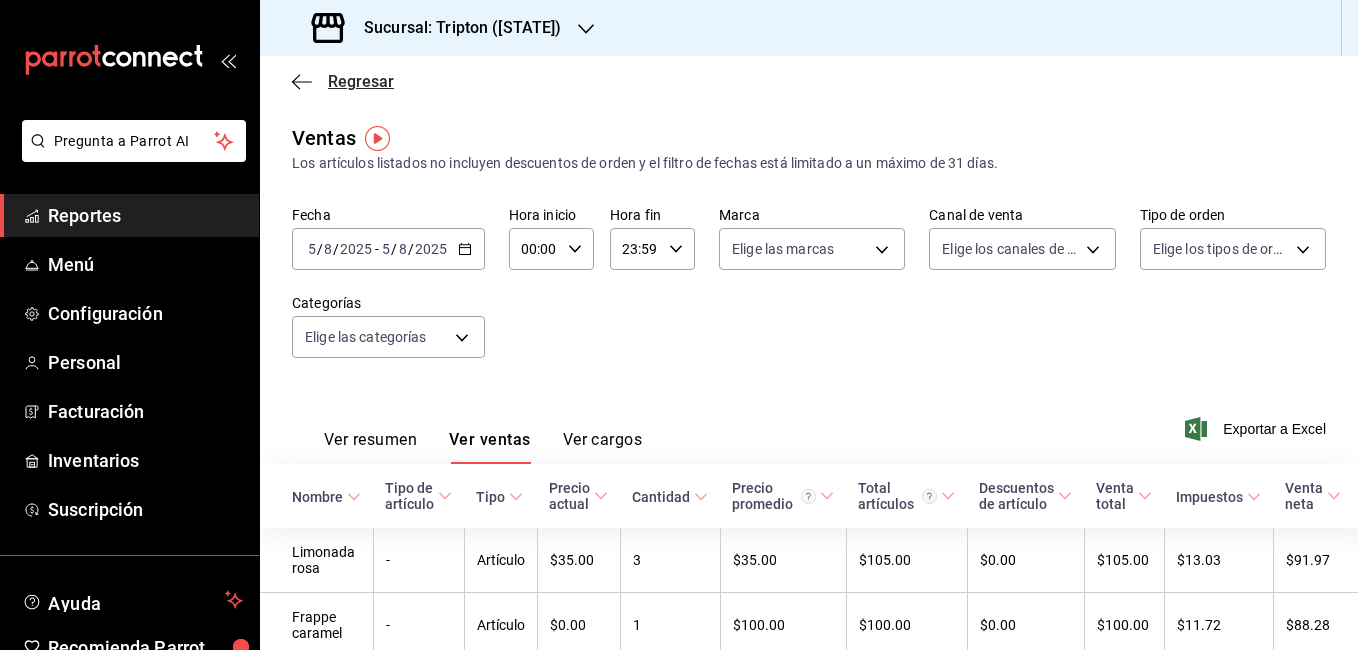 click 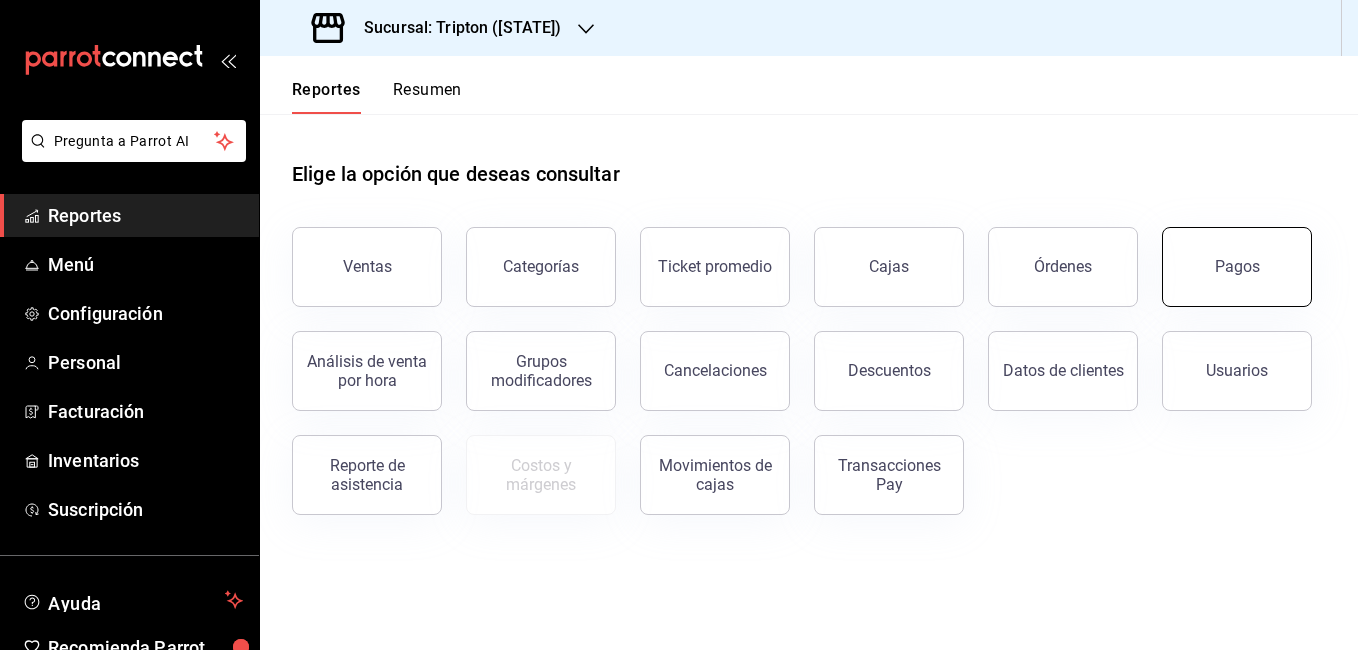 click on "Pagos" at bounding box center [1237, 267] 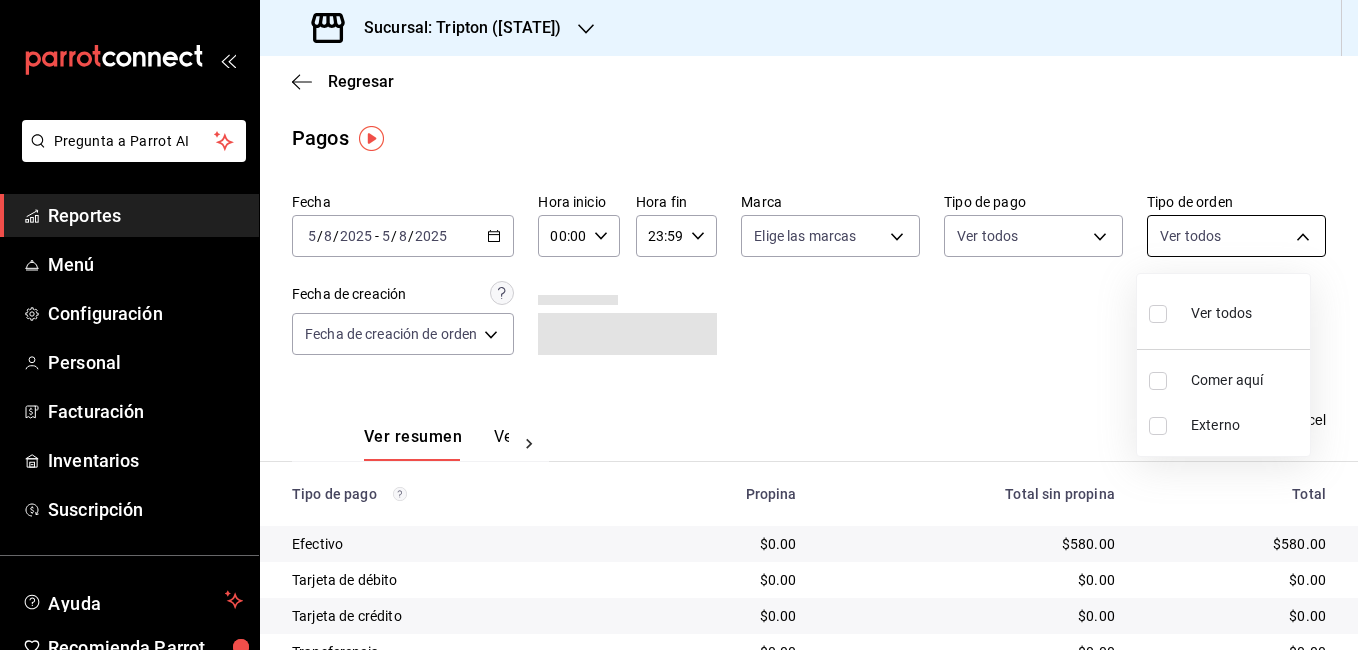 click on "Pregunta a Parrot AI Reportes   Menú   Configuración   Personal   Facturación   Inventarios   Suscripción   Ayuda Recomienda Parrot   [FIRST] [LAST]   Sugerir nueva función   Sucursal: Tripton ([STATE]) Regresar Pagos Fecha 2025-08-05 5 / 8 / 2025 - 2025-08-05 5 / 8 / 2025 Hora inicio 00:00 Hora inicio Hora fin 23:59 Hora fin Marca Elige las marcas Tipo de pago Ver todos Tipo de orden Ver todos Fecha de creación   Fecha de creación de orden ORDER Ver resumen Ver pagos Exportar a Excel Tipo de pago   Propina Total sin propina Total Efectivo $0.00 $580.00 $580.00 Tarjeta de débito $0.00 $0.00 $0.00 Tarjeta de crédito $0.00 $0.00 $0.00 Transferencia $0.00 $0.00 $0.00 Cortesía $0.00 $0.00 $0.00 Pay $0.00 $0.00 $0.00 Total $0.00 $580.00 $580.00 Pregunta a Parrot AI Reportes   Menú   Configuración   Personal   Facturación   Inventarios   Suscripción   Ayuda Recomienda Parrot   [FIRST] [LAST]   Sugerir nueva función   GANA 1 MES GRATIS EN TU SUSCRIPCIÓN AQUÍ Ver video tutorial Ir a video ([PHONE])" at bounding box center (679, 325) 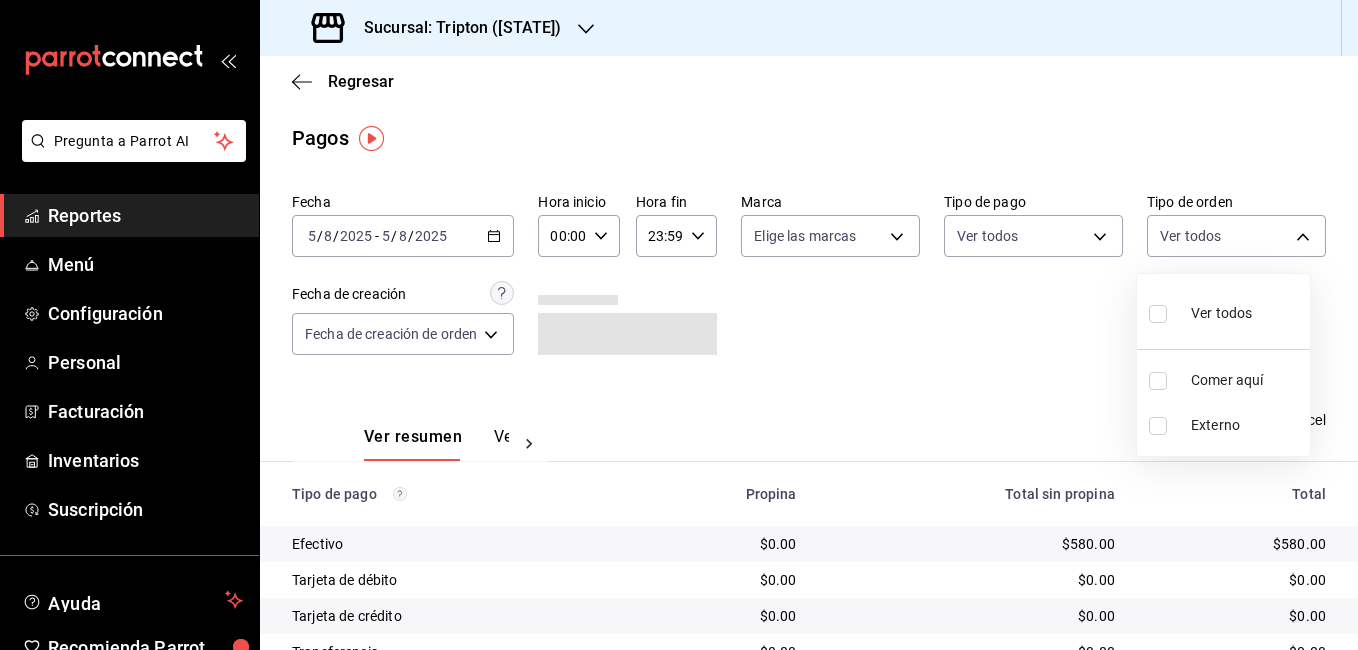 click at bounding box center [679, 325] 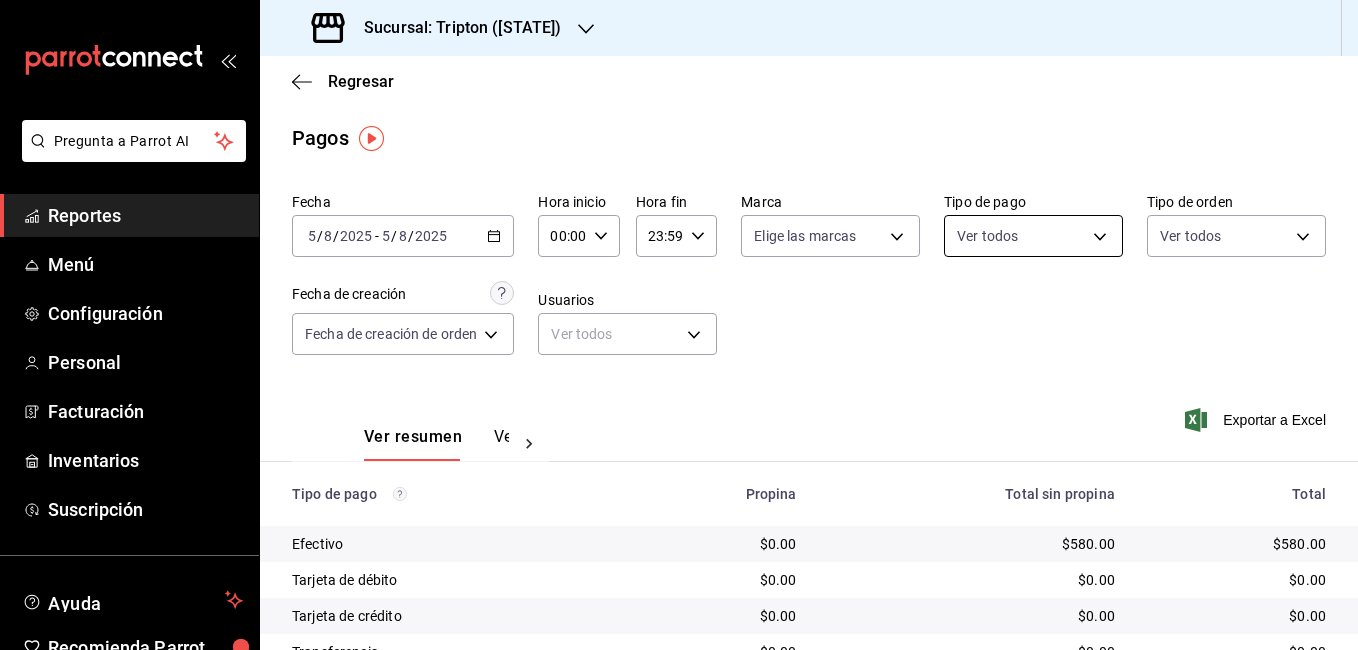 click on "Pregunta a Parrot AI Reportes   Menú   Configuración   Personal   Facturación   Inventarios   Suscripción   Ayuda Recomienda Parrot   [FIRST] [LAST]   Sugerir nueva función   Sucursal: Tripton ([STATE]) Regresar Pagos Fecha 2025-08-05 5 / 8 / 2025 - 2025-08-05 5 / 8 / 2025 Hora inicio 00:00 Hora inicio Hora fin 23:59 Hora fin Marca Elige las marcas Tipo de pago Ver todos Tipo de orden Ver todos Fecha de creación   Fecha de creación de orden ORDER Usuarios Ver todos null Ver resumen Ver pagos Exportar a Excel Tipo de pago   Propina Total sin propina Total Efectivo $0.00 $580.00 $580.00 Tarjeta de débito $0.00 $0.00 $0.00 Tarjeta de crédito $0.00 $0.00 $0.00 Transferencia $0.00 $0.00 $0.00 Cortesía $0.00 $0.00 $0.00 Pay $0.00 $0.00 $0.00 Total $0.00 $580.00 $580.00 Pregunta a Parrot AI Reportes   Menú   Configuración   Personal   Facturación   Inventarios   Suscripción   Ayuda Recomienda Parrot   [FIRST] [LAST]   Sugerir nueva función   GANA 1 MES GRATIS EN TU SUSCRIPCIÓN AQUÍ Ver video tutorial" at bounding box center [679, 325] 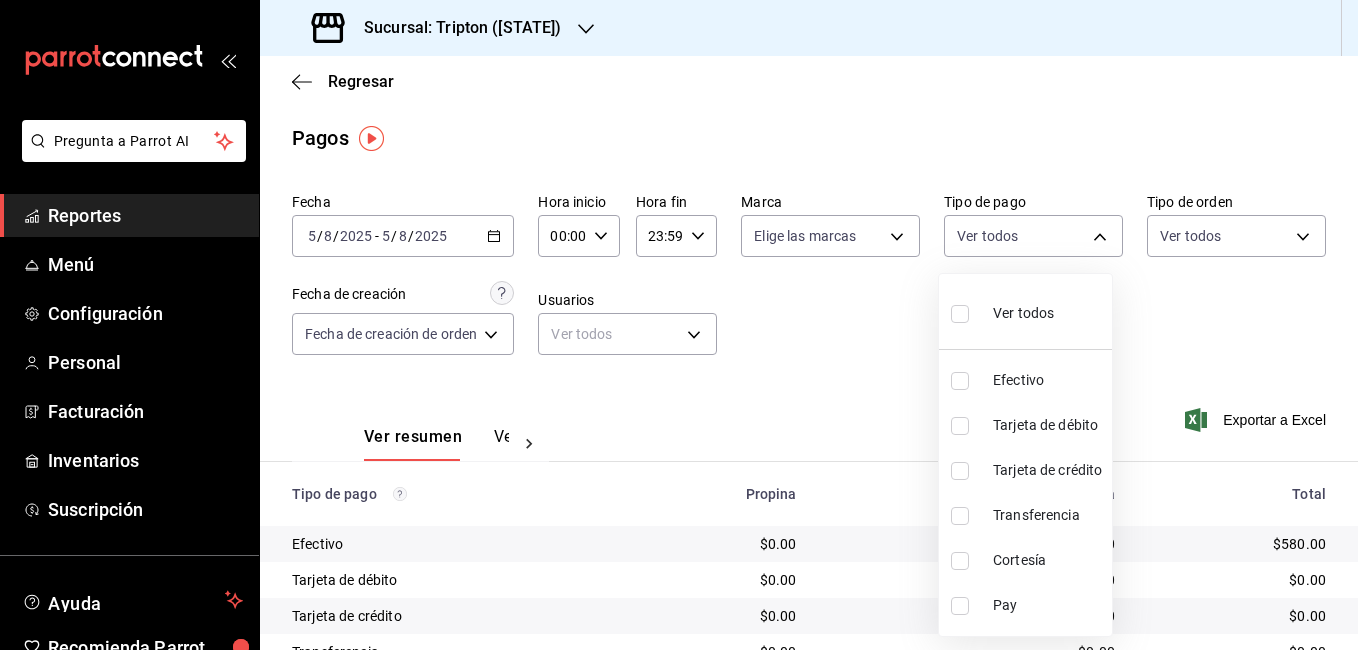 click on "Tarjeta de débito" at bounding box center (1048, 425) 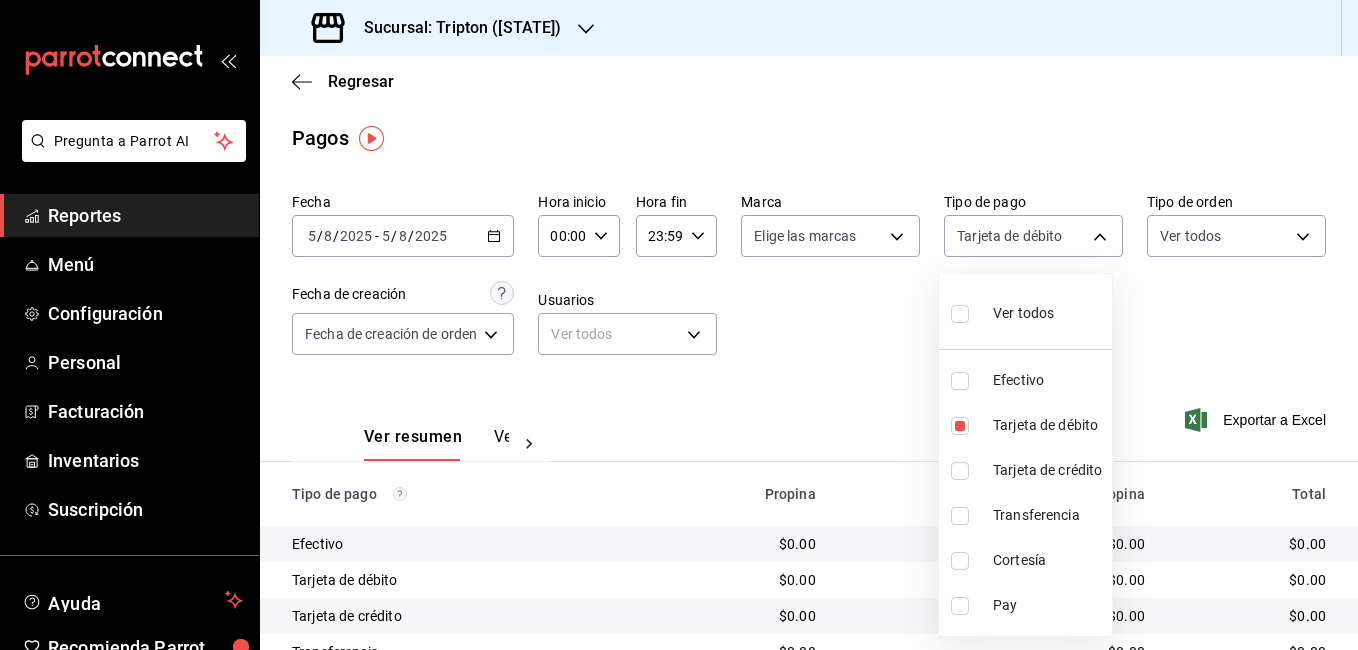 click at bounding box center (679, 325) 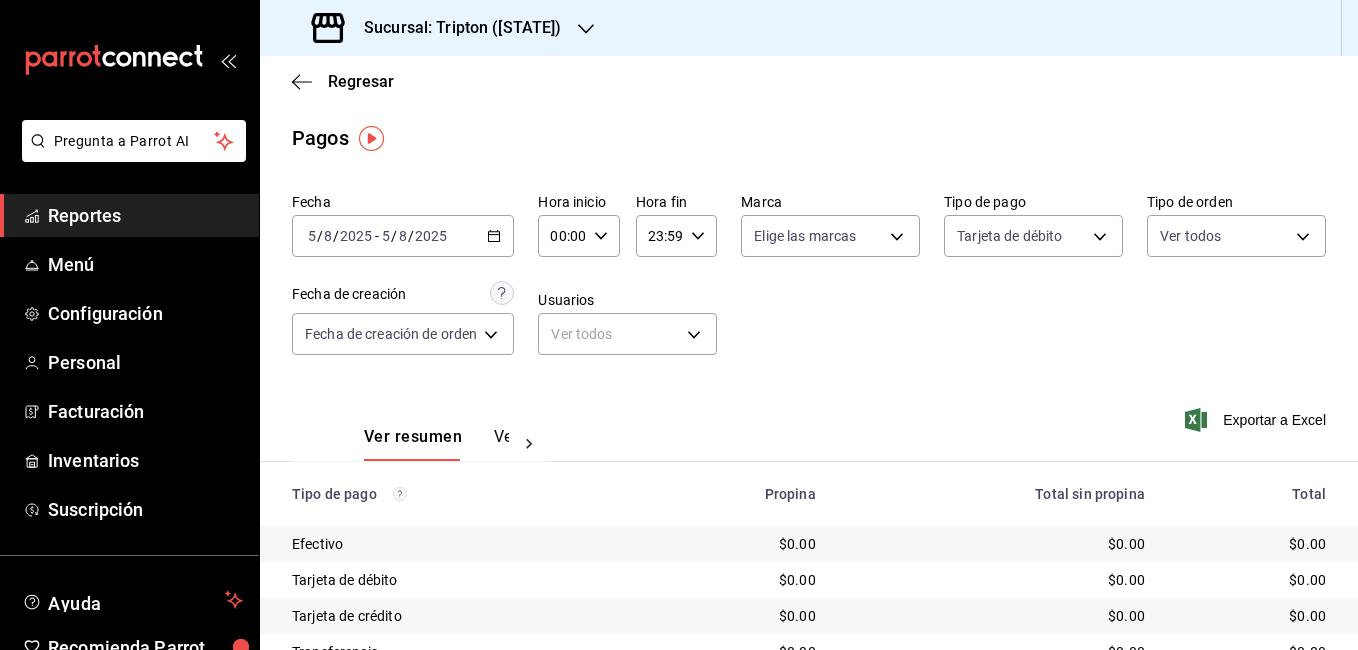 click 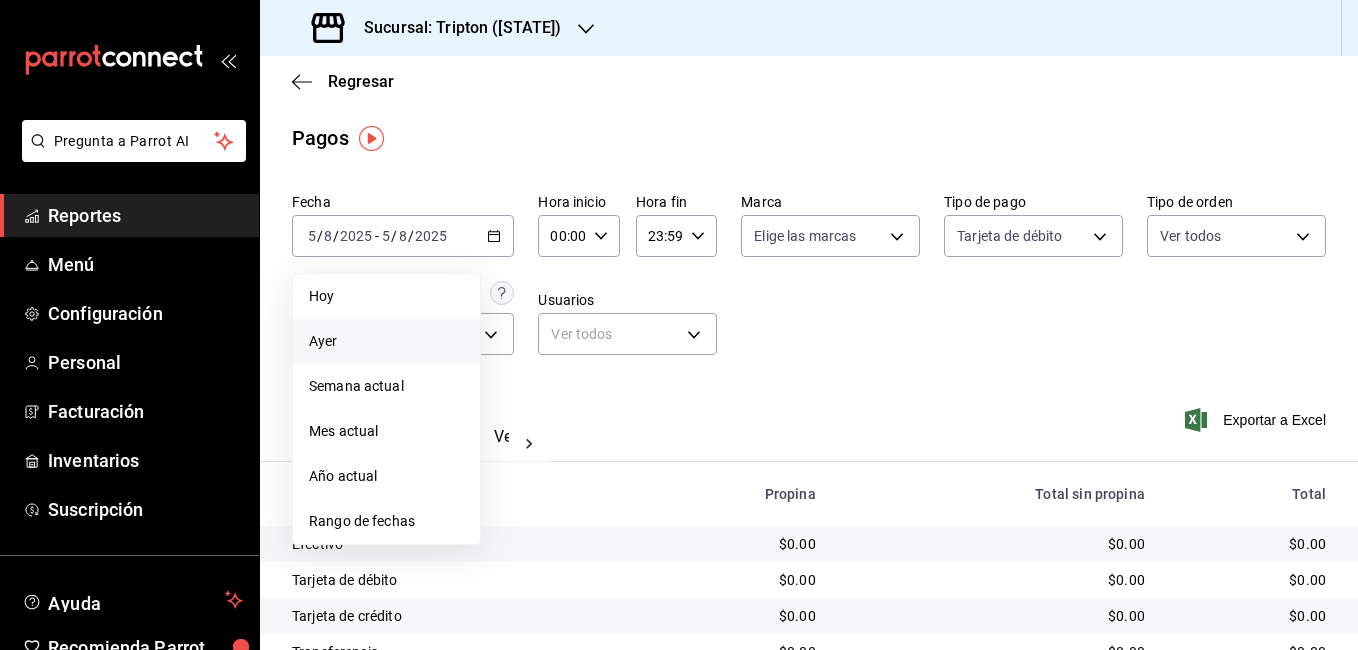 click on "Ayer" at bounding box center (386, 341) 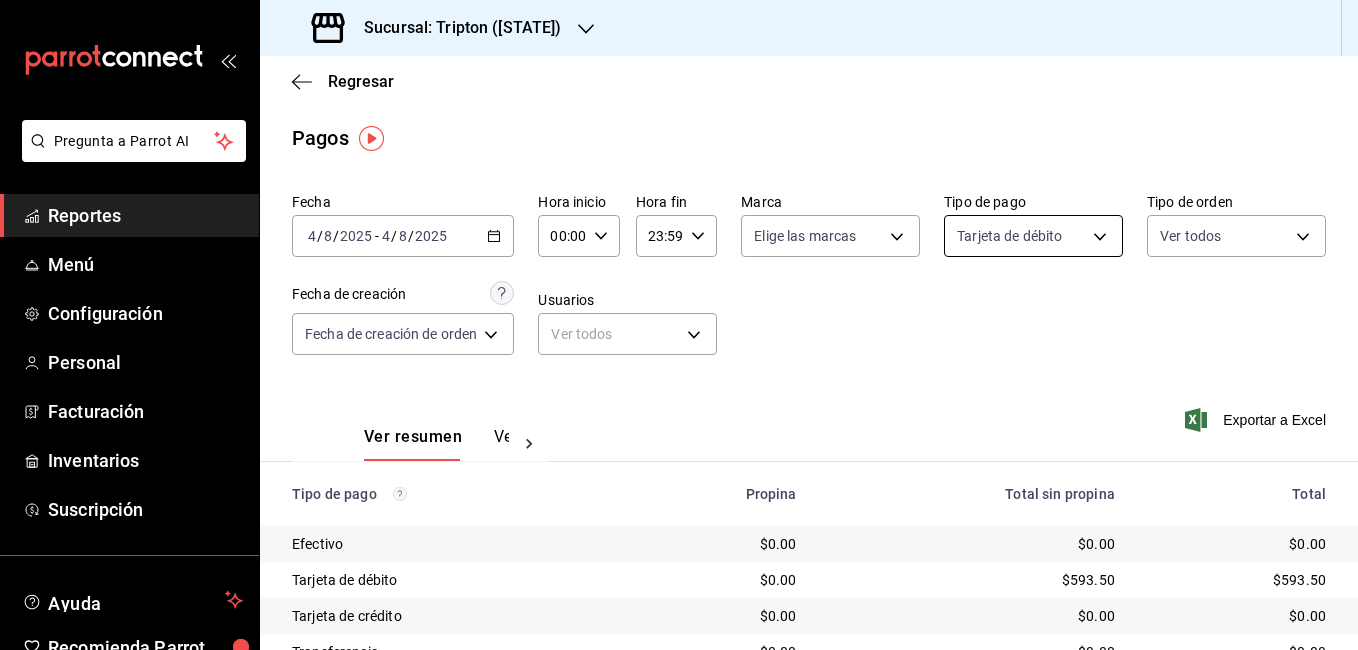 click on "Pregunta a Parrot AI Reportes   Menú   Configuración   Personal   Facturación   Inventarios   Suscripción   Ayuda Recomienda Parrot   [FIRST] [LAST]   Sugerir nueva función   Sucursal: Tripton ([STATE]) Regresar Pagos Fecha 2025-08-04 4 / 8 / 2025 - 2025-08-04 4 / 8 / 2025 Hora inicio 00:00 Hora inicio Hora fin 23:59 Hora fin Marca Elige las marcas Tipo de pago Tarjeta de débito 7903874f-dd1c-4377-98d6-b3cabe1aebfe Tipo de orden Ver todos Fecha de creación   Fecha de creación de orden ORDER Usuarios Ver todos null Ver resumen Ver pagos Exportar a Excel Tipo de pago   Propina Total sin propina Total Efectivo $0.00 $0.00 $0.00 Tarjeta de débito $0.00 $593.50 $593.50 Tarjeta de crédito $0.00 $0.00 $0.00 Transferencia $0.00 $0.00 $0.00 Cortesía $0.00 $0.00 $0.00 Pay $0.00 $0.00 $0.00 Total $0.00 $593.50 $593.50 Pregunta a Parrot AI Reportes   Menú   Configuración   Personal   Facturación   Inventarios   Suscripción   Ayuda Recomienda Parrot   [FIRST] [LAST]   Sugerir nueva función   Ver video tutorial" at bounding box center (679, 325) 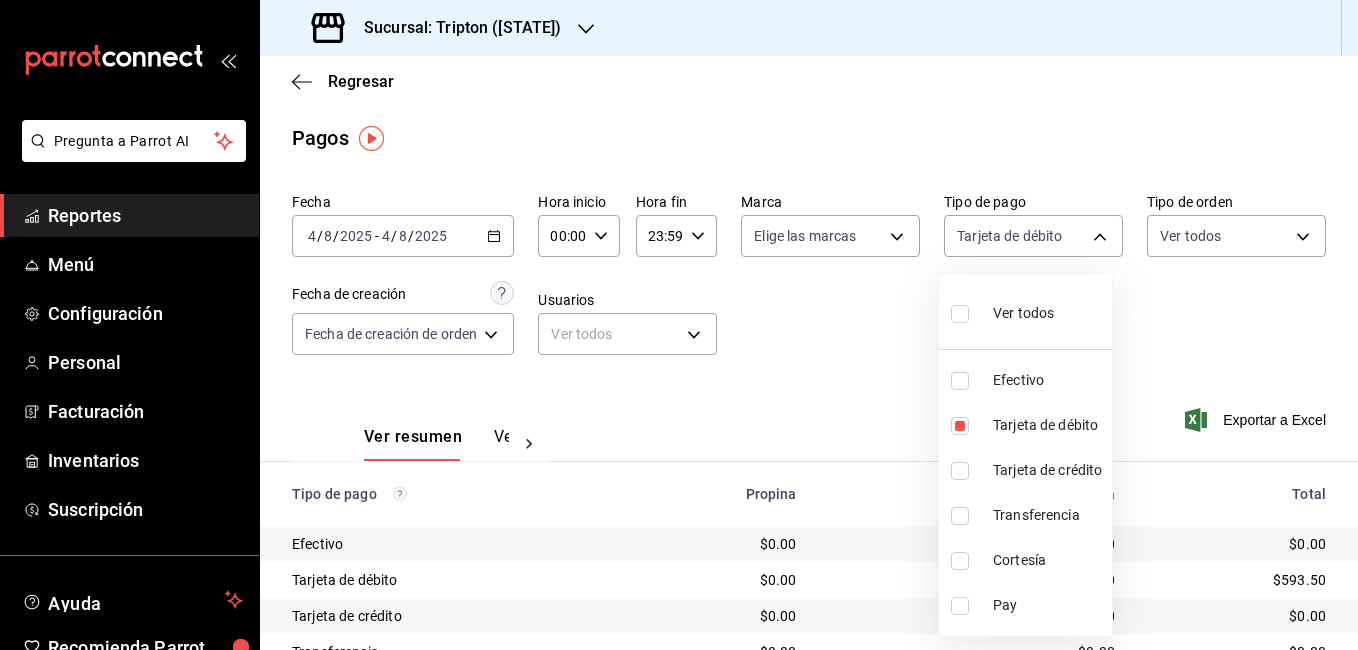 click on "Tarjeta de crédito" at bounding box center (1048, 470) 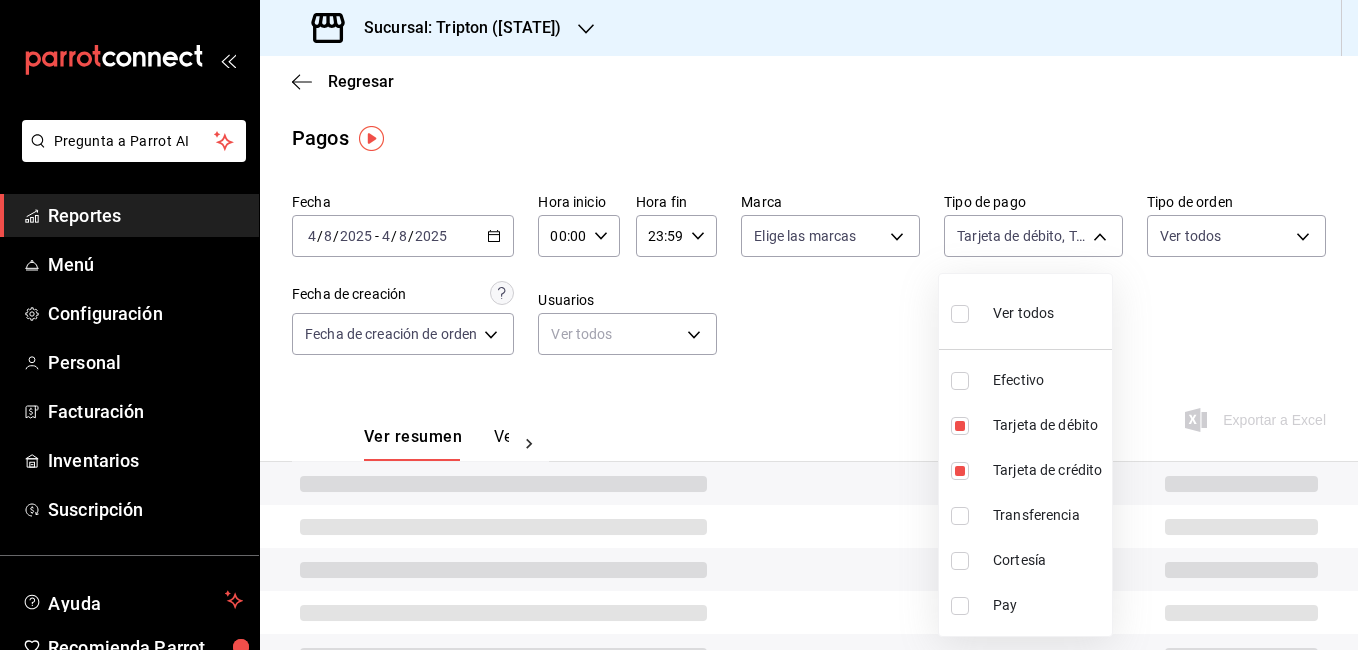 click at bounding box center [679, 325] 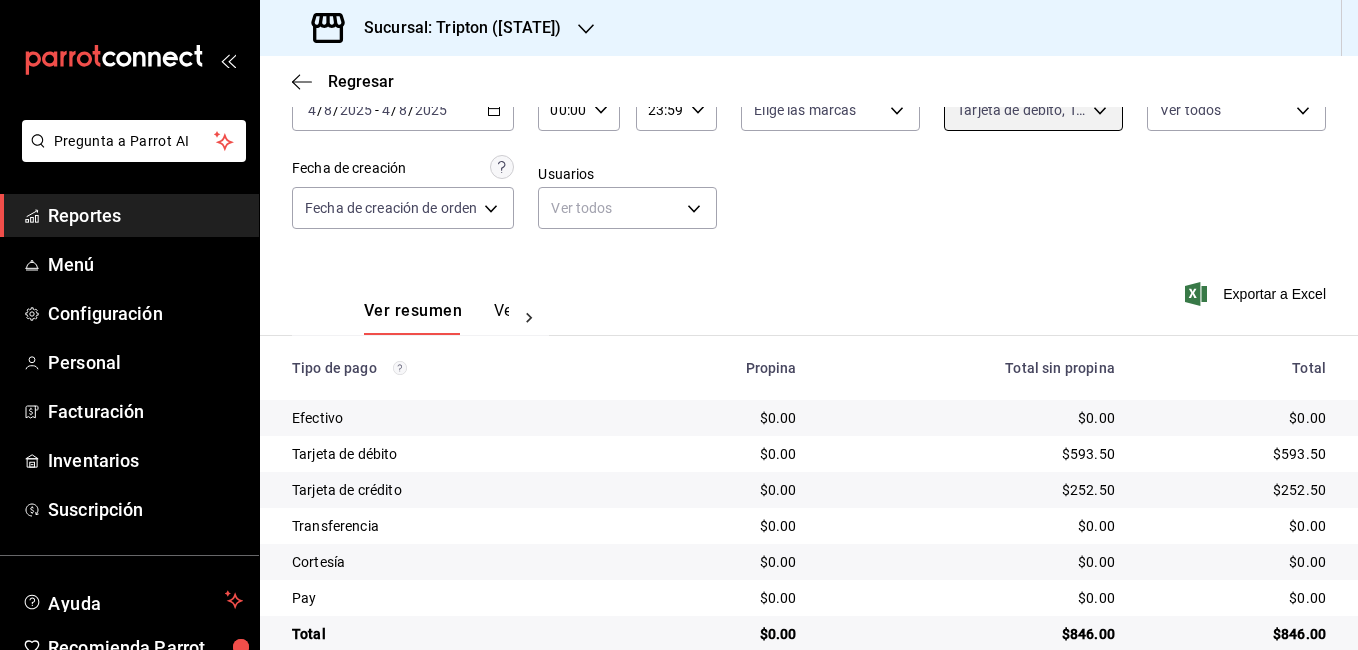scroll, scrollTop: 161, scrollLeft: 0, axis: vertical 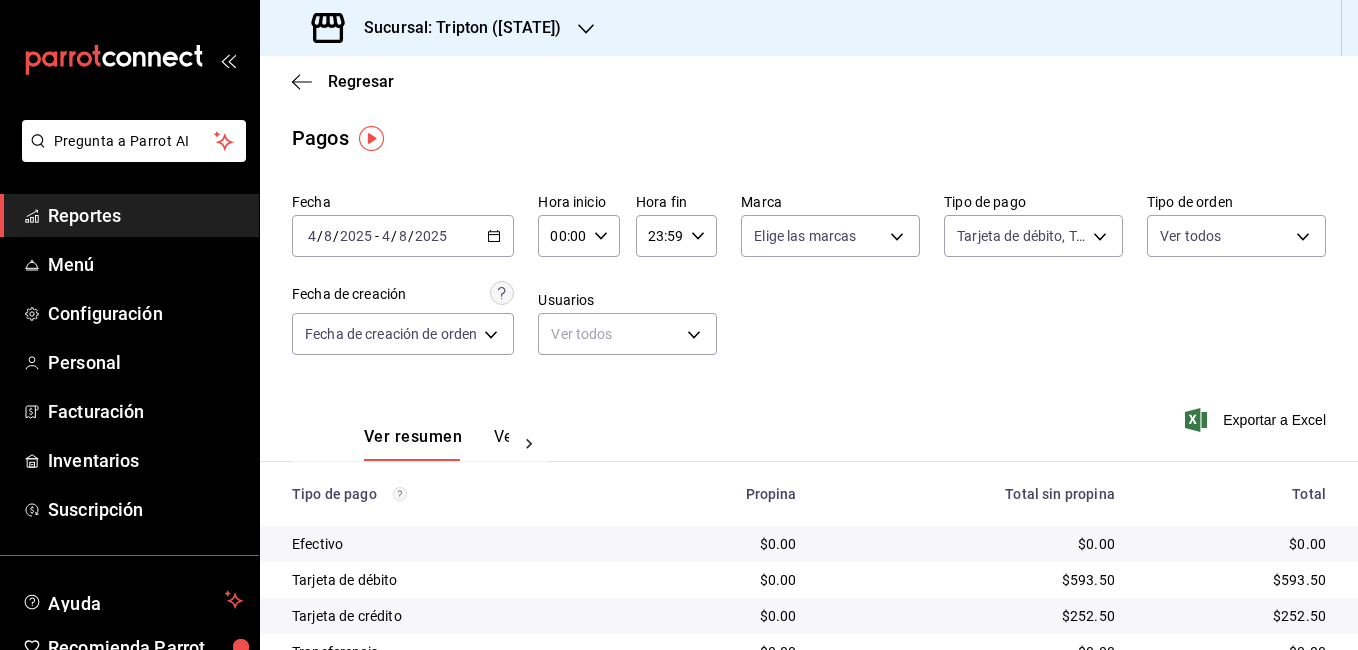click on "2025-08-04 4 / 8 / 2025 - 2025-08-04 4 / 8 / 2025" at bounding box center [403, 236] 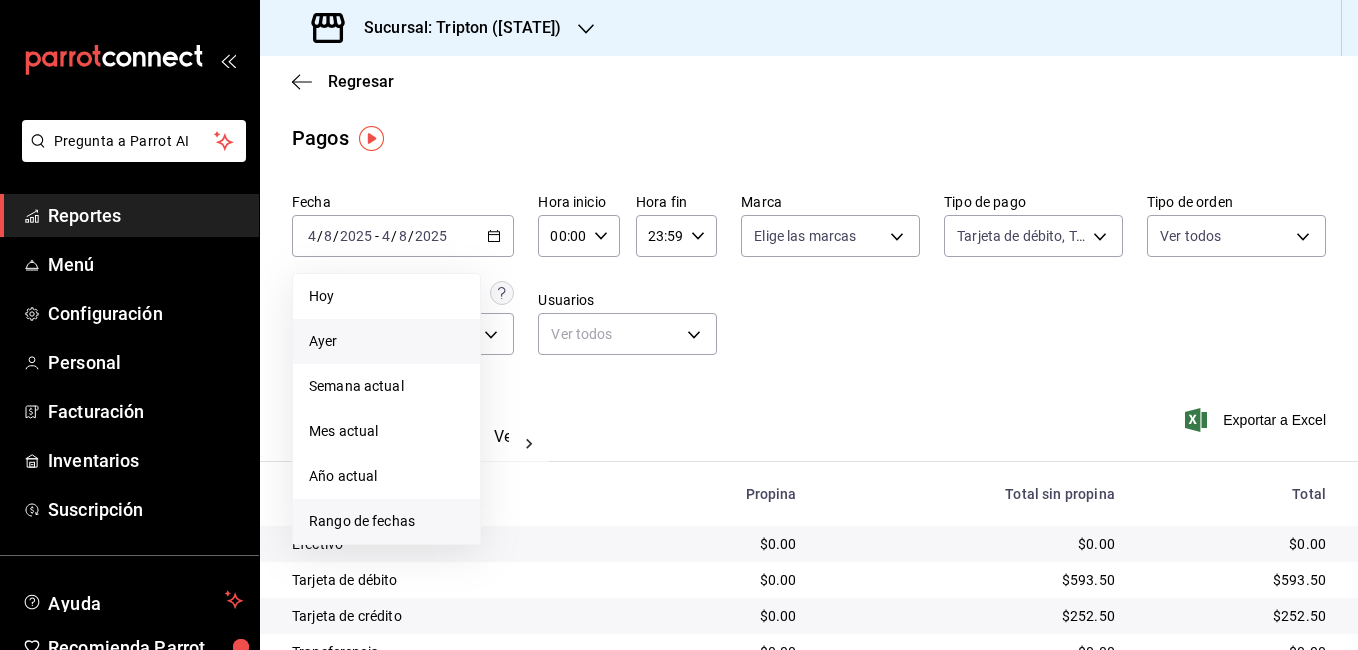 click on "Rango de fechas" at bounding box center (386, 521) 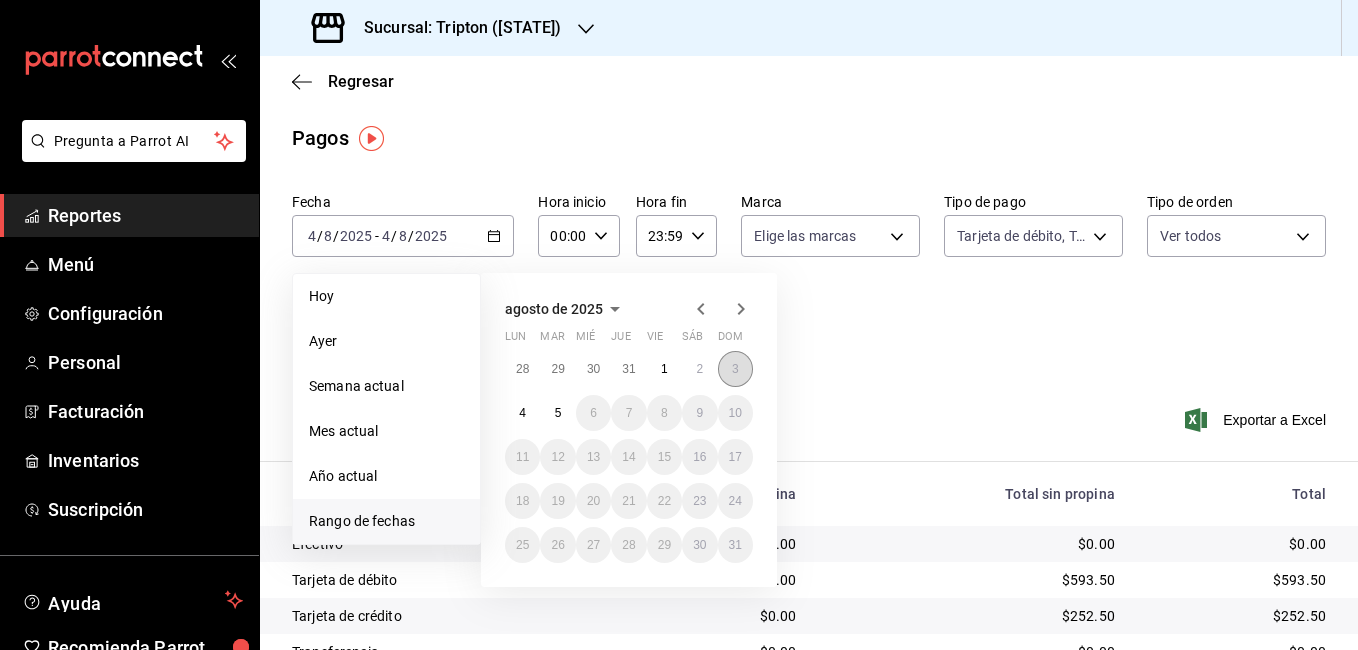 click on "3" at bounding box center (735, 369) 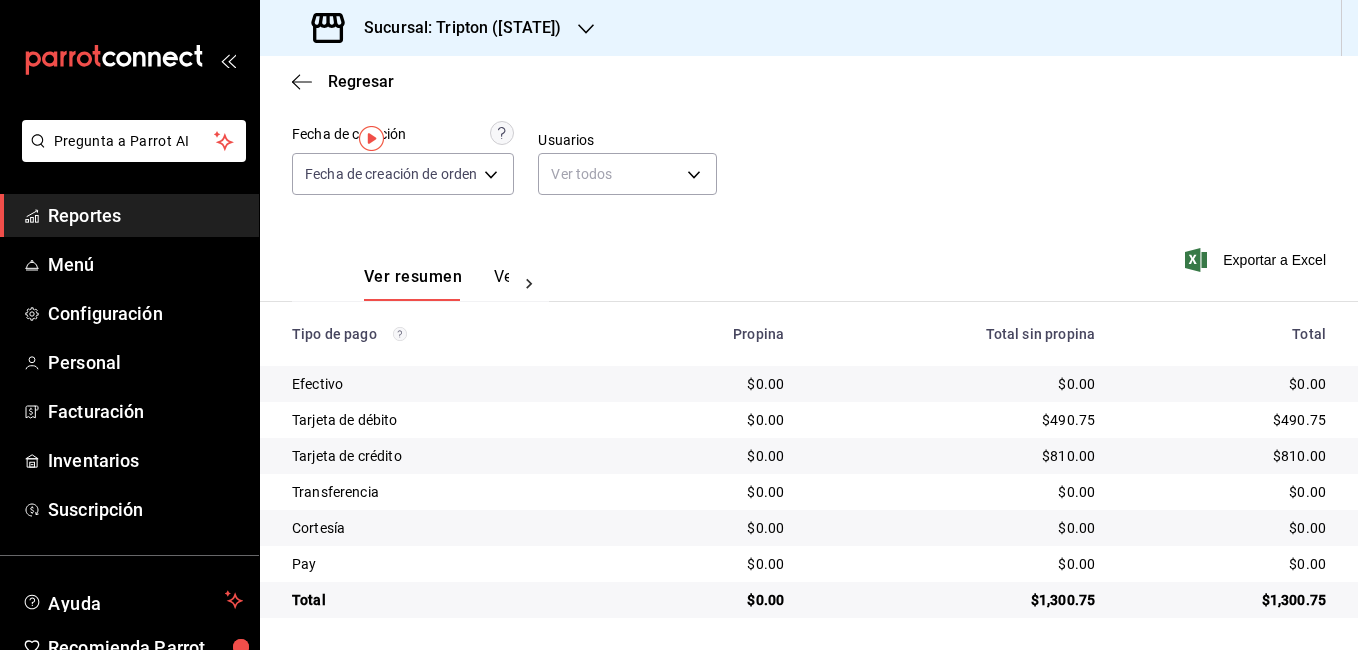 scroll, scrollTop: 0, scrollLeft: 0, axis: both 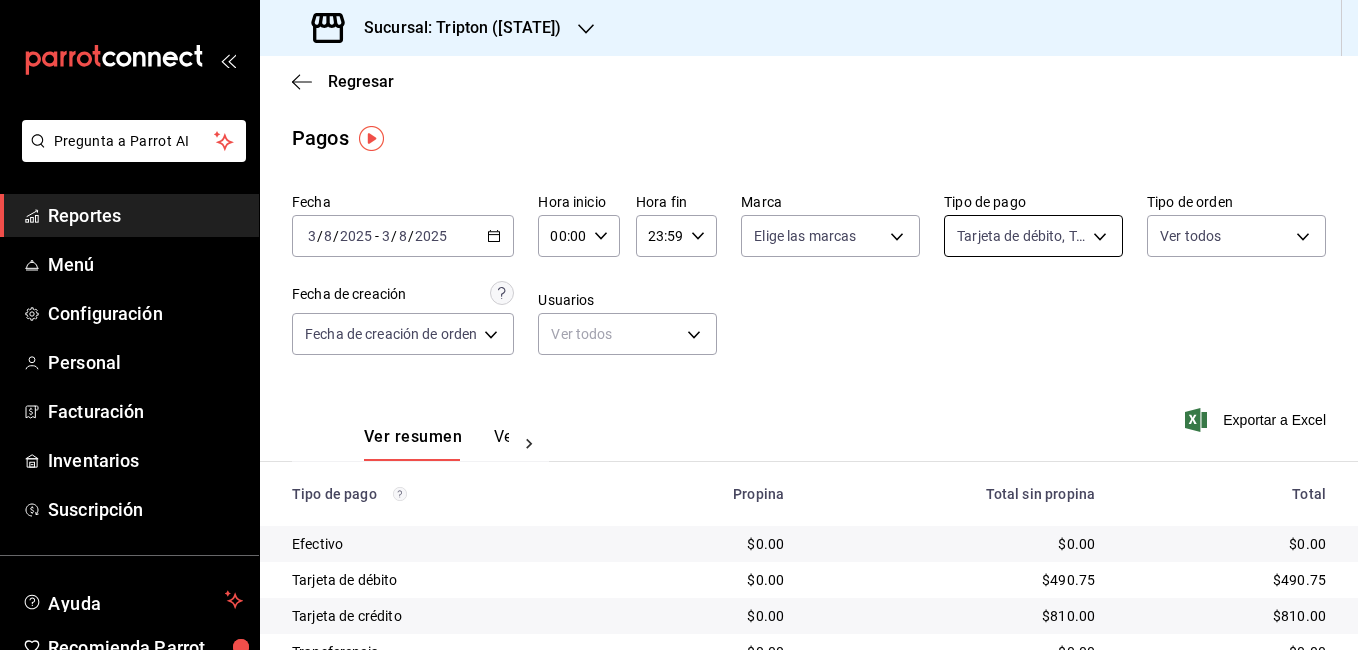 click on "Pregunta a Parrot AI Reportes   Menú   Configuración   Personal   Facturación   Inventarios   Suscripción   Ayuda   [FIRST] [LAST]" at bounding box center [679, 325] 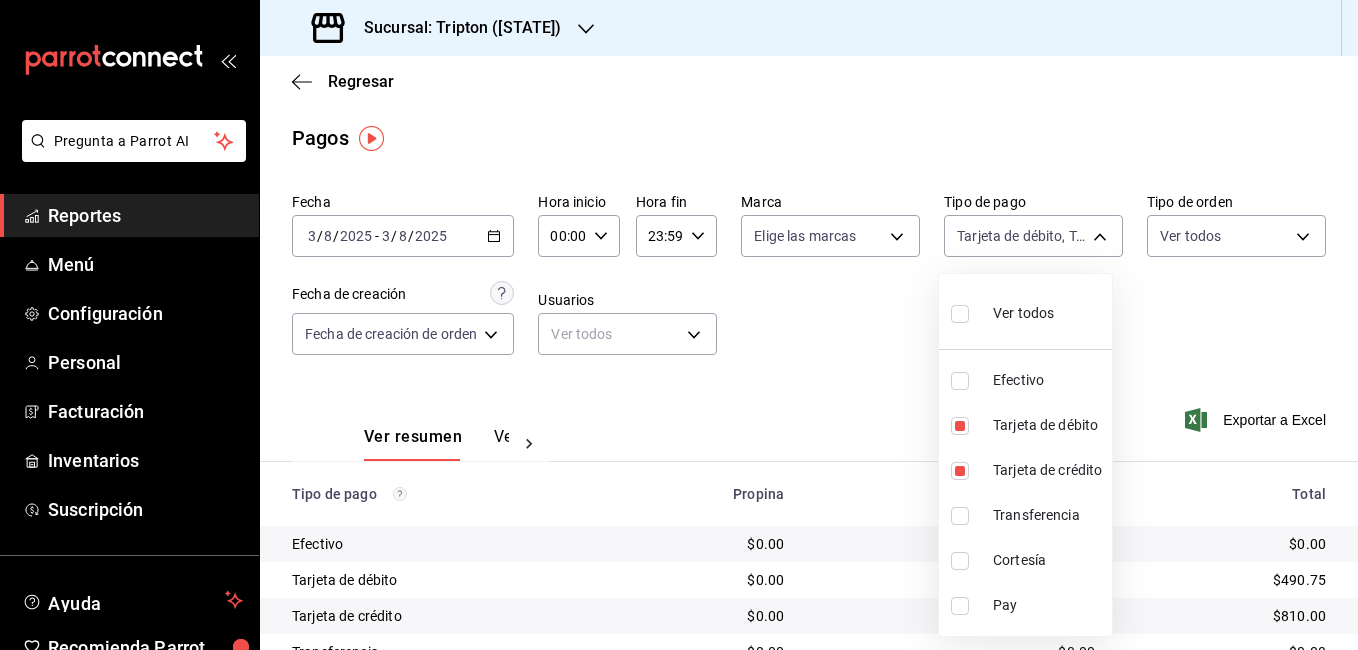 click on "Efectivo" at bounding box center [1048, 380] 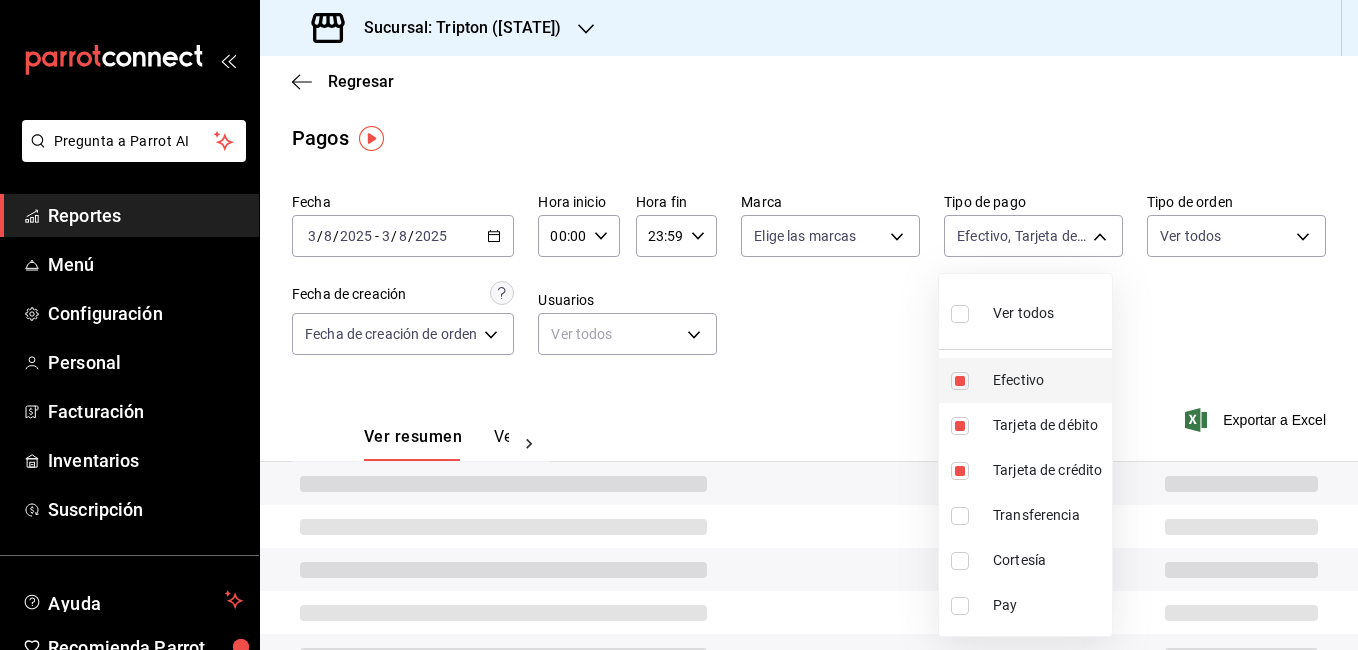 type on "7903874f-dd1c-4377-98d6-b3cabe1aebfe,af86ff48-0e04-4251-89e2-274faa2478b2,1299e117-1799-42cf-a266-ae09f30b20f8" 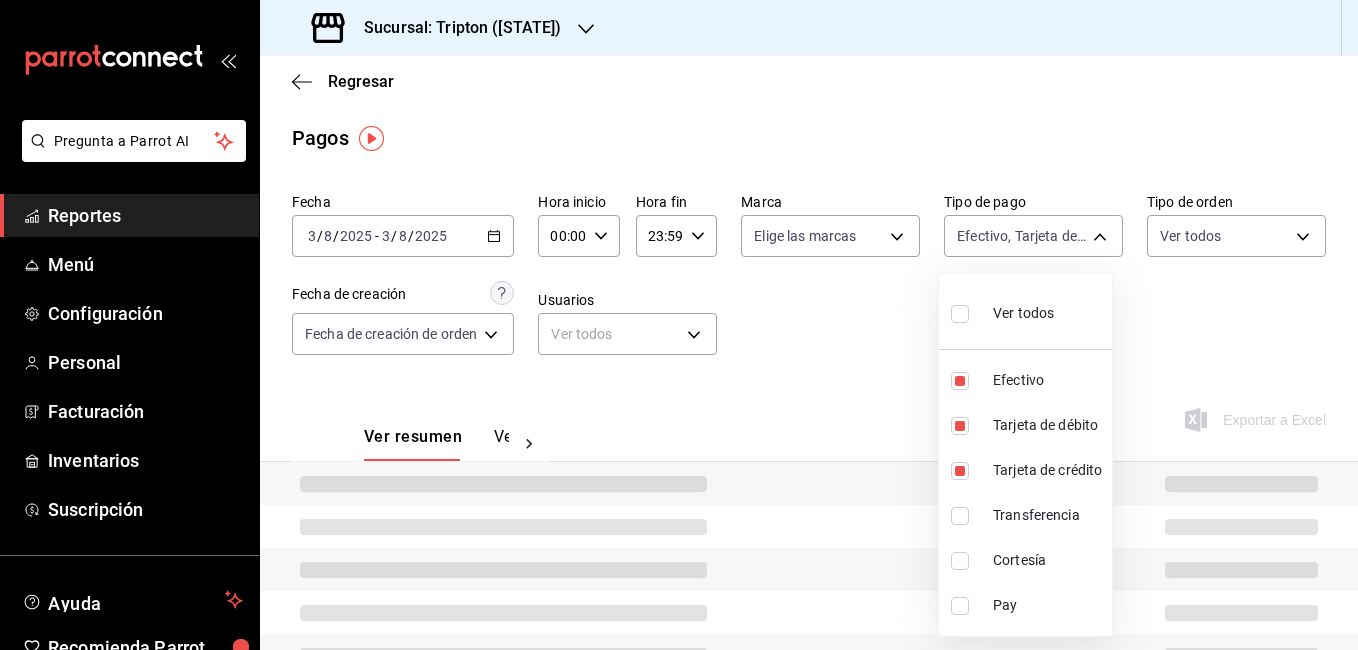 click at bounding box center [679, 325] 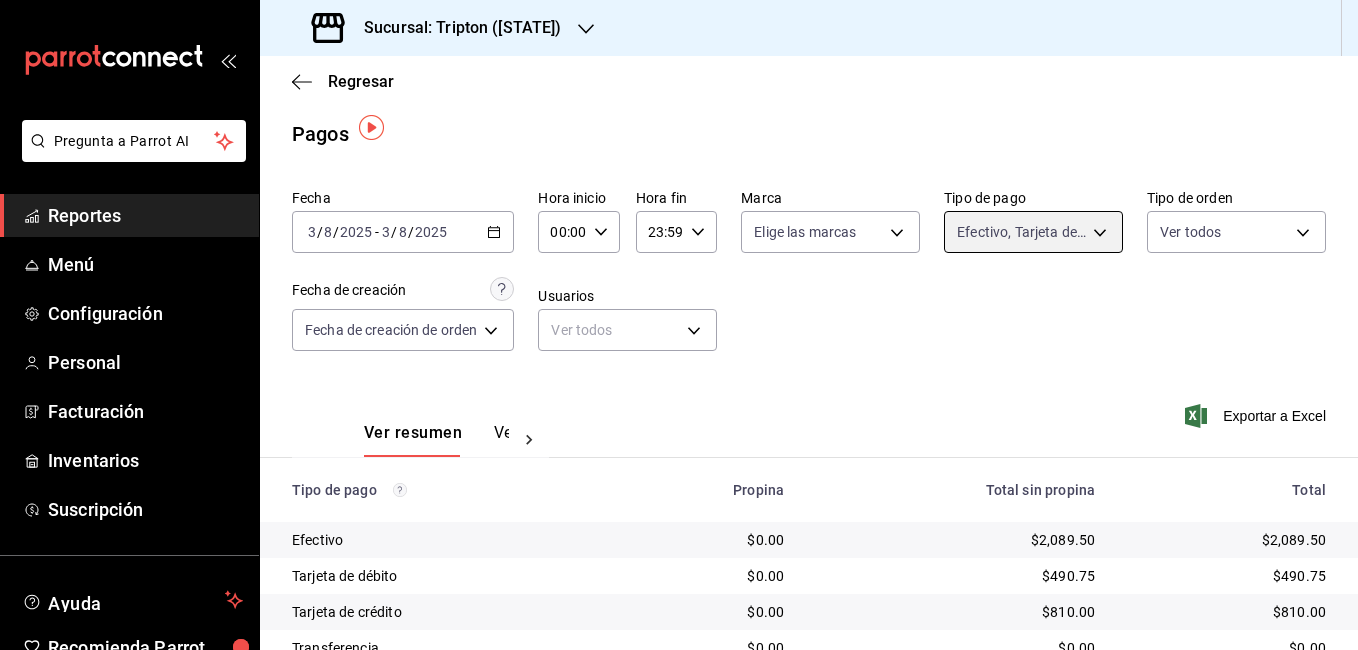 scroll, scrollTop: 0, scrollLeft: 0, axis: both 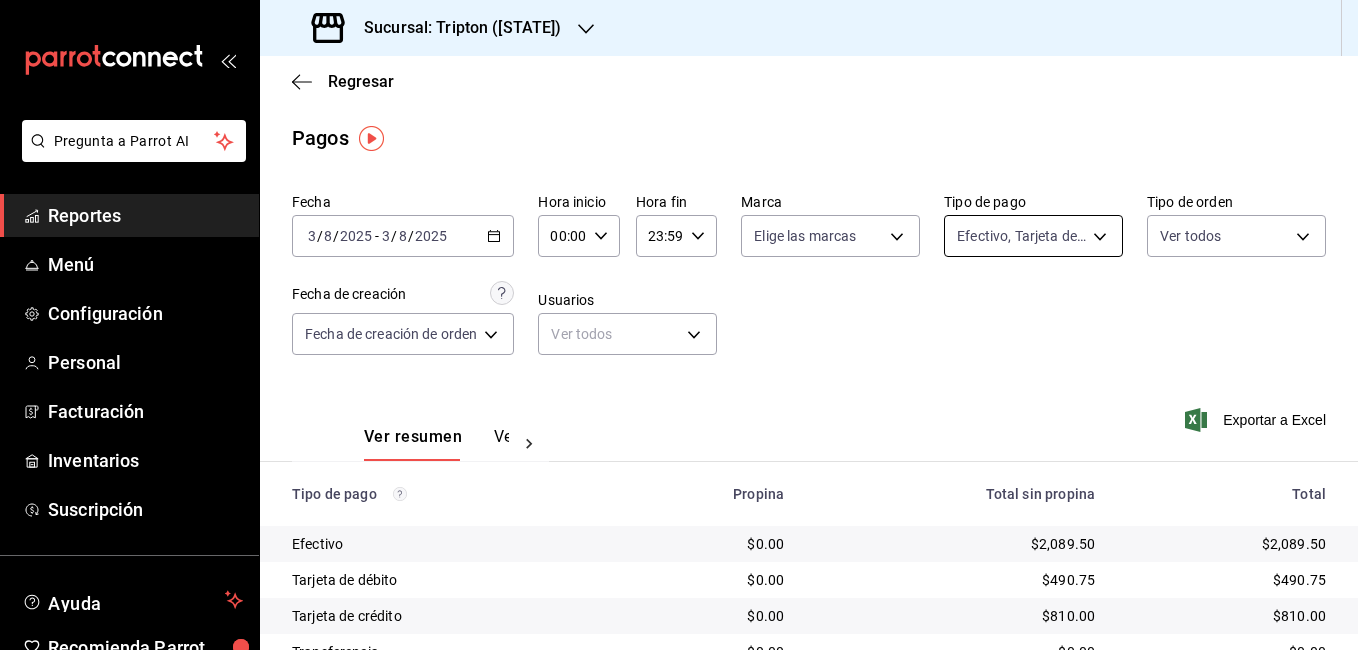 click on "Pregunta a Parrot AI Reportes   Menú   Configuración   Personal   Facturación   Inventarios   Suscripción   Ayuda Recomienda Parrot   [FIRST] [LAST]   Sugerir nueva función   Sucursal: Tripton ([STATE]) Regresar Pagos Fecha 2025-08-03 3 / 8 / 2025 - 2025-08-03 3 / 8 / 2025 Hora inicio 00:00 Hora inicio Hora fin 23:59 Hora fin Marca Elige las marcas Tipo de pago Efectivo, Tarjeta de débito, Tarjeta de crédito 7903874f-dd1c-4377-98d6-b3cabe1aebfe,af86ff48-0e04-4251-89e2-274faa2478b2,1299e117-1799-42cf-a266-ae09f30b20f8 Tipo de orden Ver todos Fecha de creación   Fecha de creación de orden ORDER Usuarios Ver todos null Ver resumen Ver pagos Exportar a Excel Tipo de pago   Propina Total sin propina Total Efectivo $0.00 $2,089.50 $2,089.50 Tarjeta de débito $0.00 $490.75 $490.75 Tarjeta de crédito $0.00 $810.00 $810.00 Transferencia $0.00 $0.00 $0.00 Cortesía $0.00 $0.00 $0.00 Pay $0.00 $0.00 $0.00 Total $0.00 $3,390.25 $3,390.25 Pregunta a Parrot AI Reportes   Menú   Configuración   Personal" at bounding box center [679, 325] 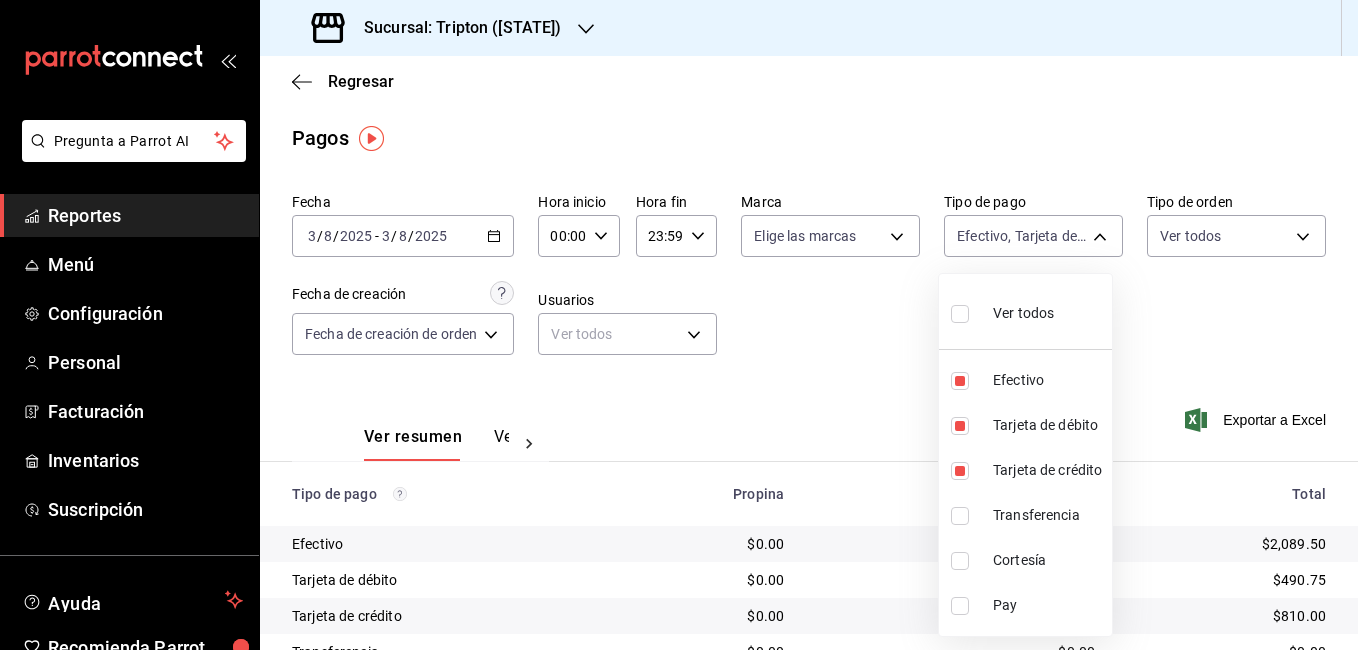 click at bounding box center (679, 325) 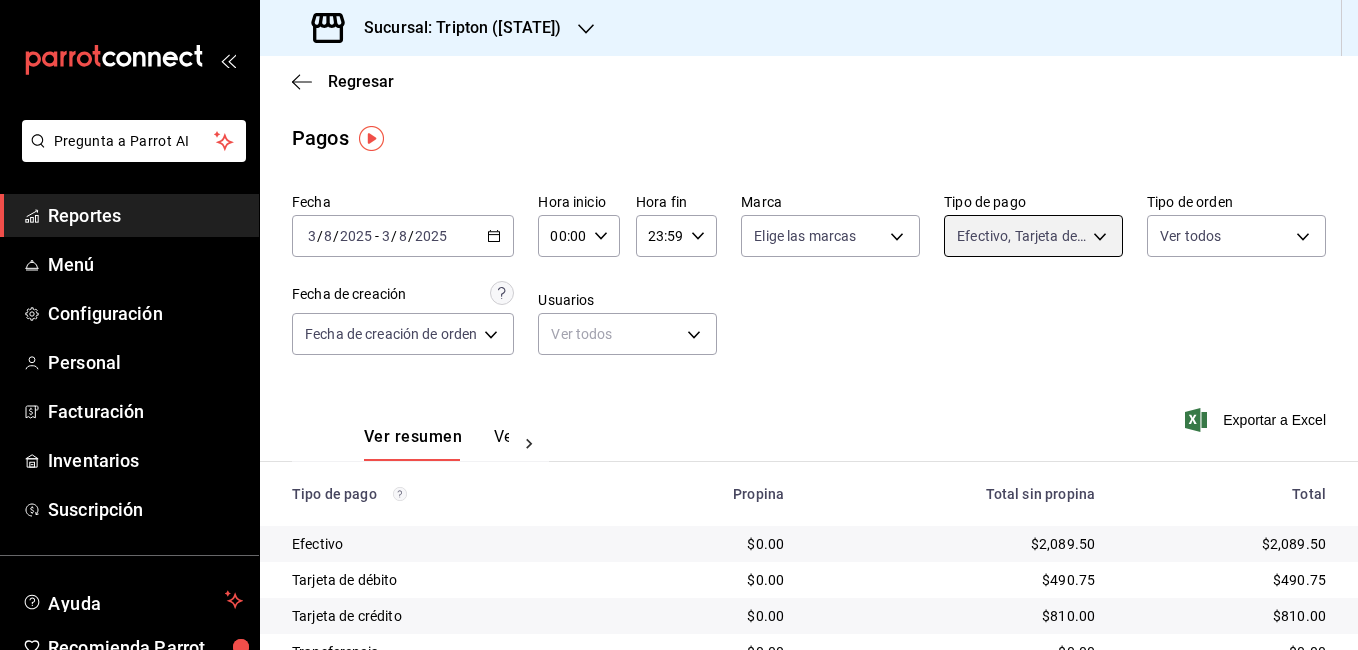 scroll, scrollTop: 161, scrollLeft: 0, axis: vertical 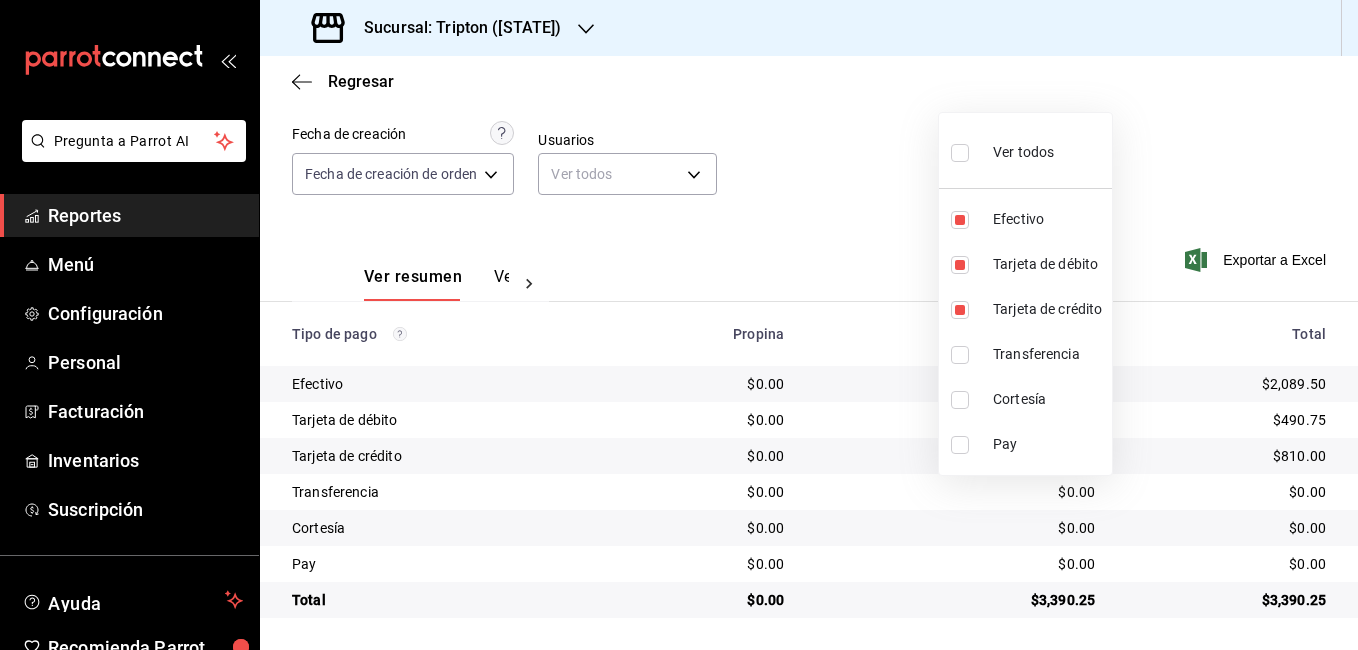 click at bounding box center (679, 325) 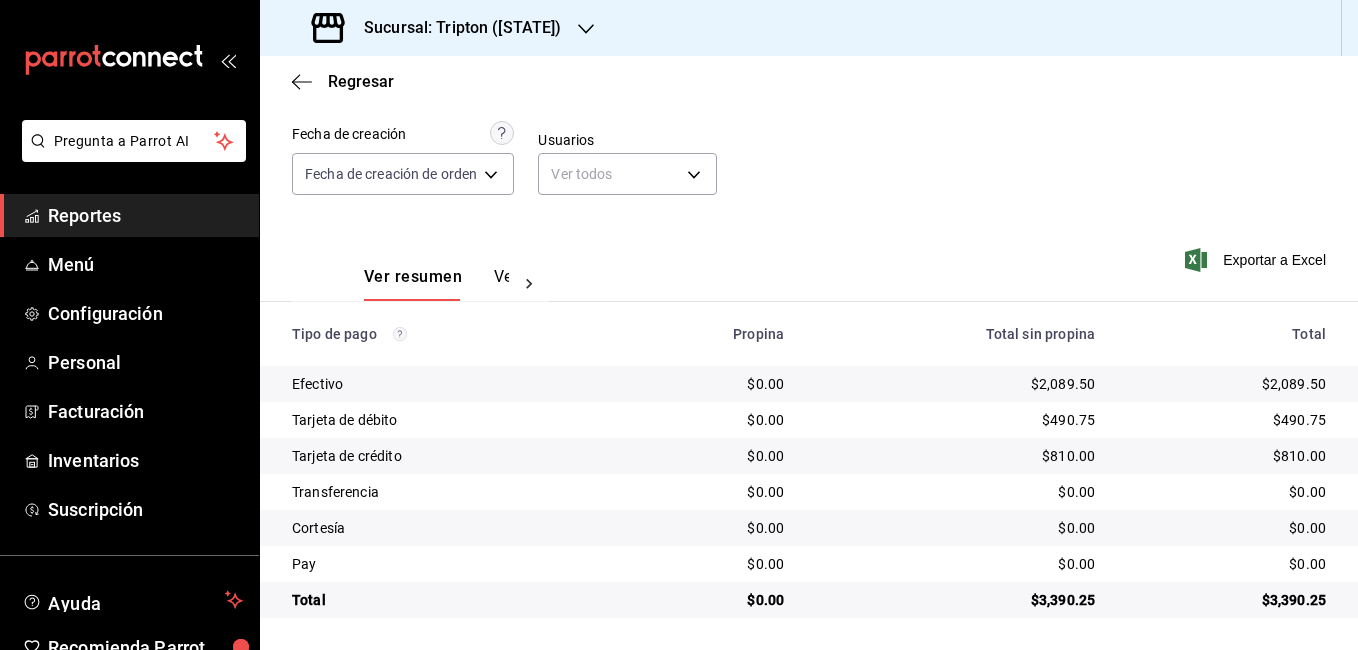 scroll, scrollTop: 161, scrollLeft: 0, axis: vertical 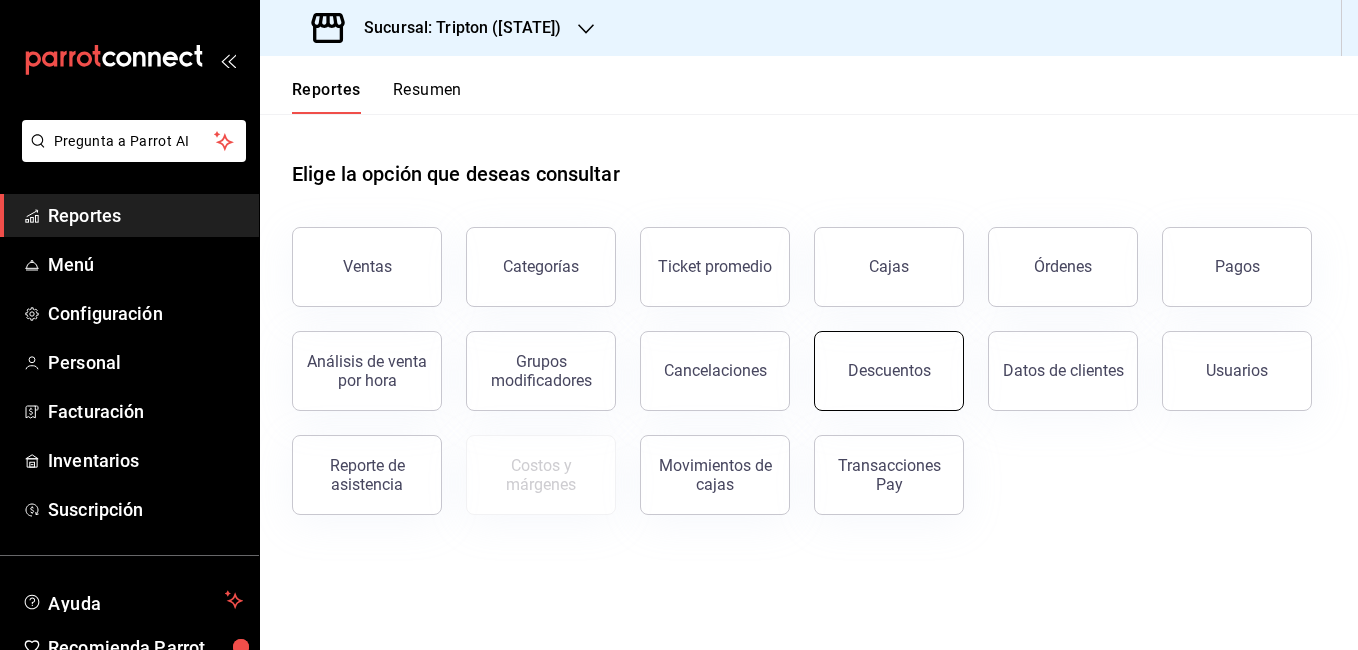 click on "Descuentos" at bounding box center [889, 371] 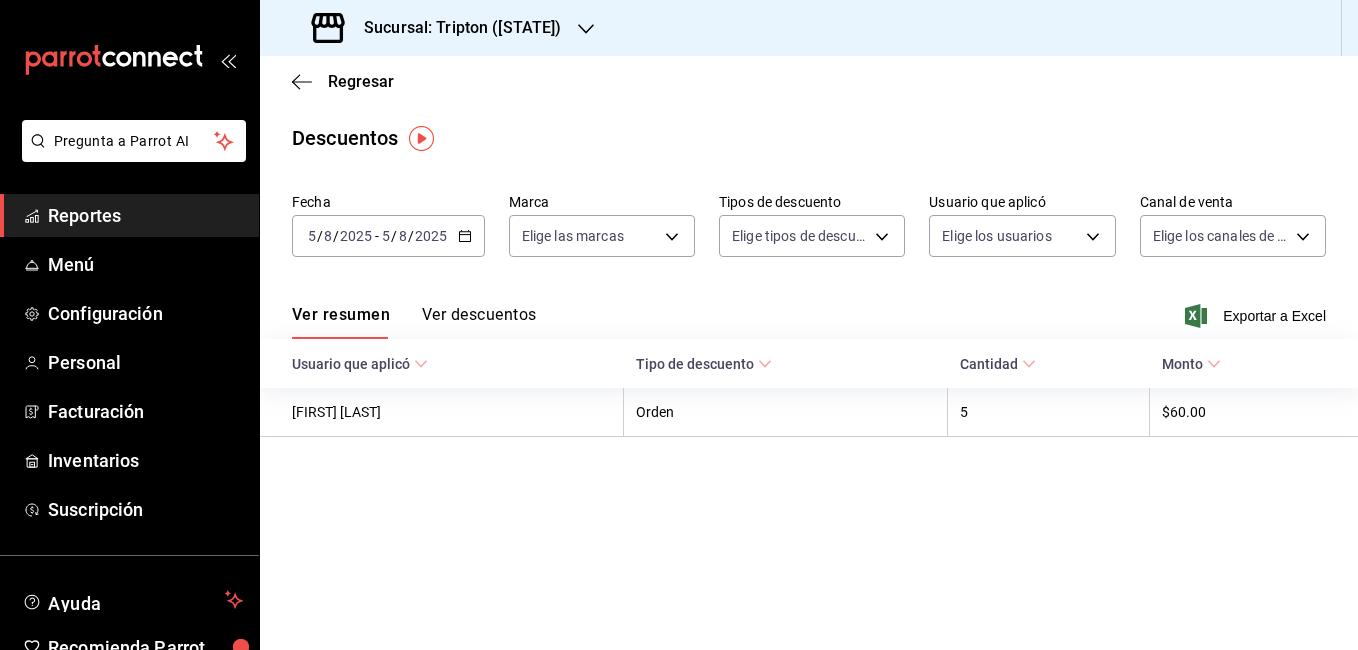 click on "2025-08-05 5 / 8 / 2025 - 2025-08-05 5 / 8 / 2025" at bounding box center [388, 236] 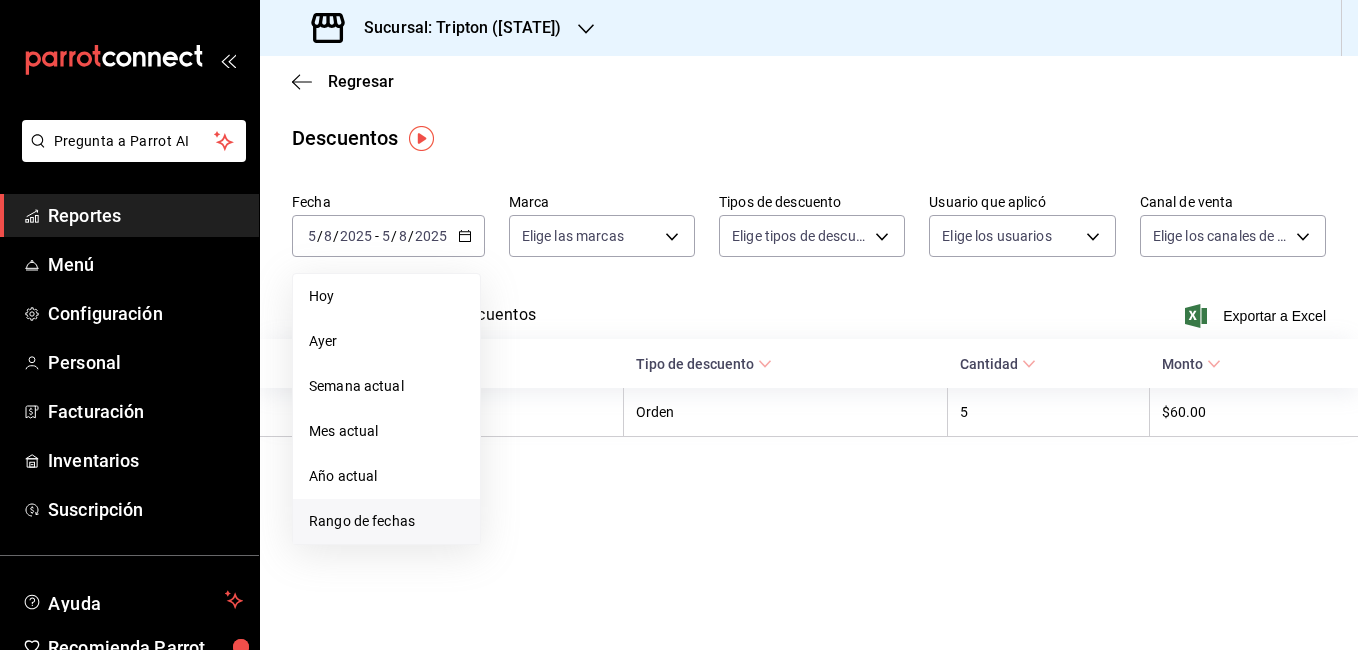 click on "Rango de fechas" at bounding box center (386, 521) 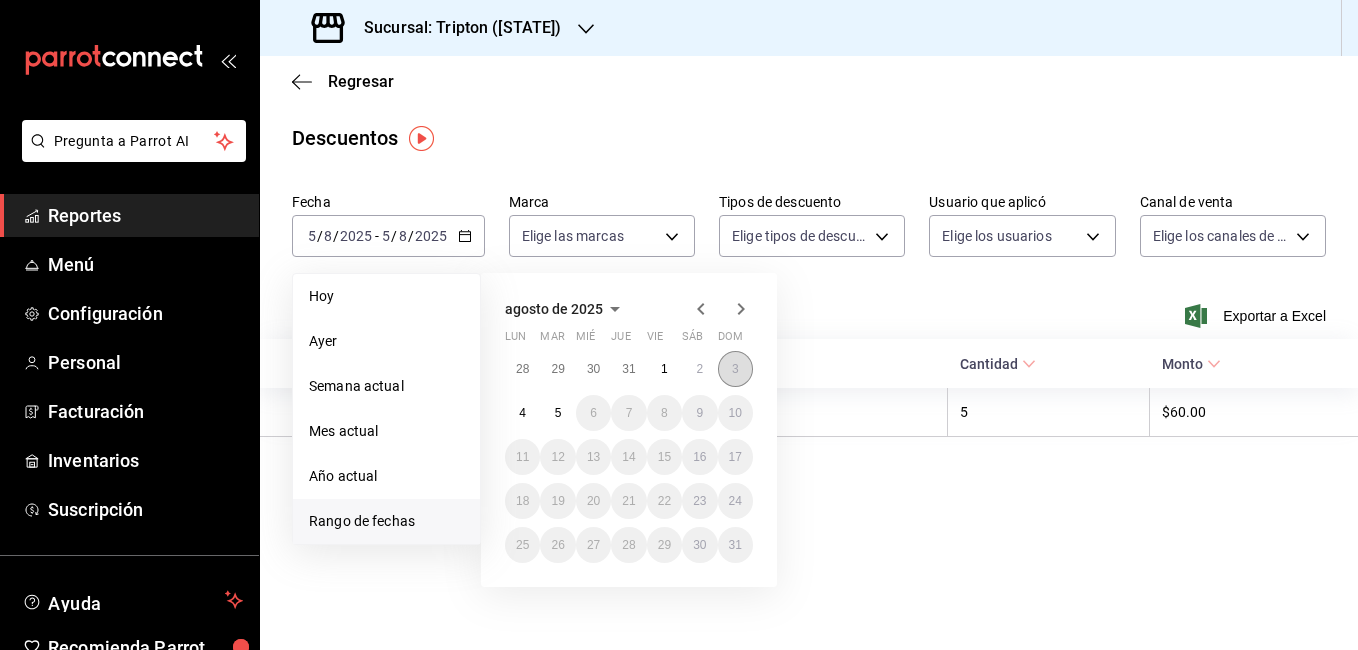 click on "3" at bounding box center (735, 369) 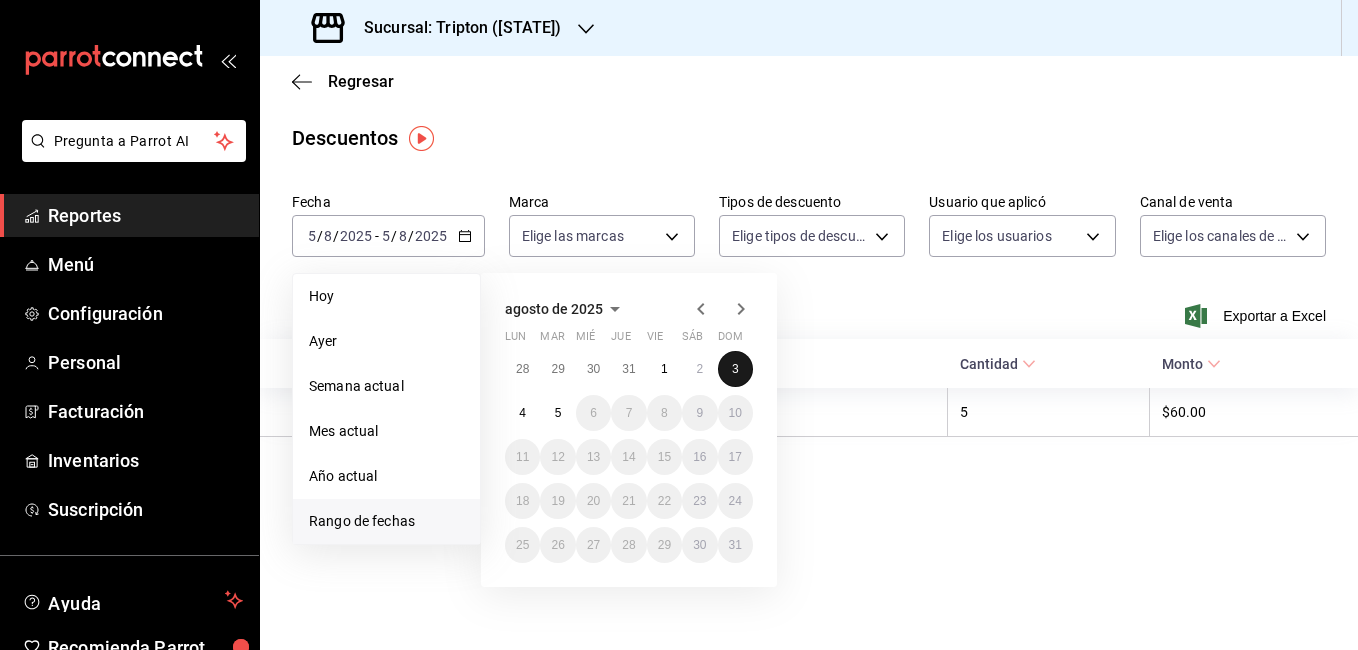 click on "3" at bounding box center (735, 369) 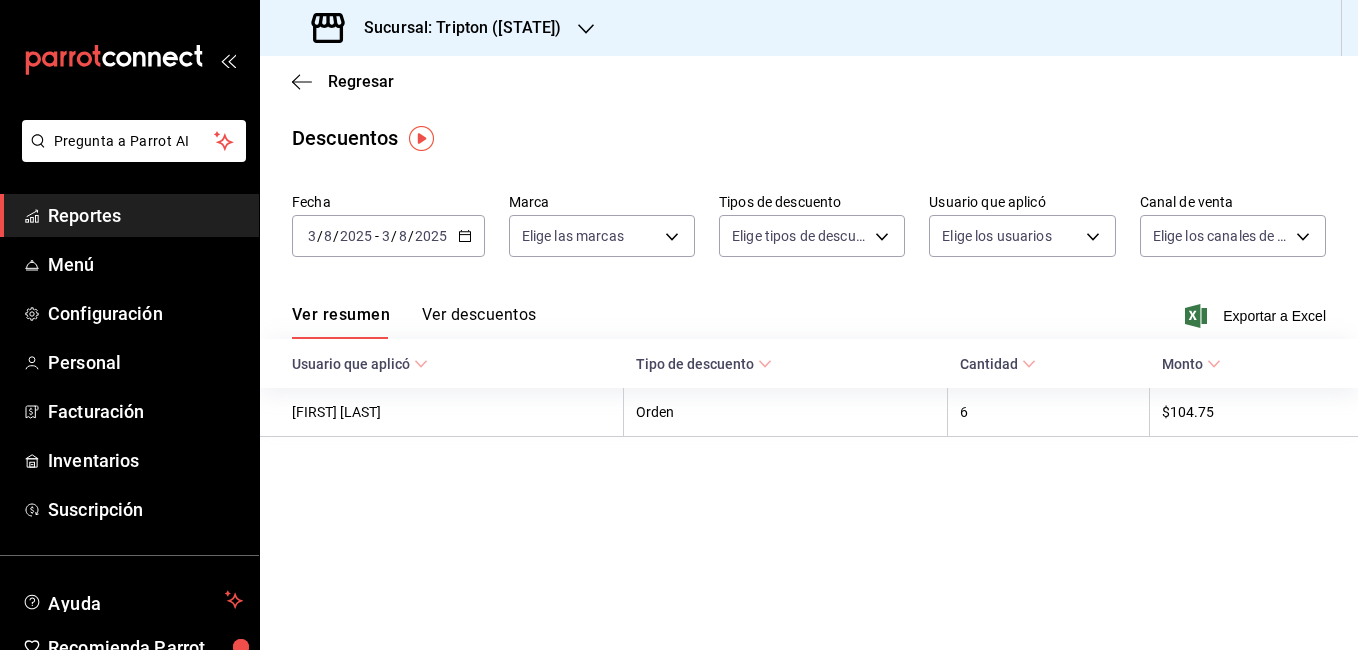 click on "Ver descuentos" at bounding box center [479, 322] 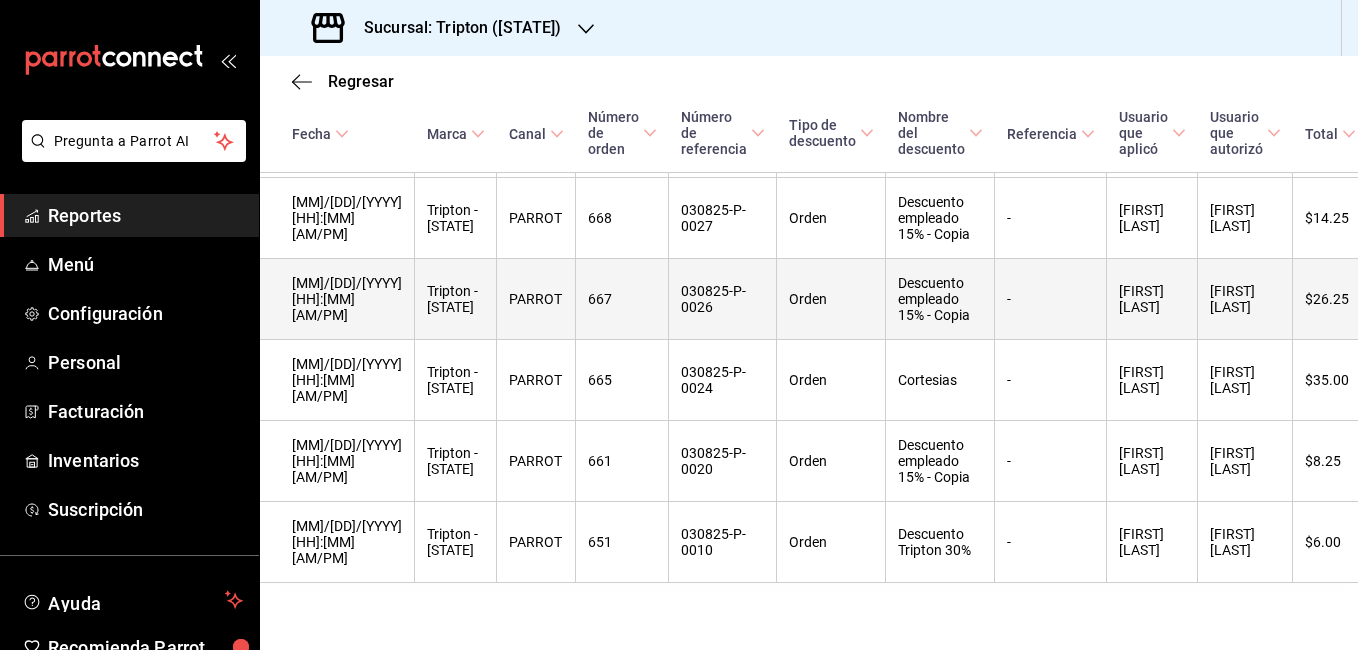 scroll, scrollTop: 359, scrollLeft: 0, axis: vertical 